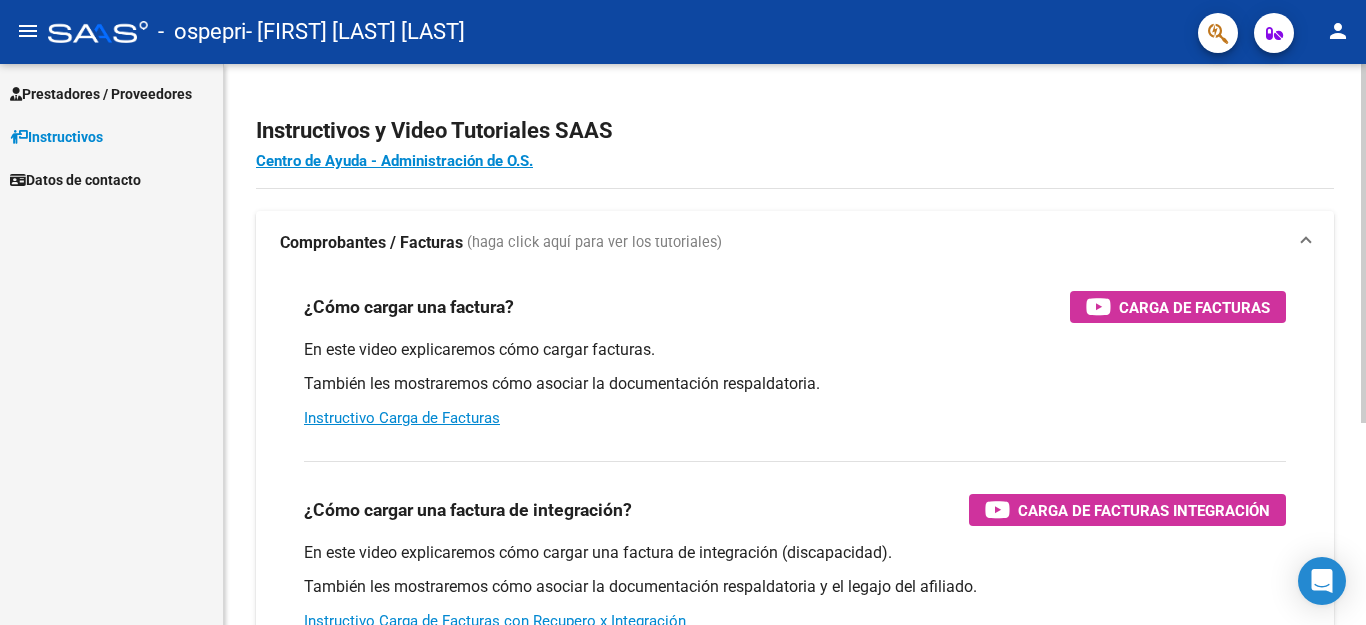 scroll, scrollTop: 0, scrollLeft: 0, axis: both 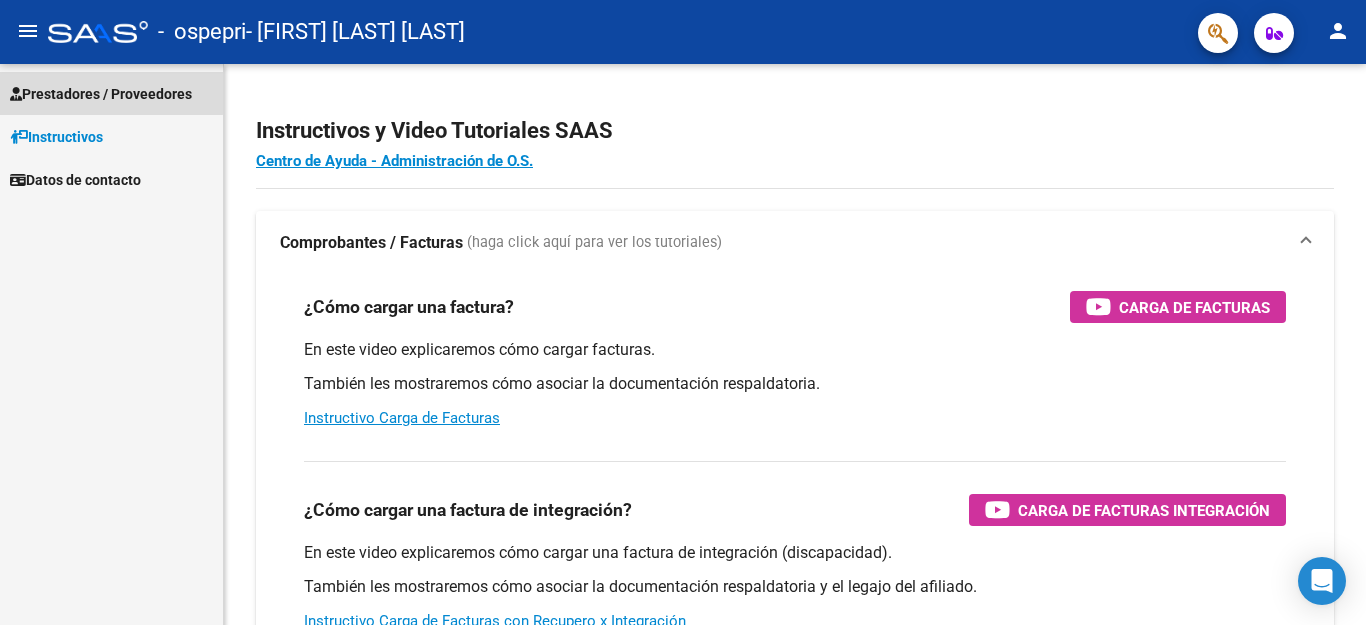 click on "Prestadores / Proveedores" at bounding box center [101, 94] 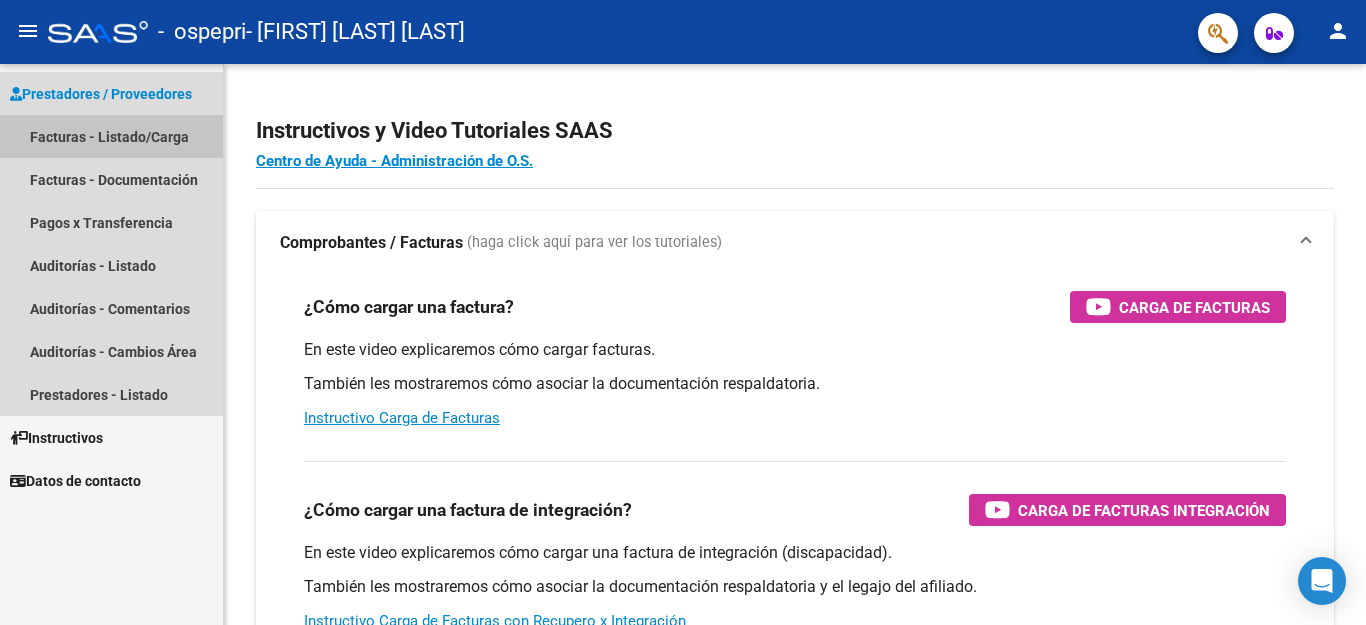 click on "Facturas - Listado/Carga" at bounding box center [111, 136] 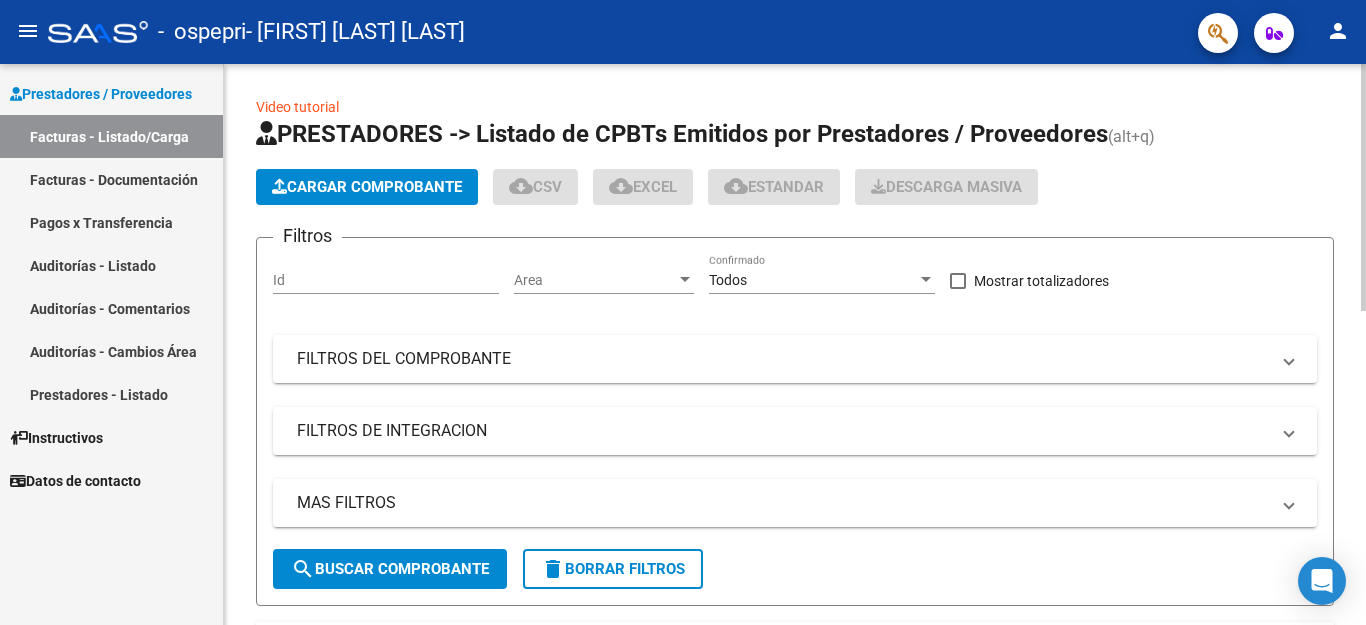 click on "Cargar Comprobante" 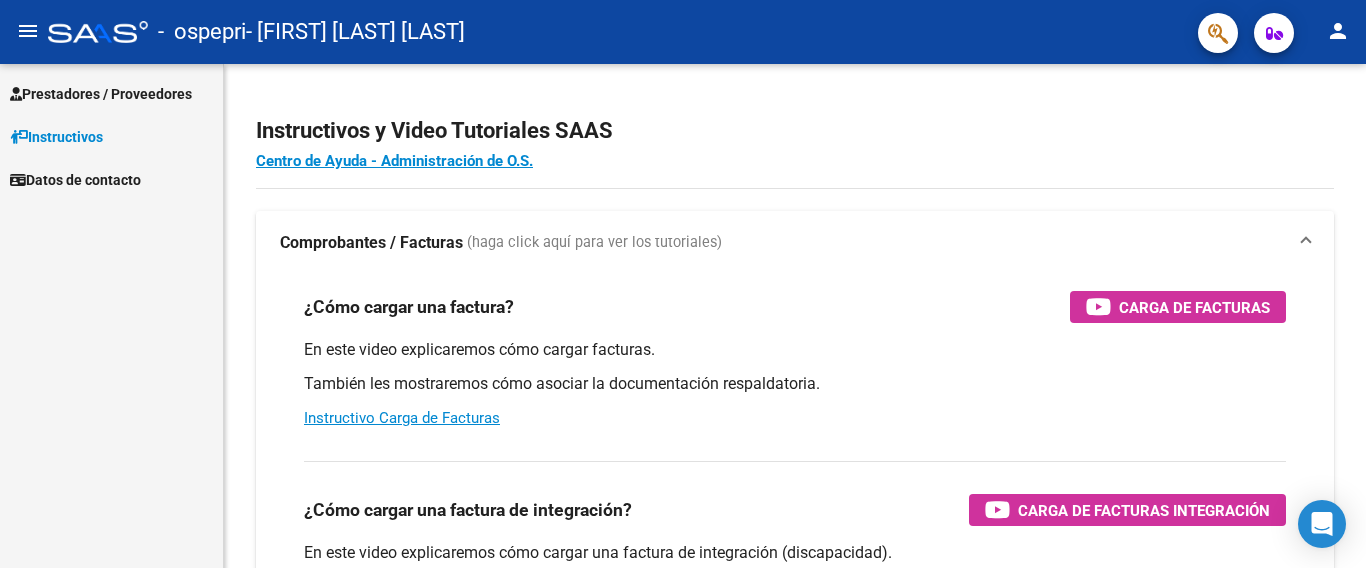 scroll, scrollTop: 0, scrollLeft: 0, axis: both 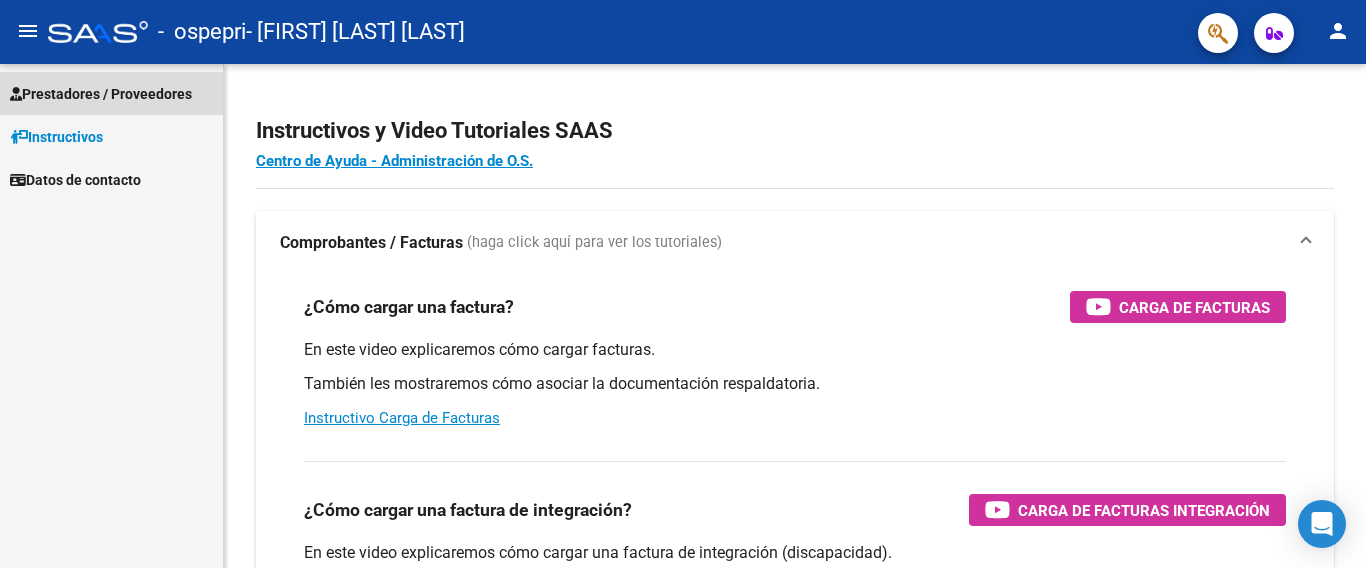 click on "Prestadores / Proveedores" at bounding box center [101, 94] 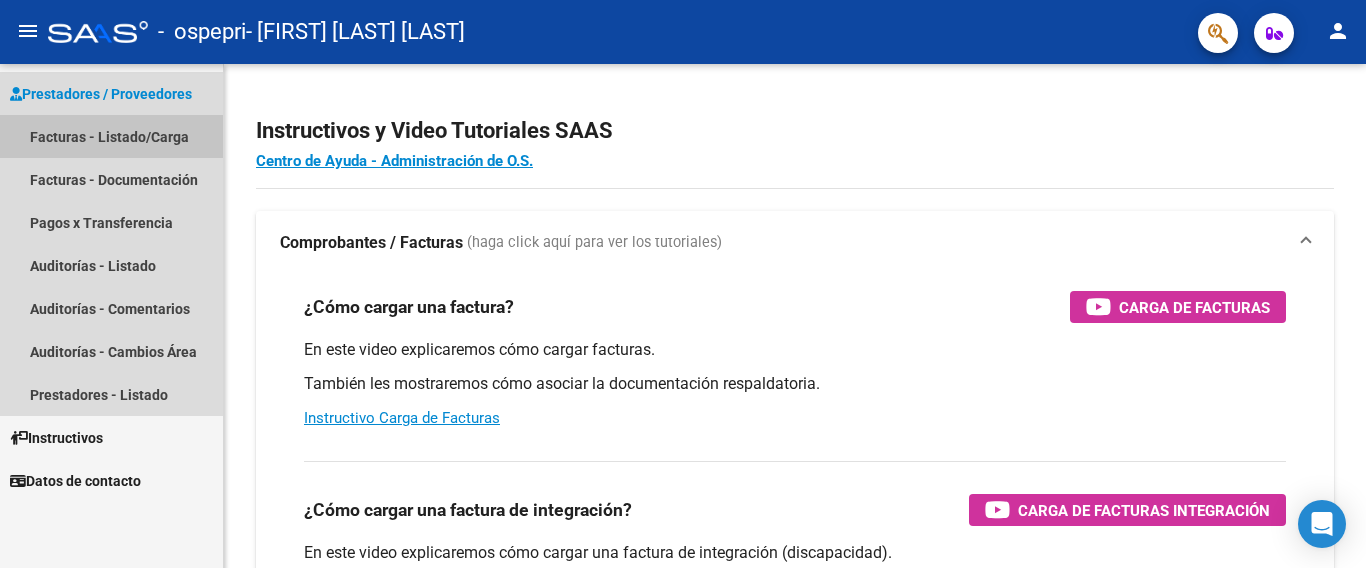 click on "Facturas - Listado/Carga" at bounding box center (111, 136) 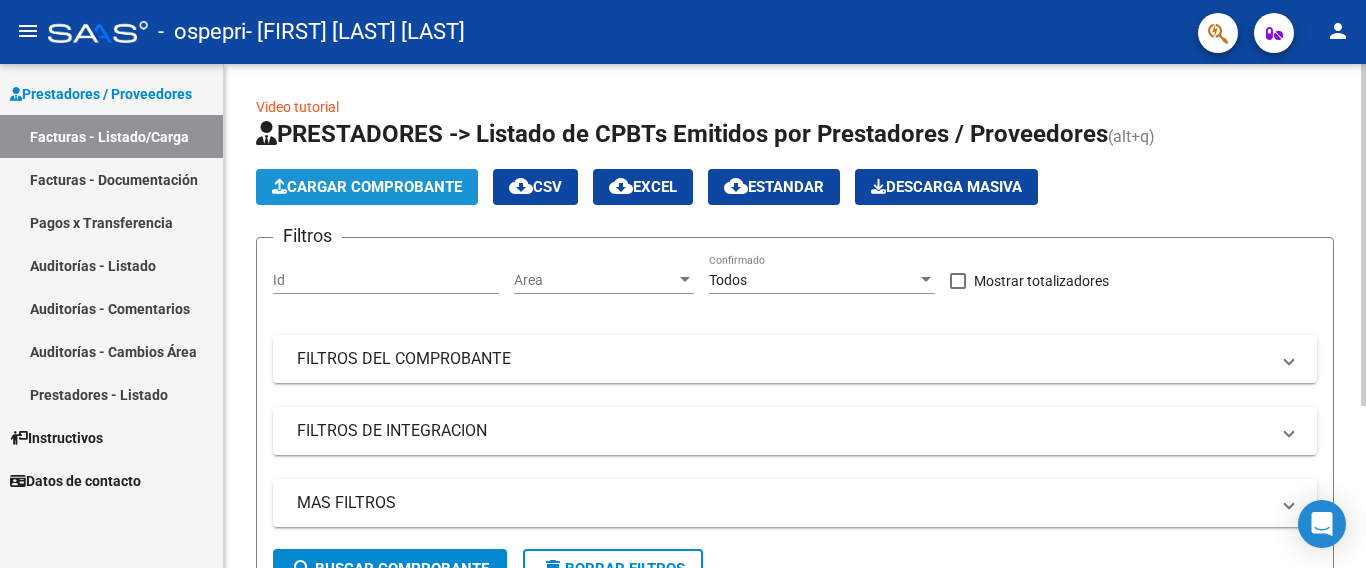click on "Cargar Comprobante" 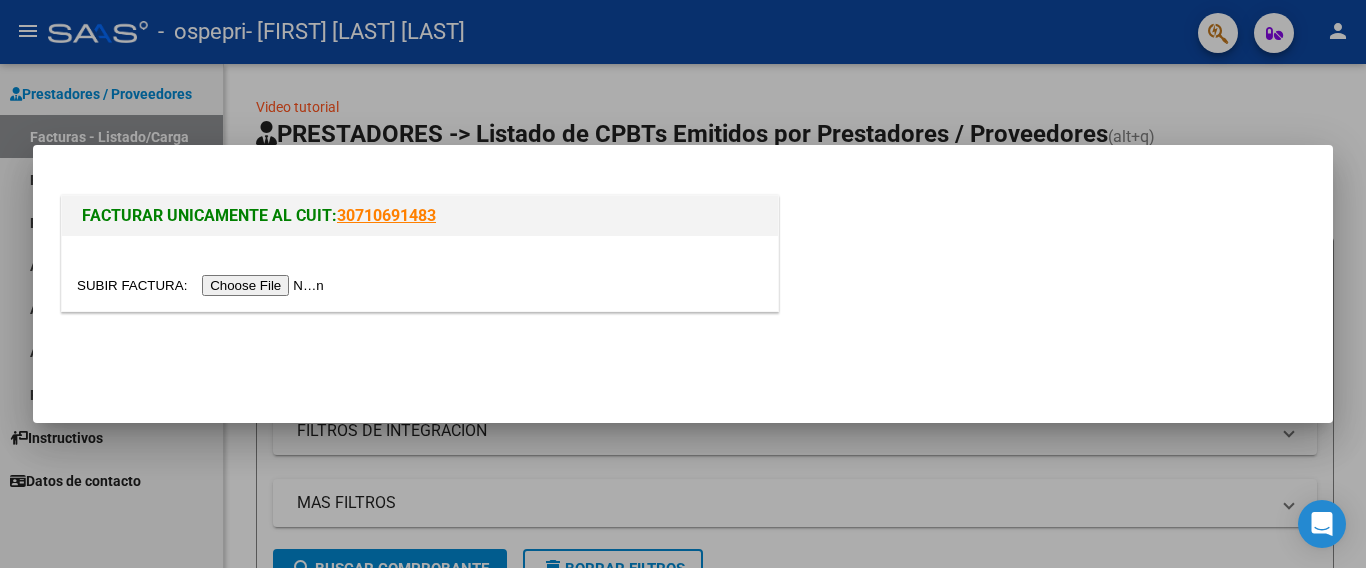 click at bounding box center [203, 285] 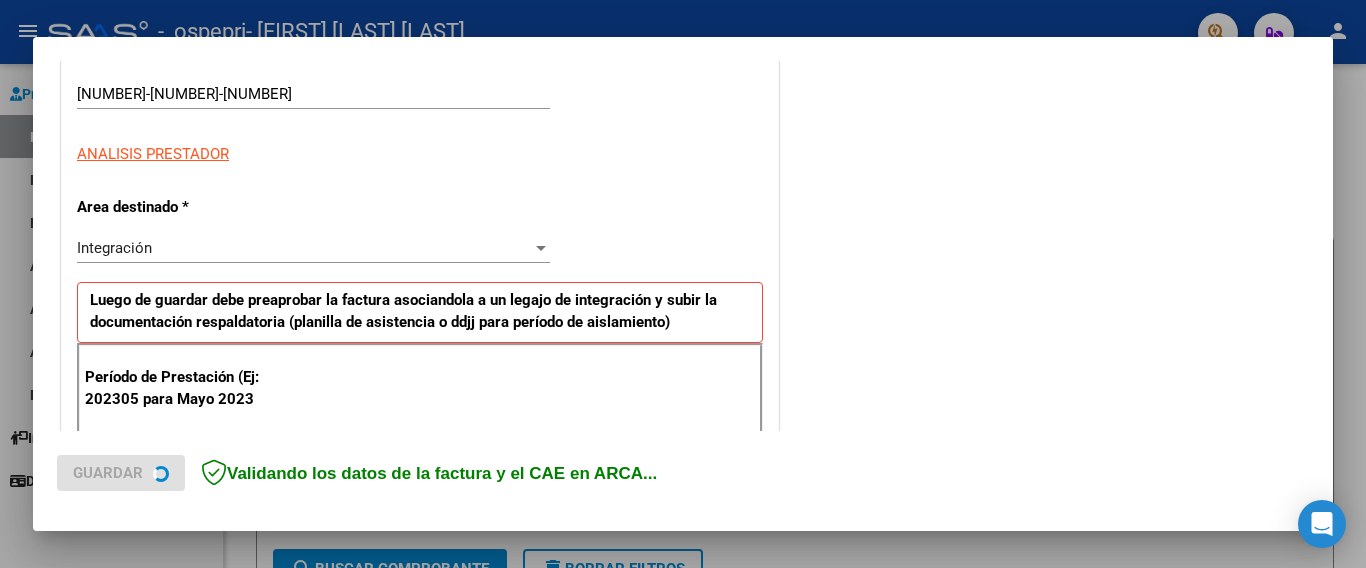 scroll, scrollTop: 500, scrollLeft: 0, axis: vertical 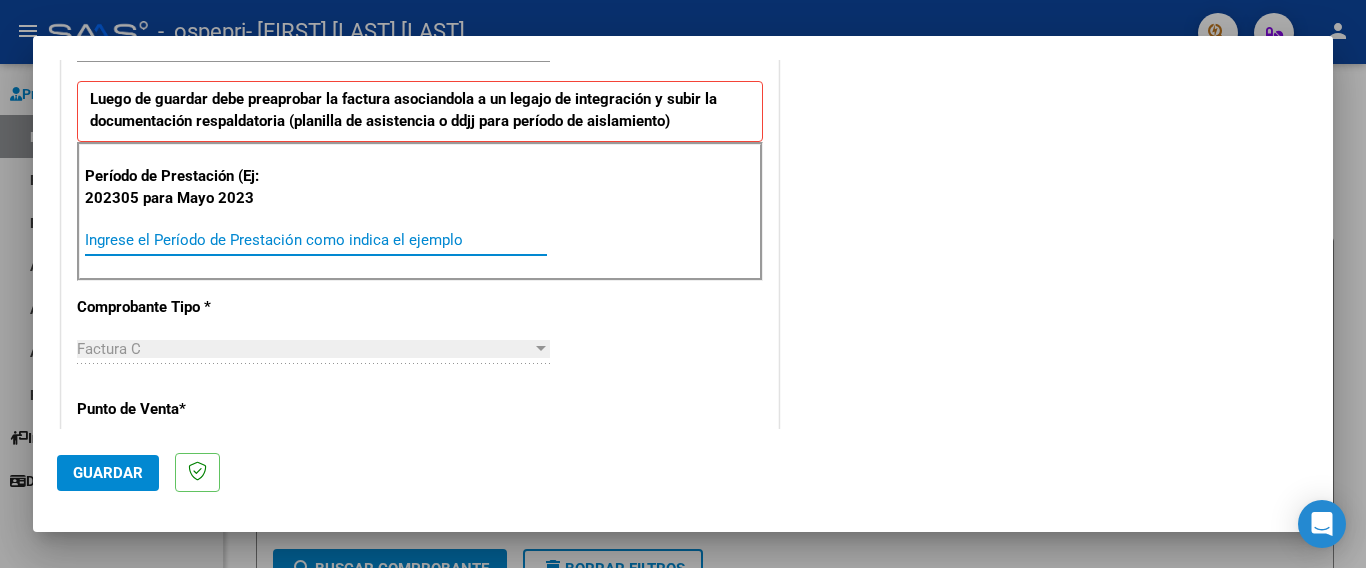click on "Ingrese el Período de Prestación como indica el ejemplo" at bounding box center [316, 240] 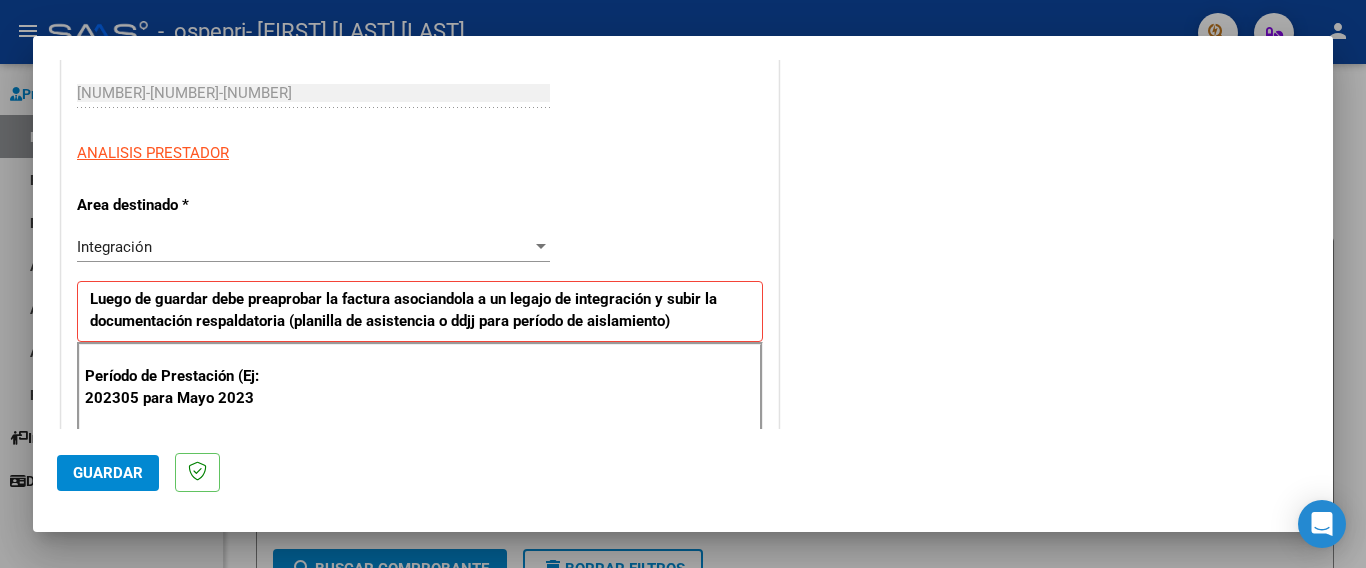 scroll, scrollTop: 500, scrollLeft: 0, axis: vertical 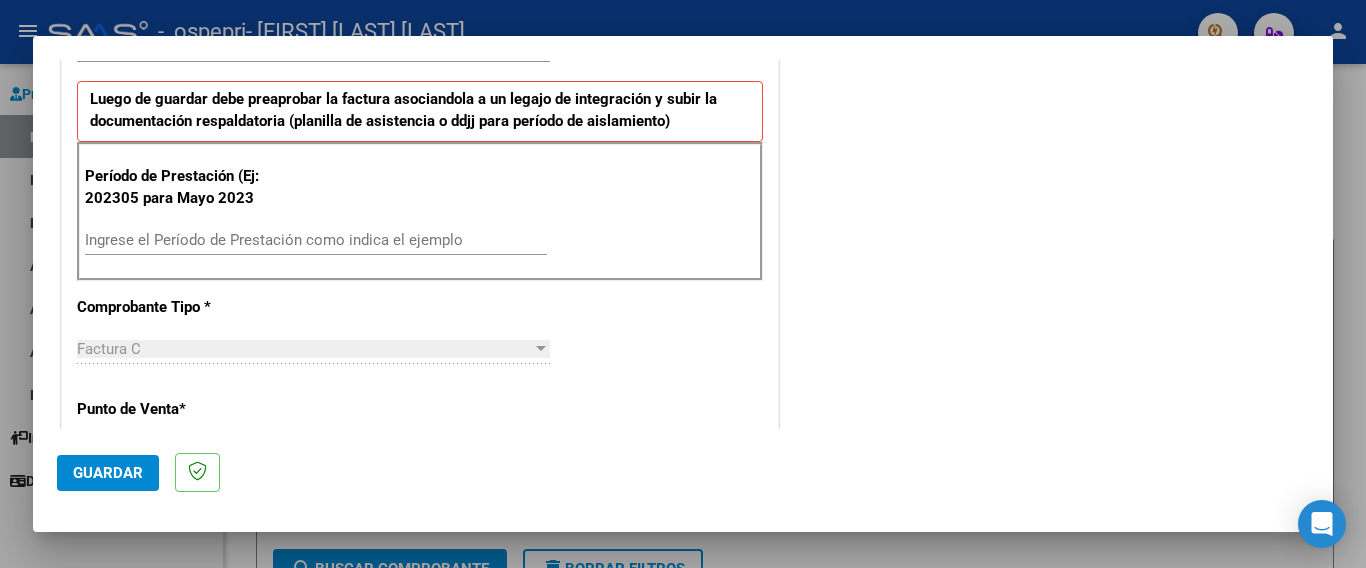 click on "Ingrese el Período de Prestación como indica el ejemplo" at bounding box center (316, 240) 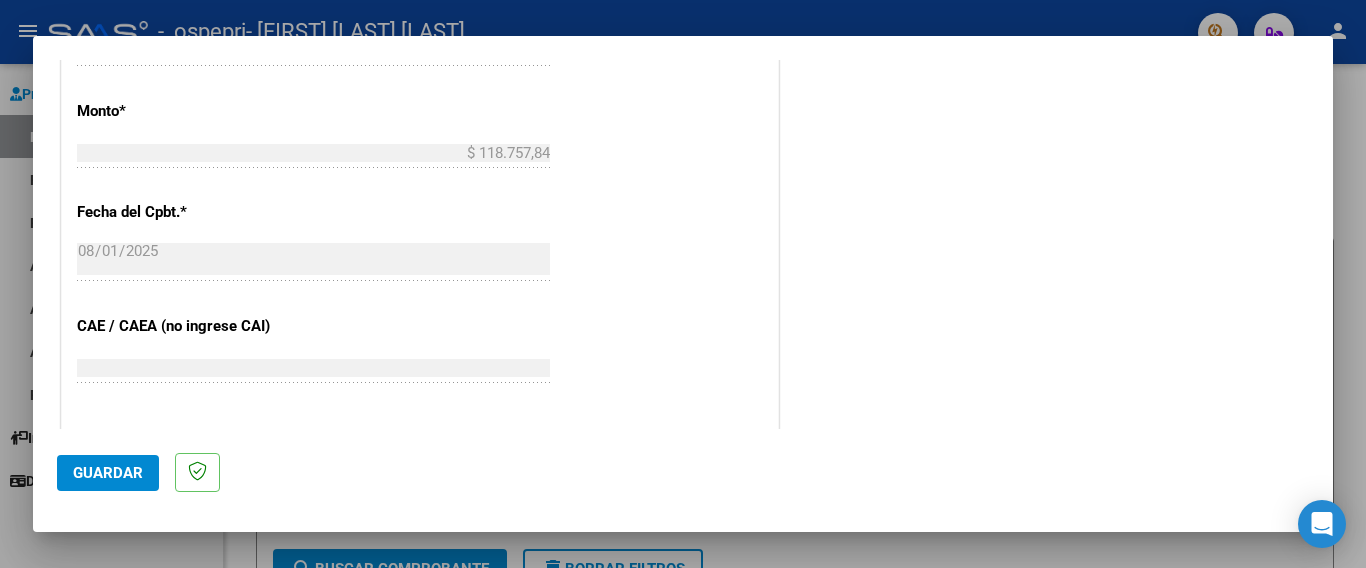 scroll, scrollTop: 1200, scrollLeft: 0, axis: vertical 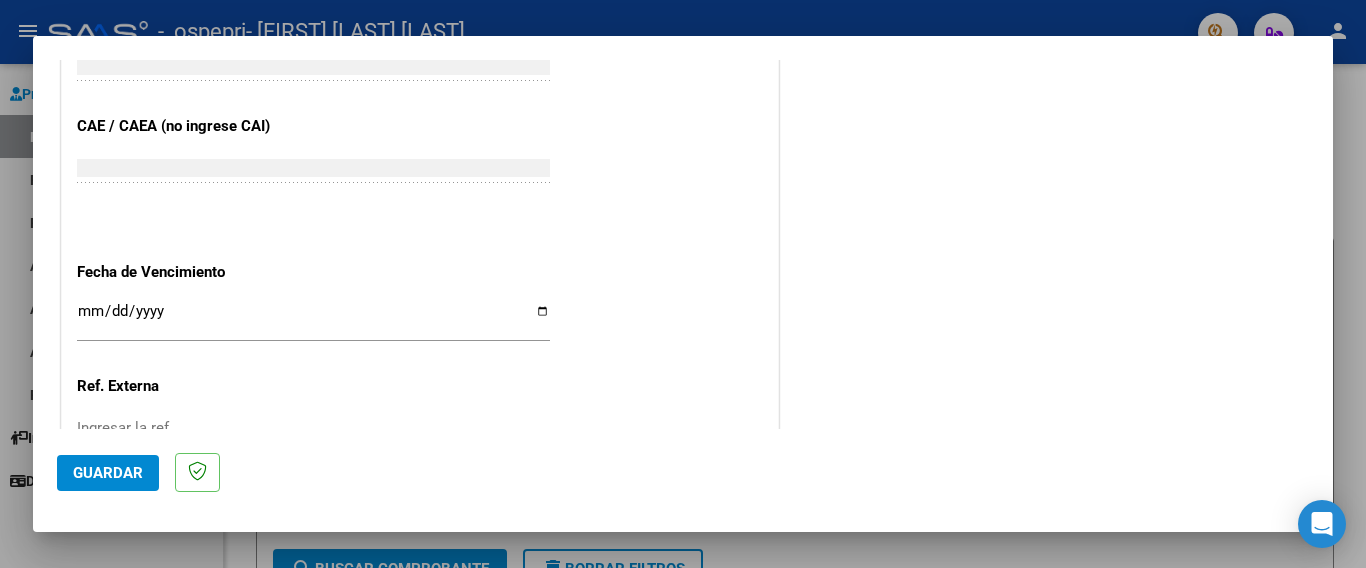 type on "202507" 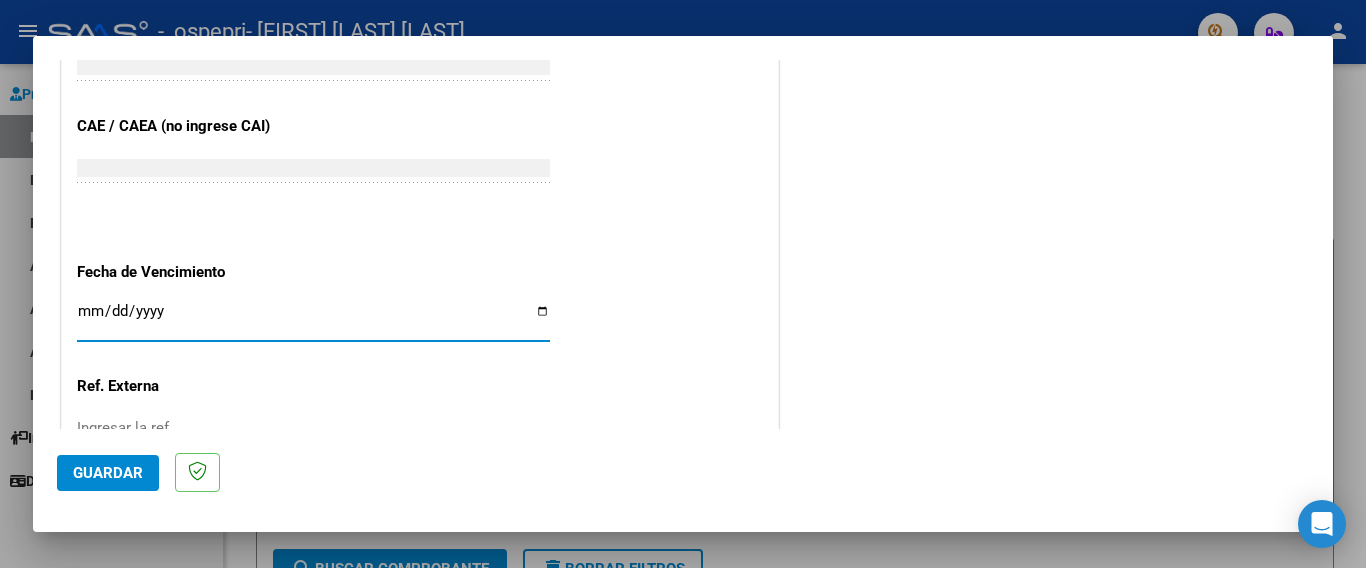 click on "Ingresar la fecha" at bounding box center (313, 319) 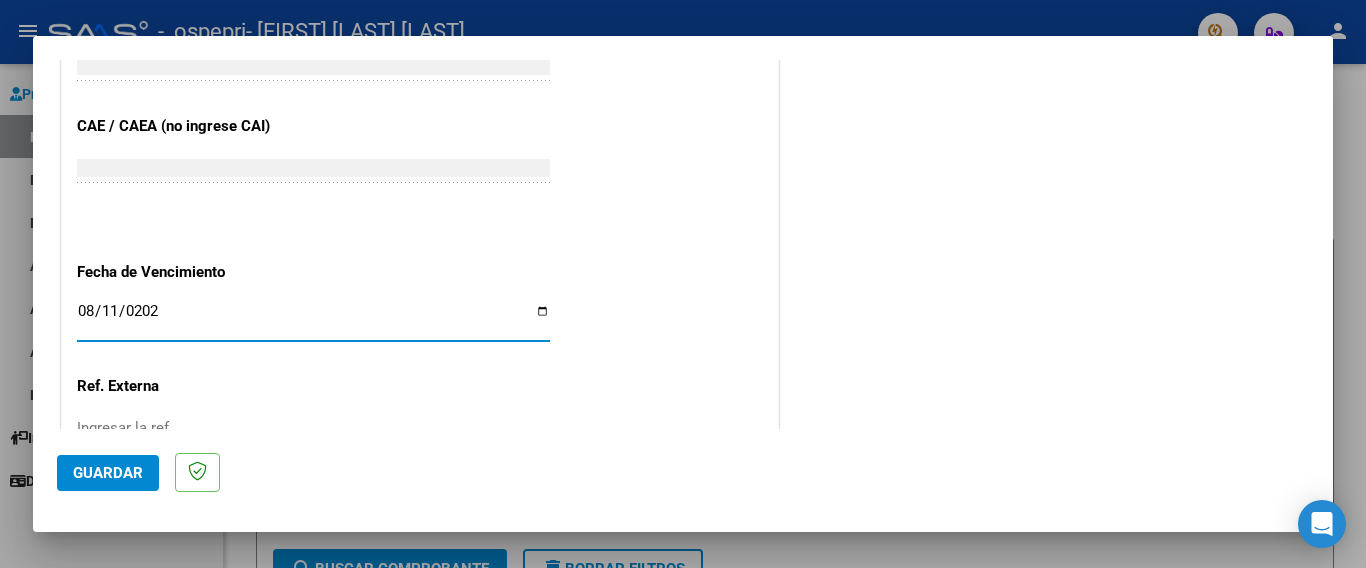 type on "2025-08-11" 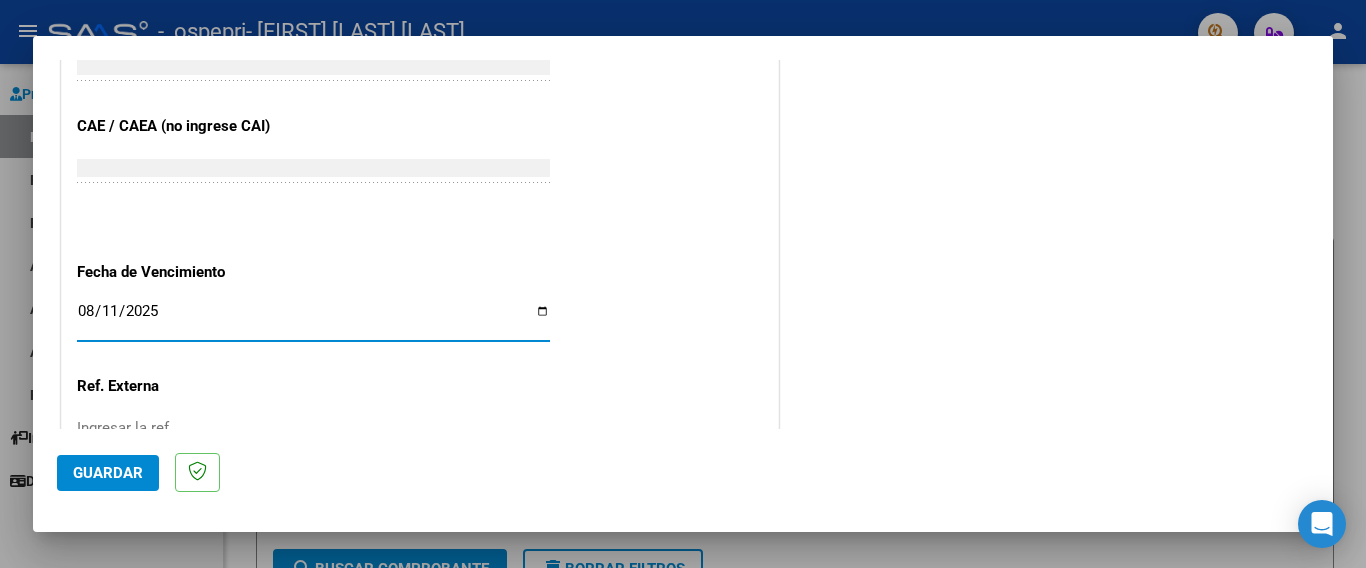 scroll, scrollTop: 1329, scrollLeft: 0, axis: vertical 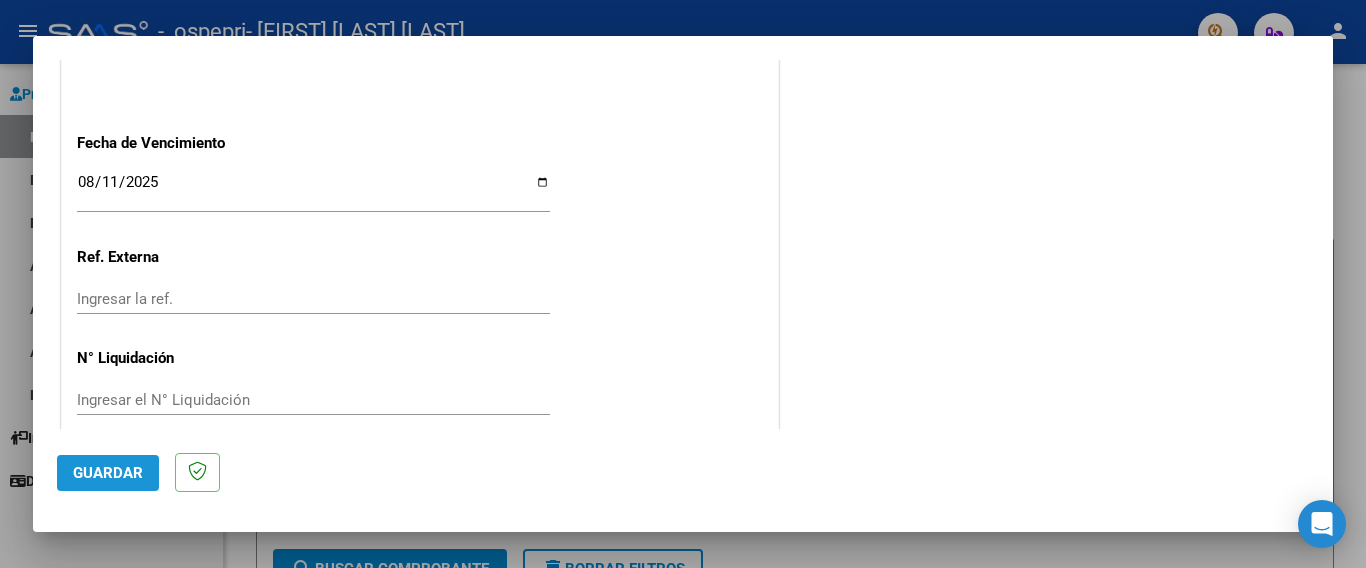 click on "Guardar" 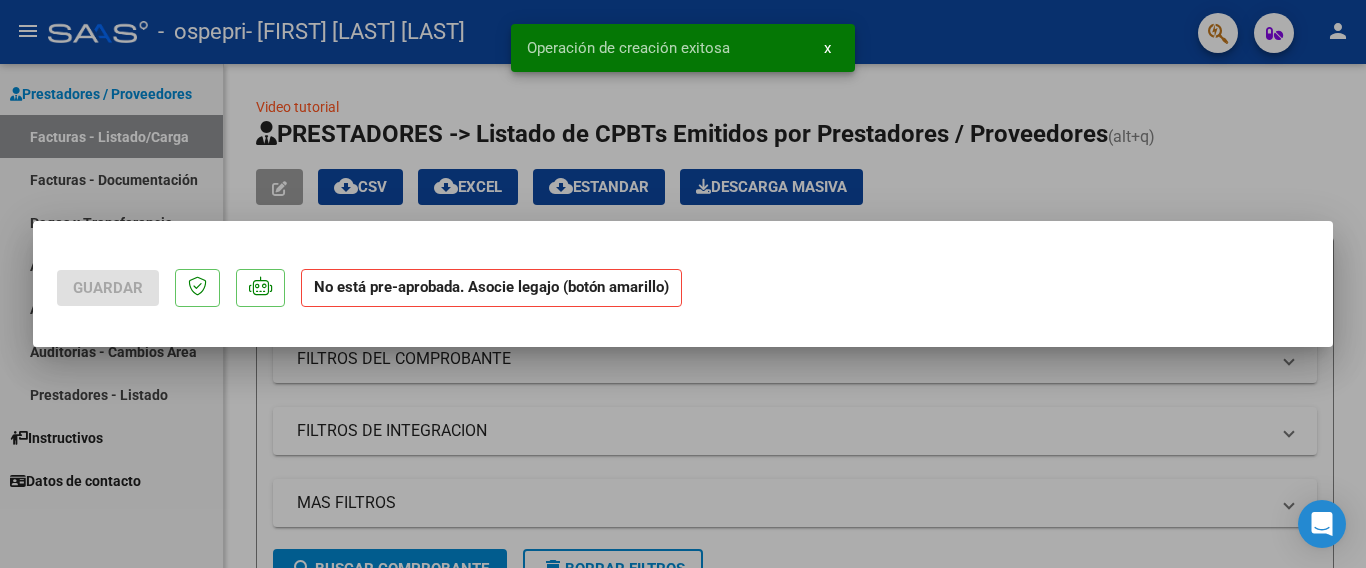 scroll, scrollTop: 0, scrollLeft: 0, axis: both 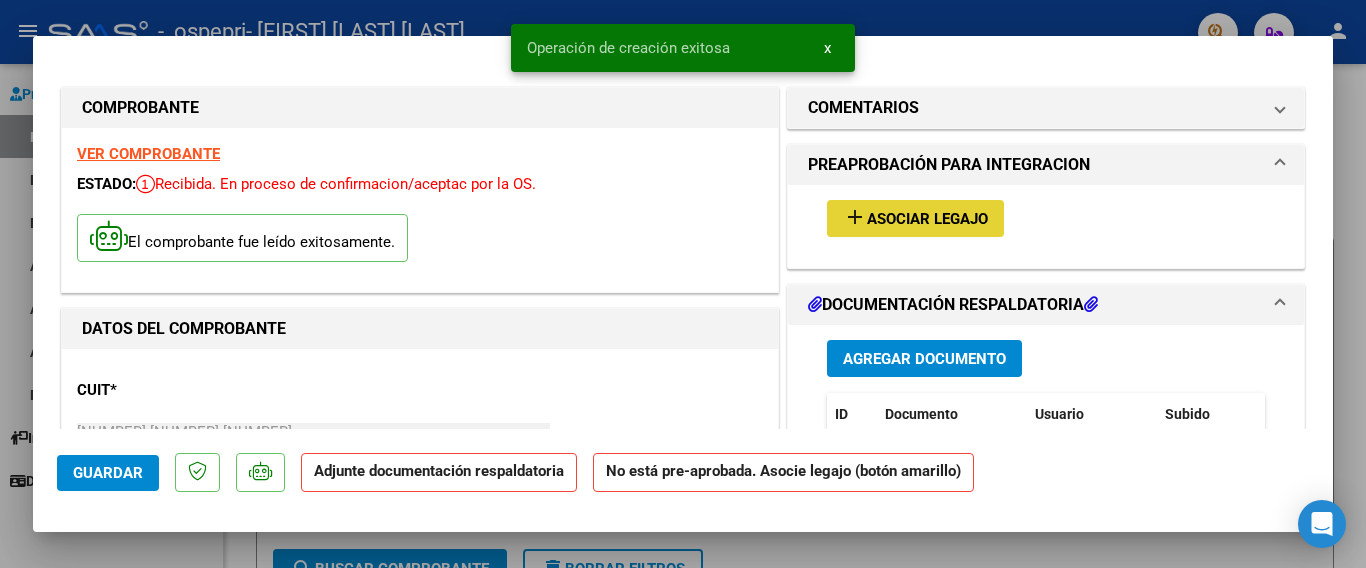 click on "Asociar Legajo" at bounding box center (927, 219) 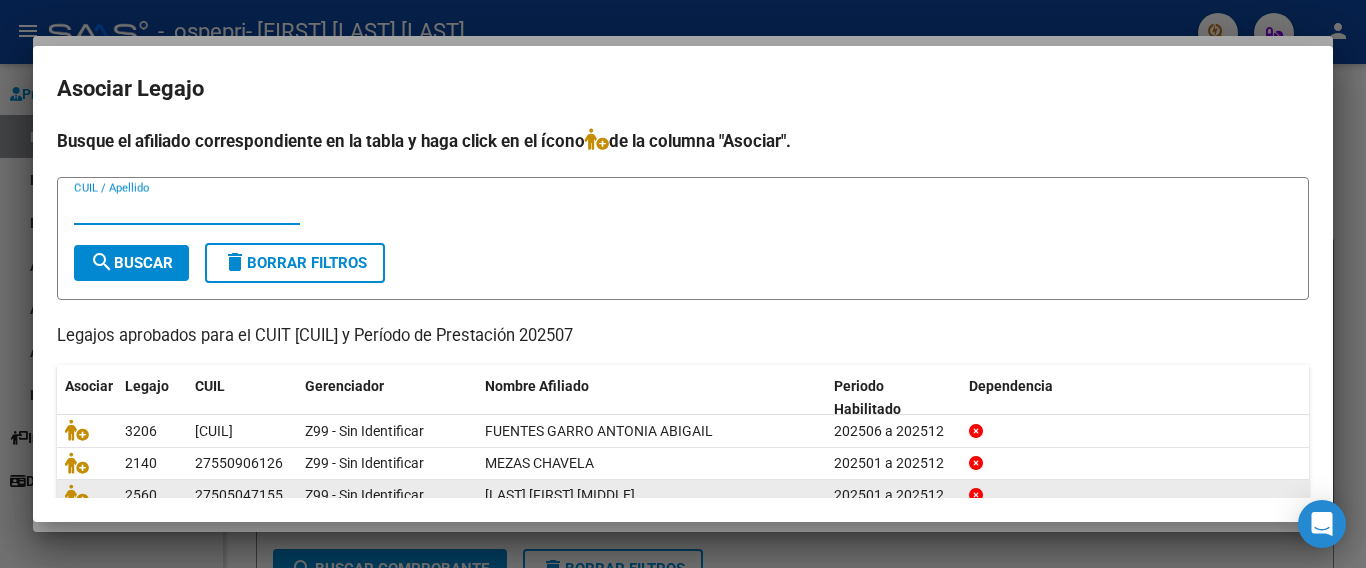 scroll, scrollTop: 87, scrollLeft: 0, axis: vertical 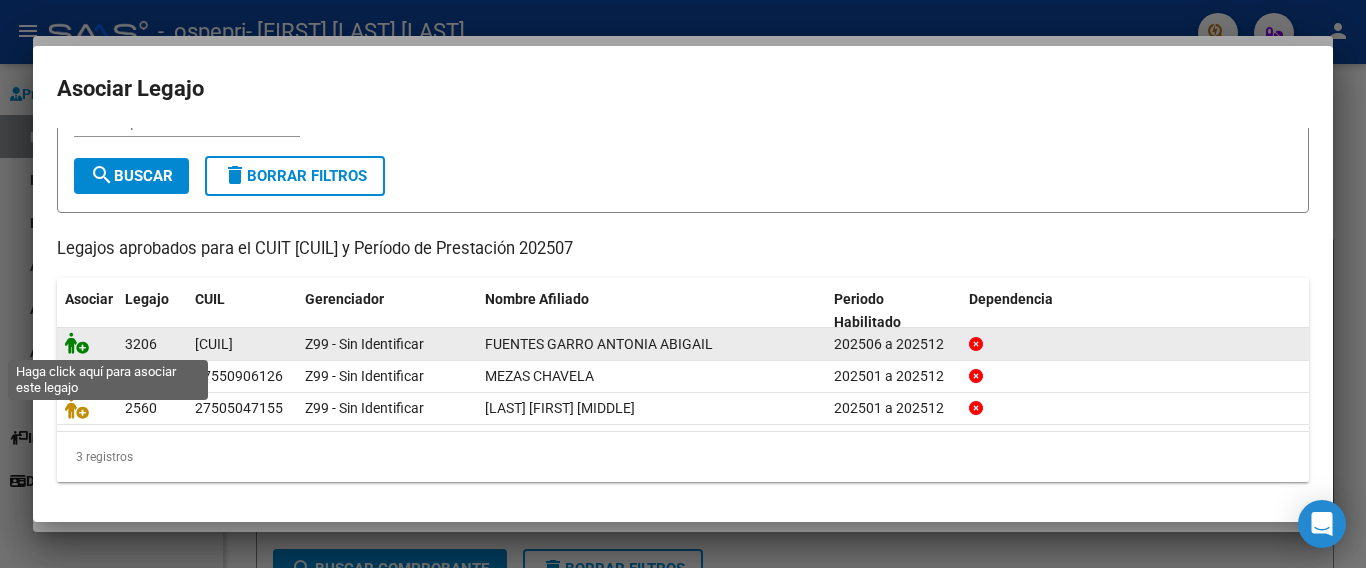 click 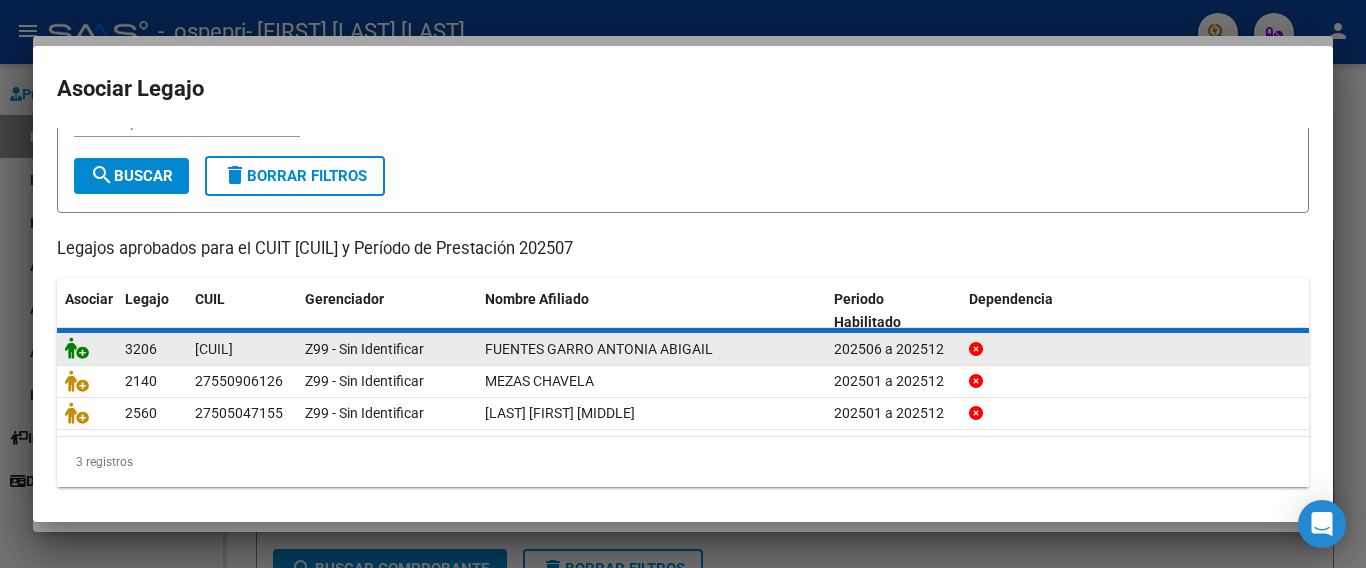scroll, scrollTop: 100, scrollLeft: 0, axis: vertical 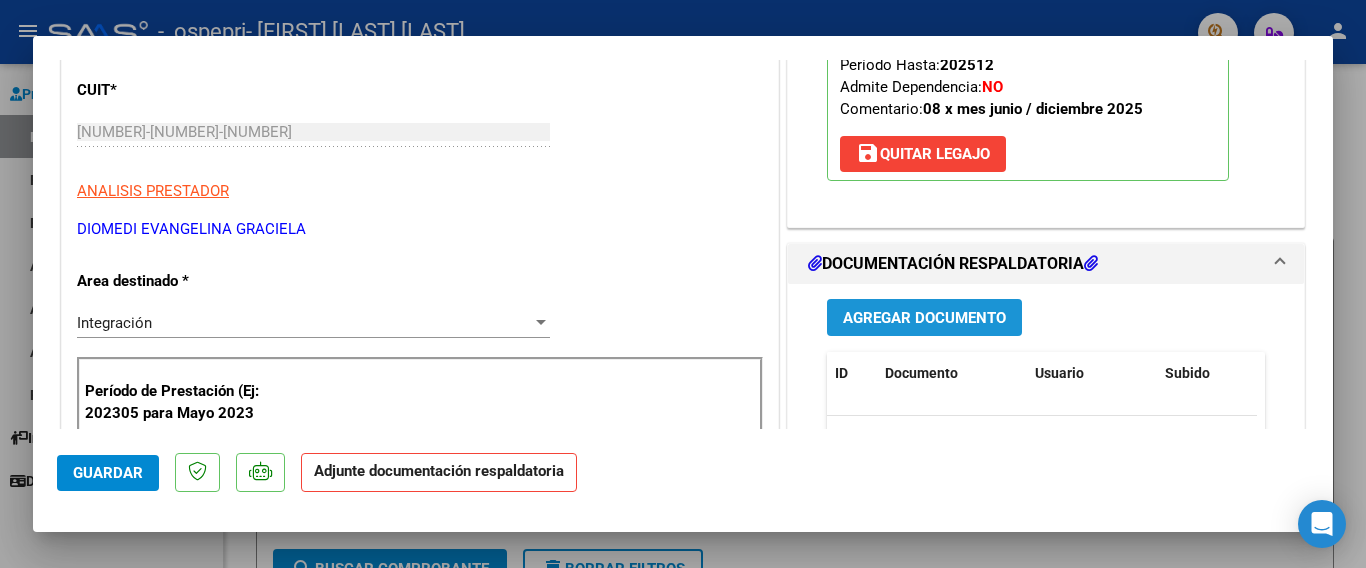 click on "Agregar Documento" at bounding box center (924, 318) 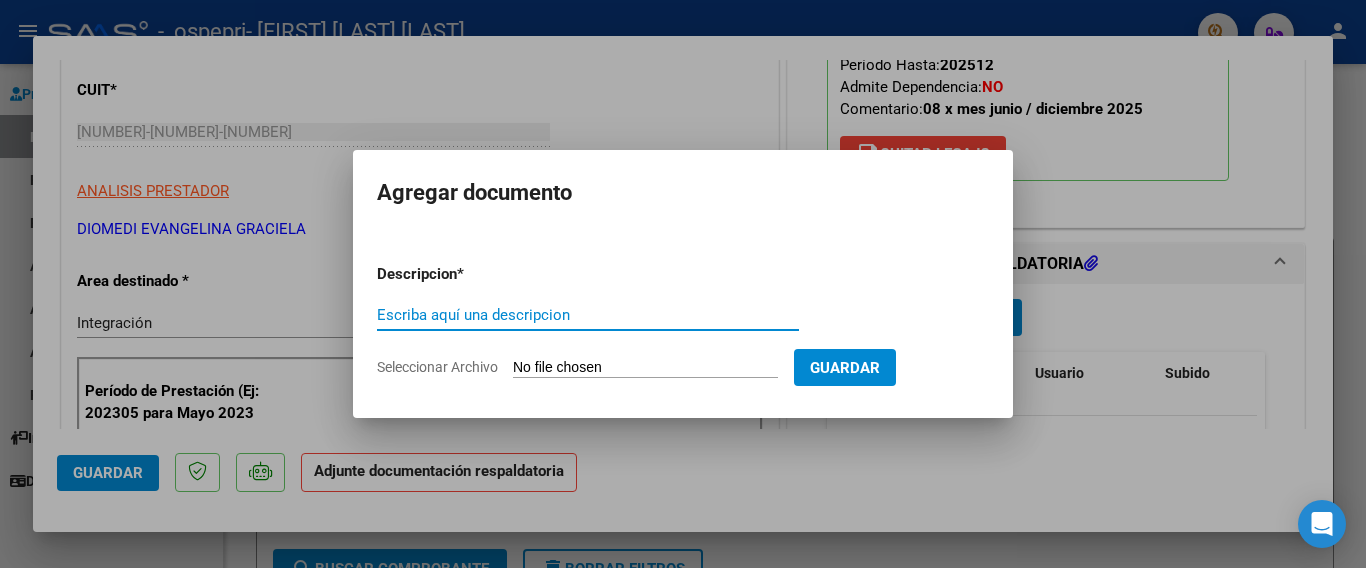 click on "Escriba aquí una descripcion" at bounding box center [588, 315] 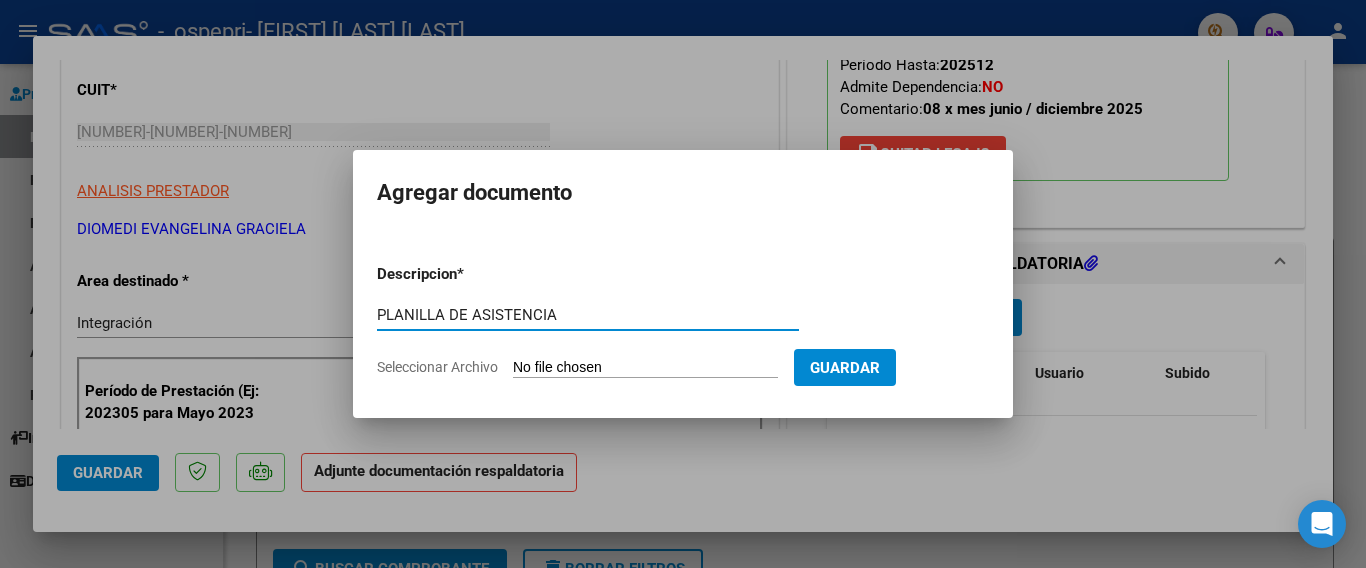 type on "PLANILLA DE ASISTENCIA" 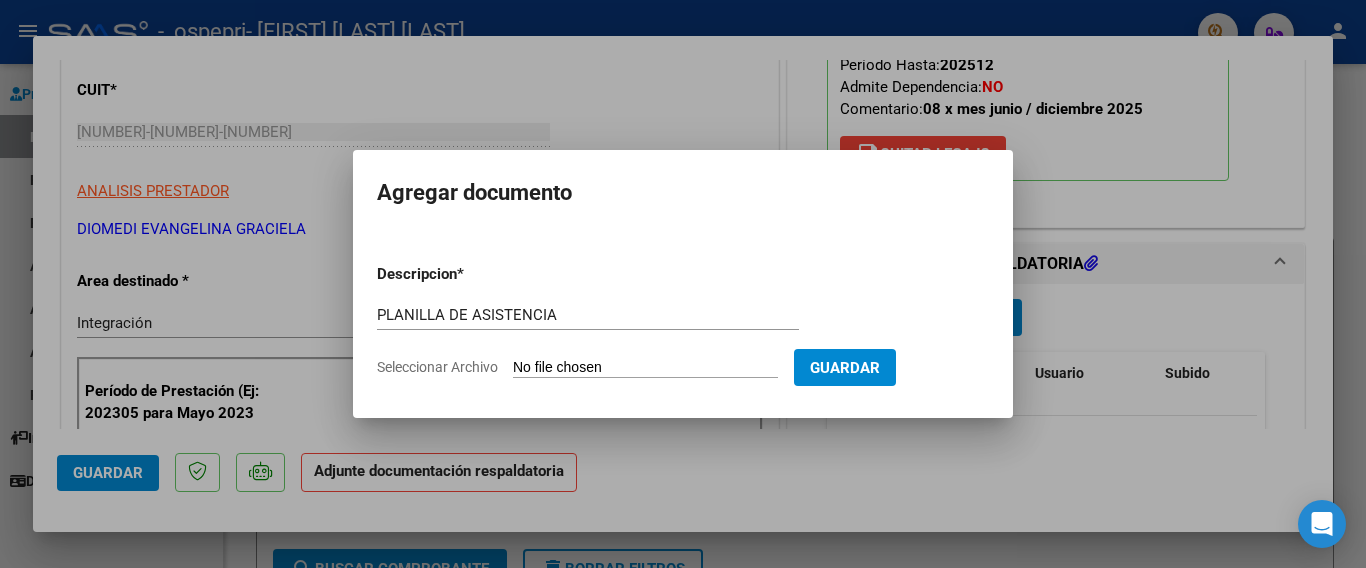 click on "Seleccionar Archivo" at bounding box center [645, 368] 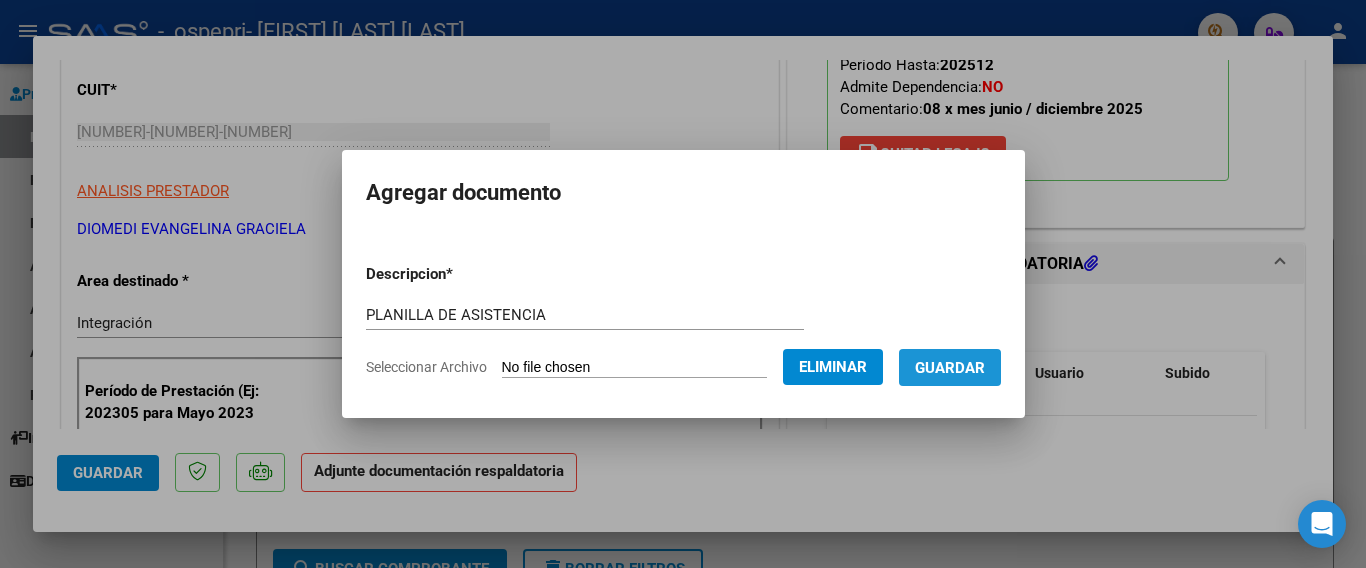 click on "Guardar" at bounding box center [950, 368] 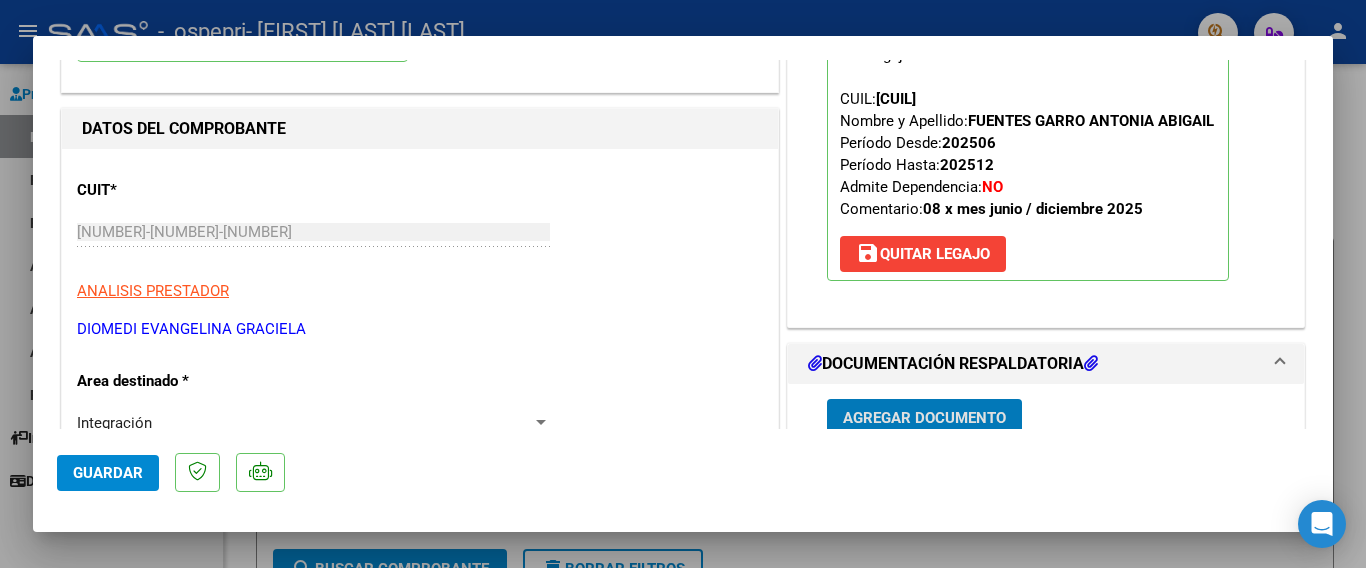 scroll, scrollTop: 600, scrollLeft: 0, axis: vertical 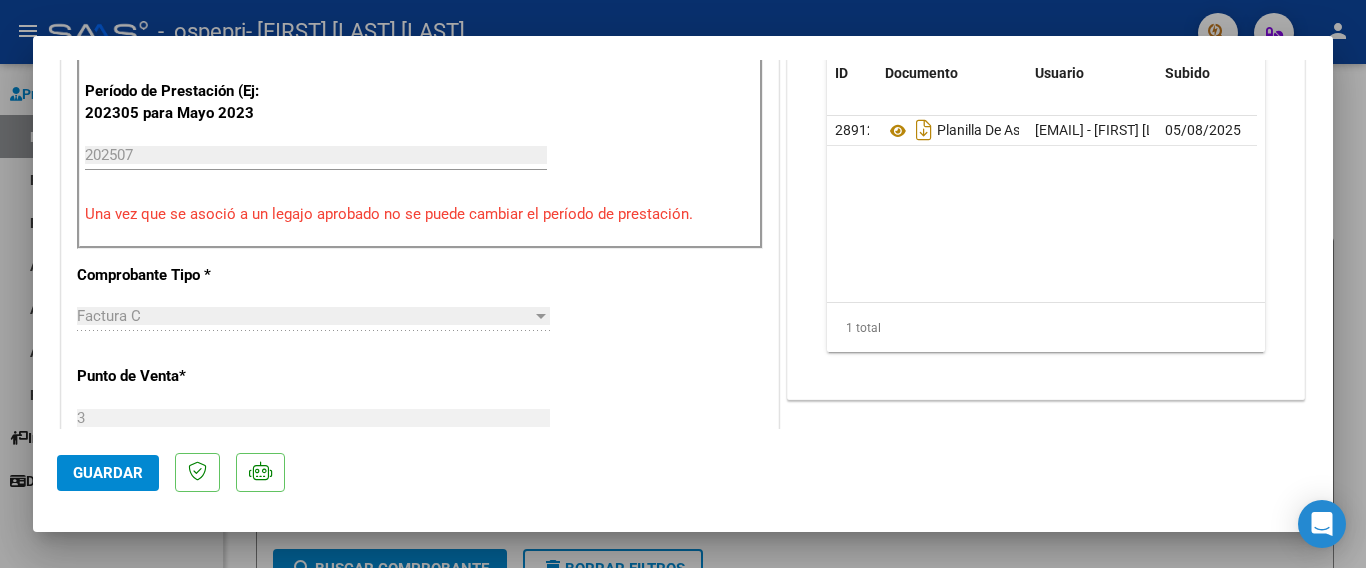 click on "Guardar" 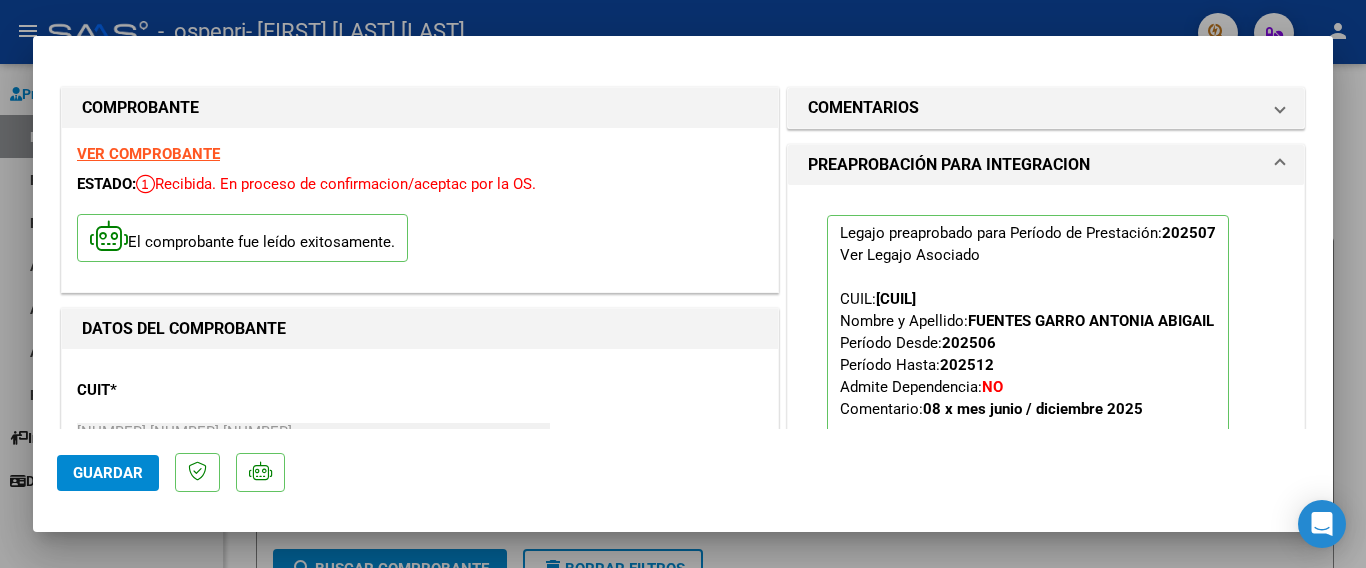 scroll, scrollTop: 200, scrollLeft: 0, axis: vertical 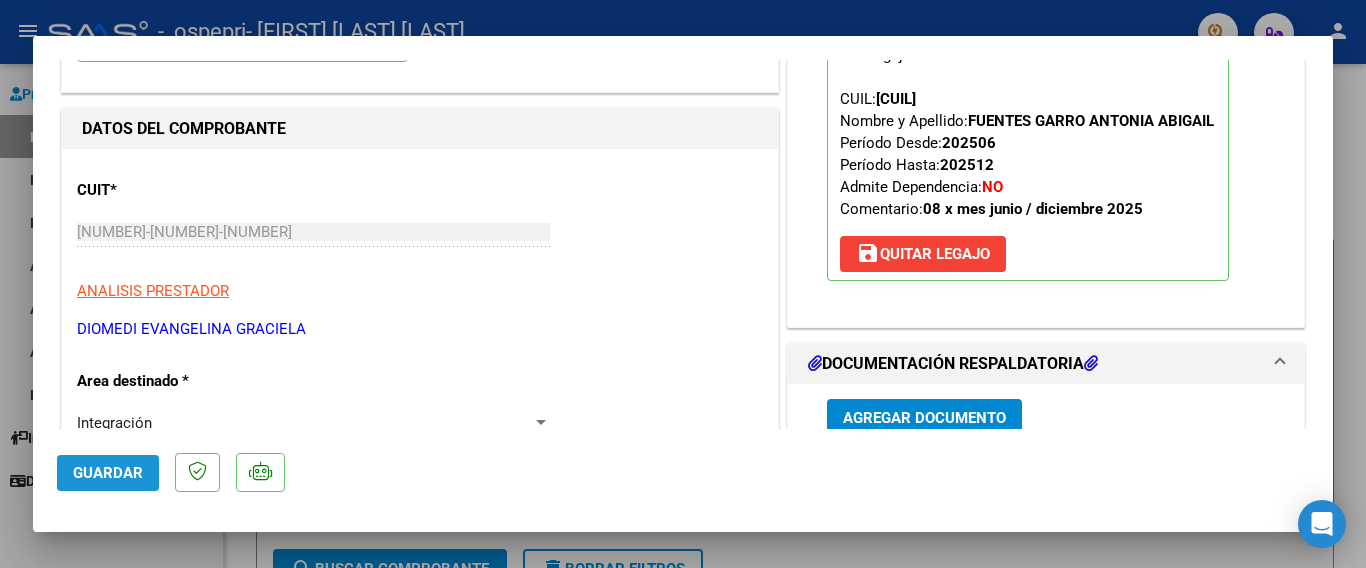 click on "Guardar" 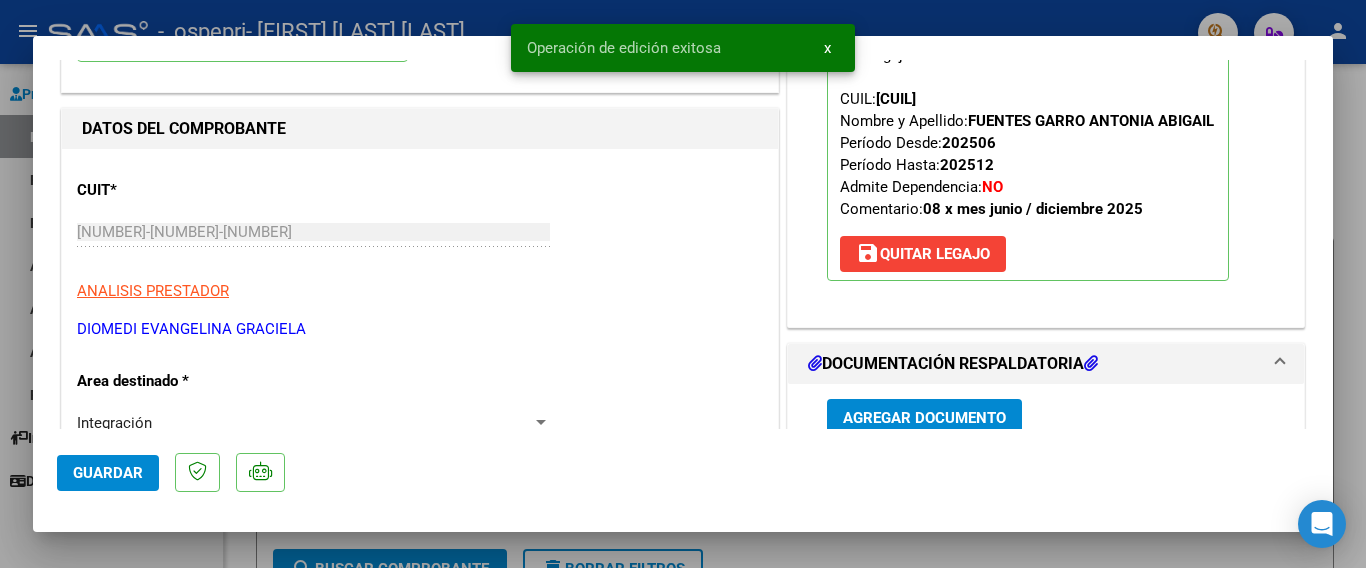 click on "x" at bounding box center (827, 48) 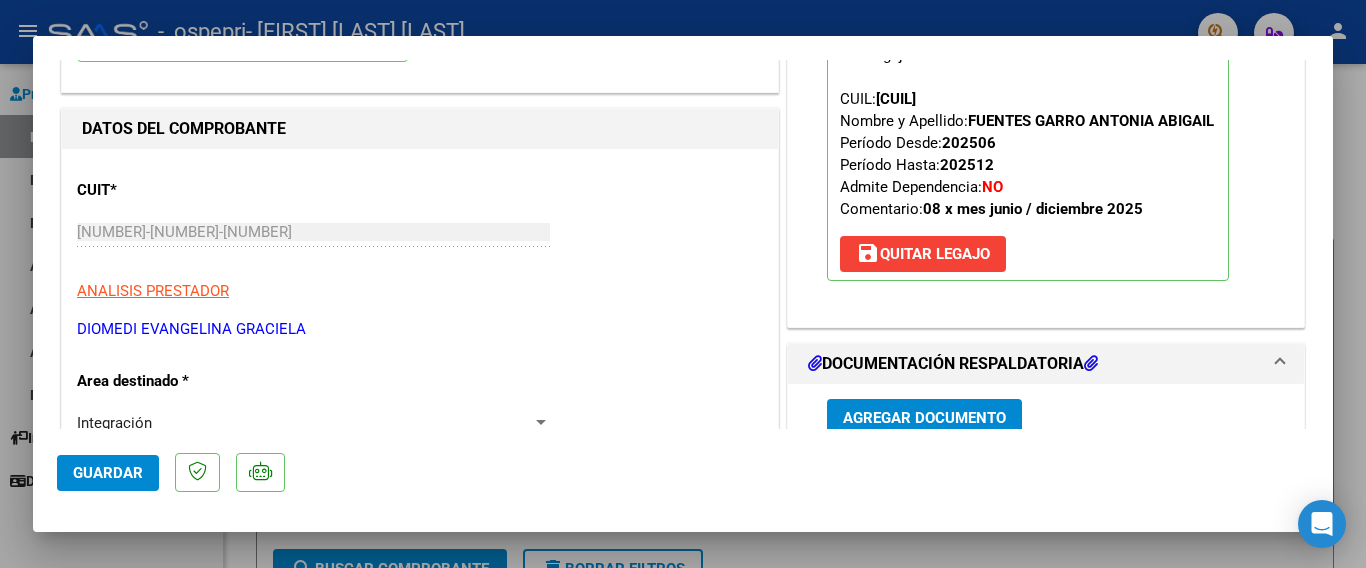 click at bounding box center (683, 284) 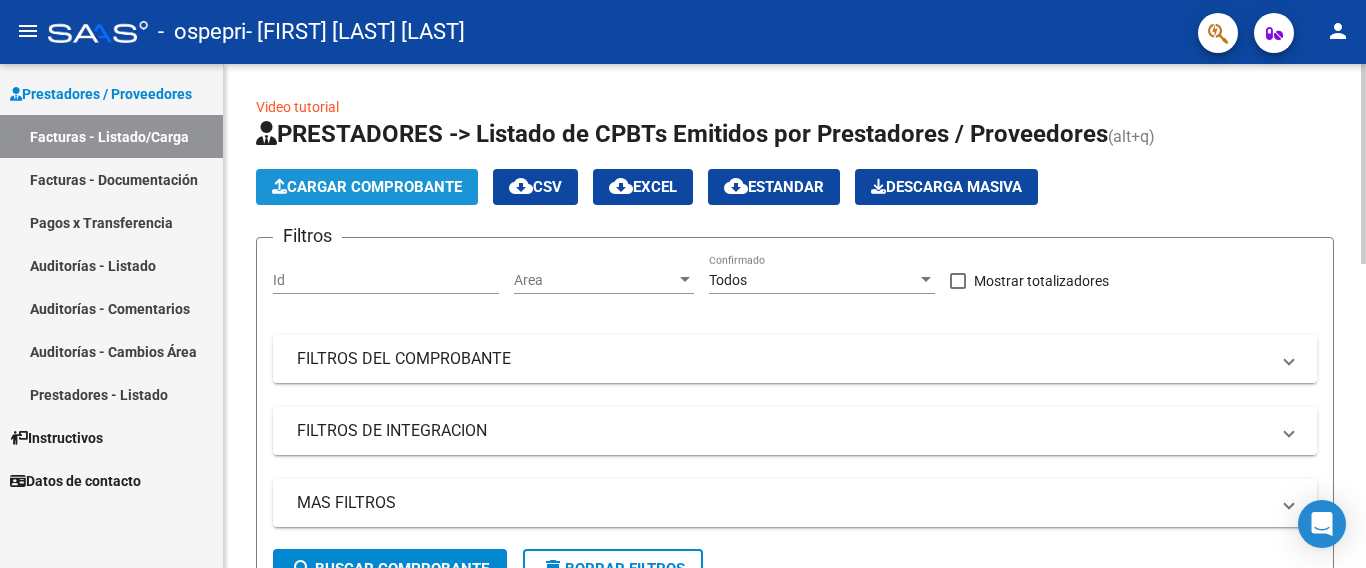 click on "Cargar Comprobante" 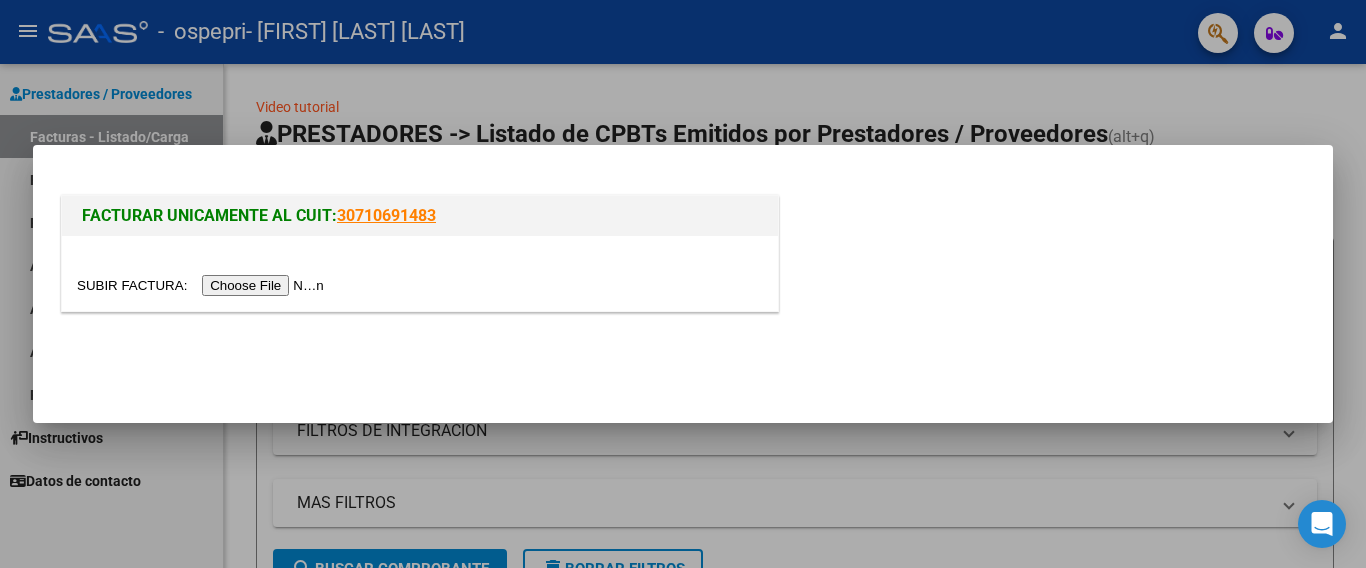 click at bounding box center (203, 285) 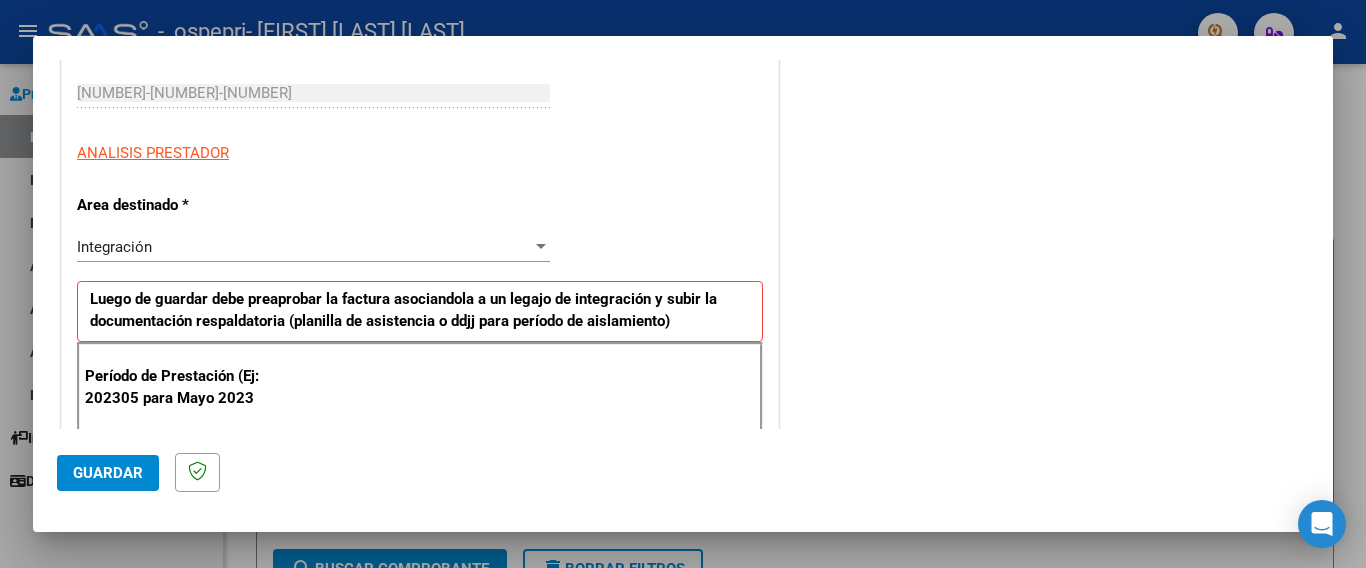 scroll, scrollTop: 400, scrollLeft: 0, axis: vertical 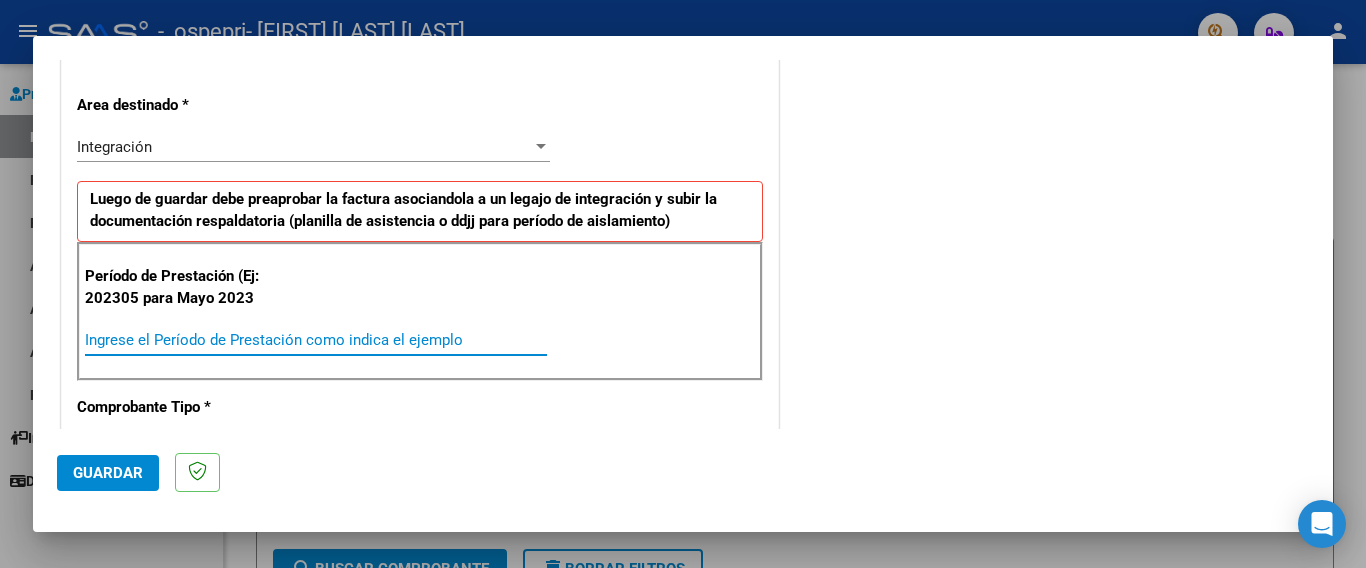 click on "Ingrese el Período de Prestación como indica el ejemplo" at bounding box center (316, 340) 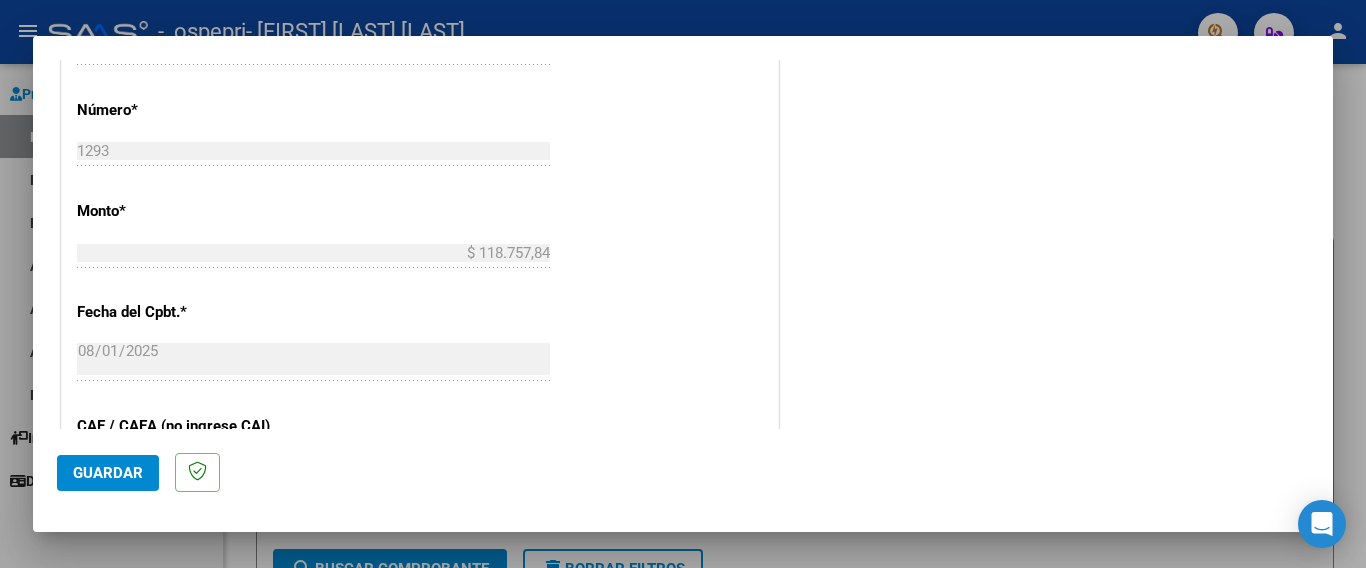 scroll, scrollTop: 1200, scrollLeft: 0, axis: vertical 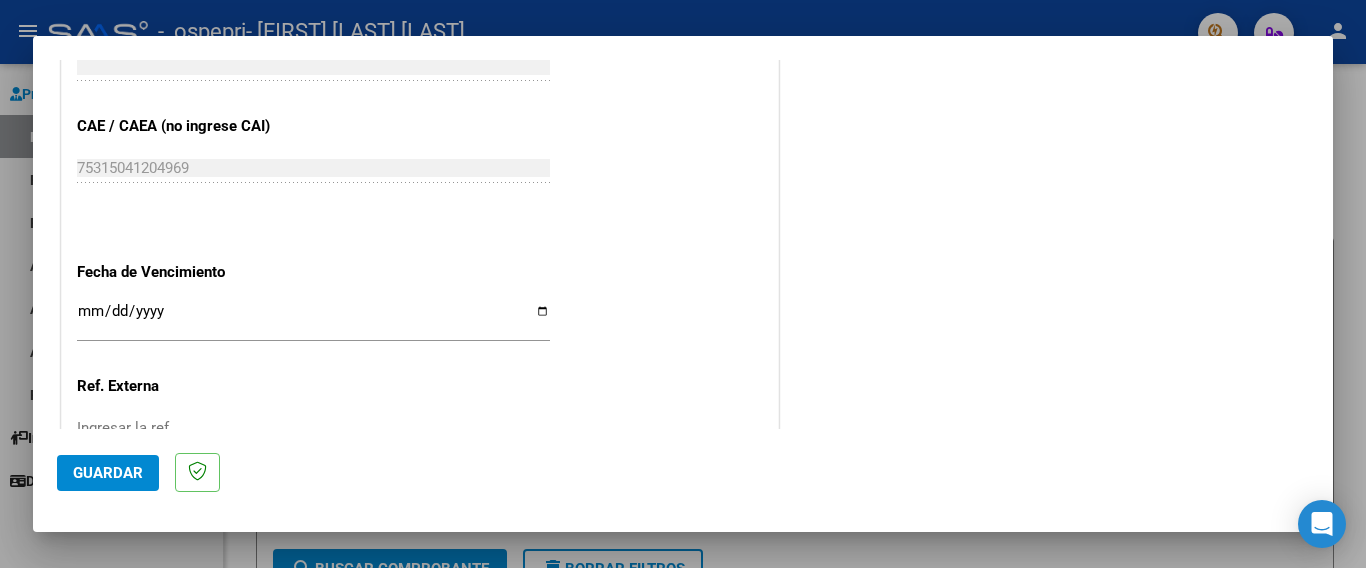 type on "202507" 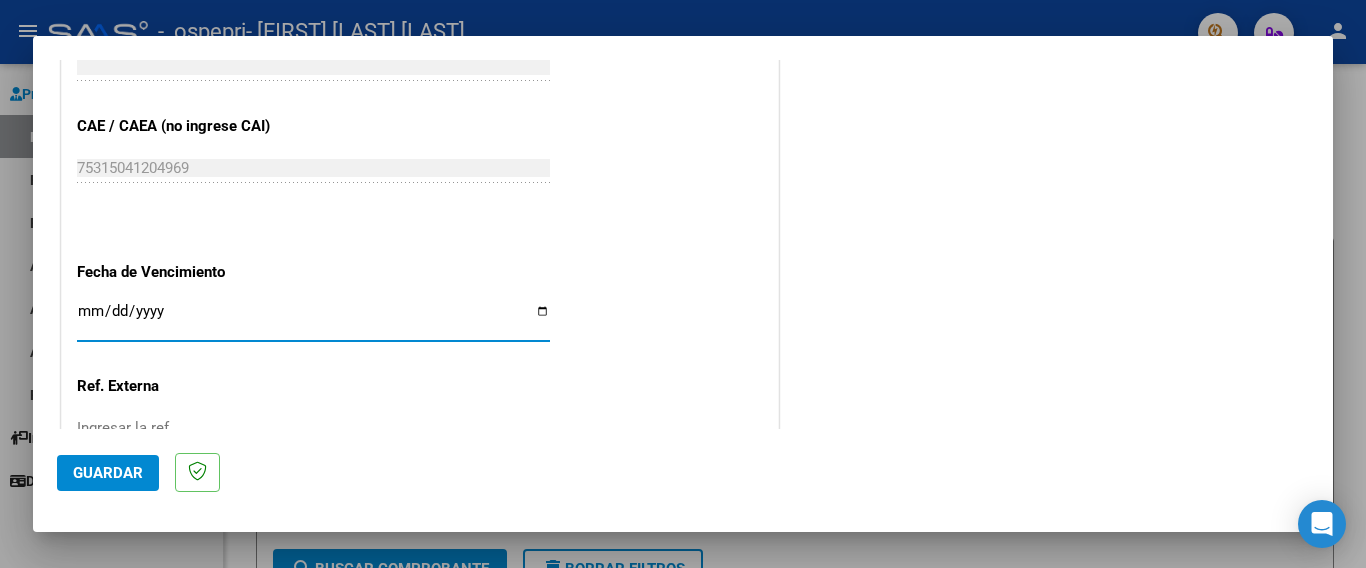 click on "Ingresar la fecha" at bounding box center [313, 319] 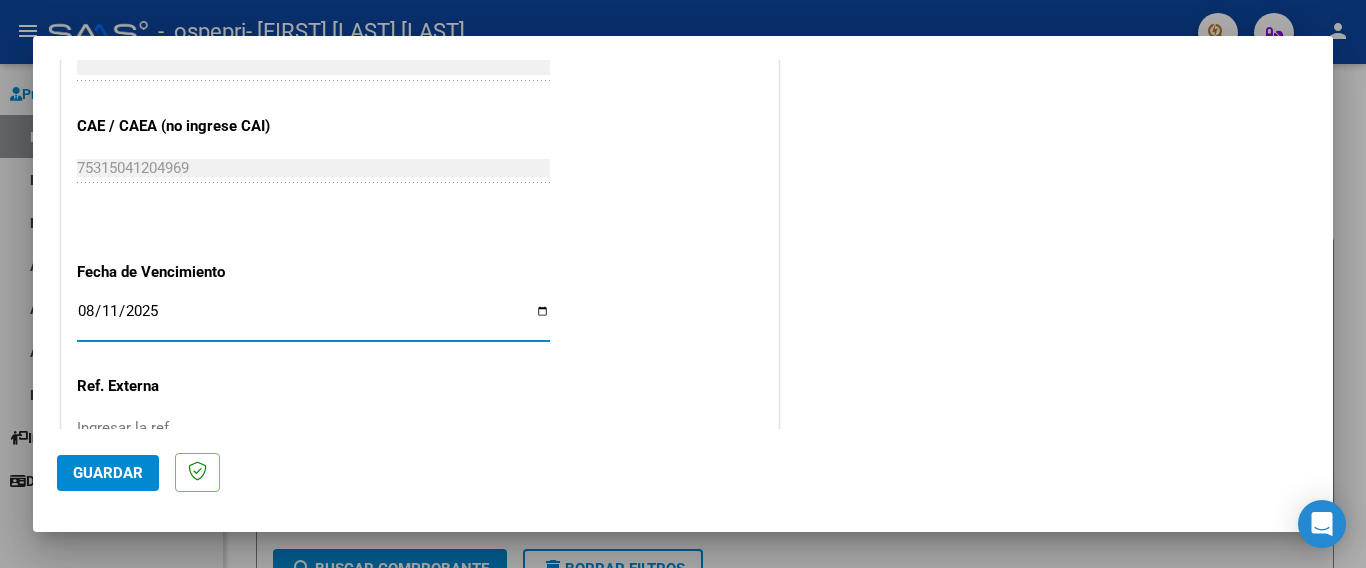 scroll, scrollTop: 1329, scrollLeft: 0, axis: vertical 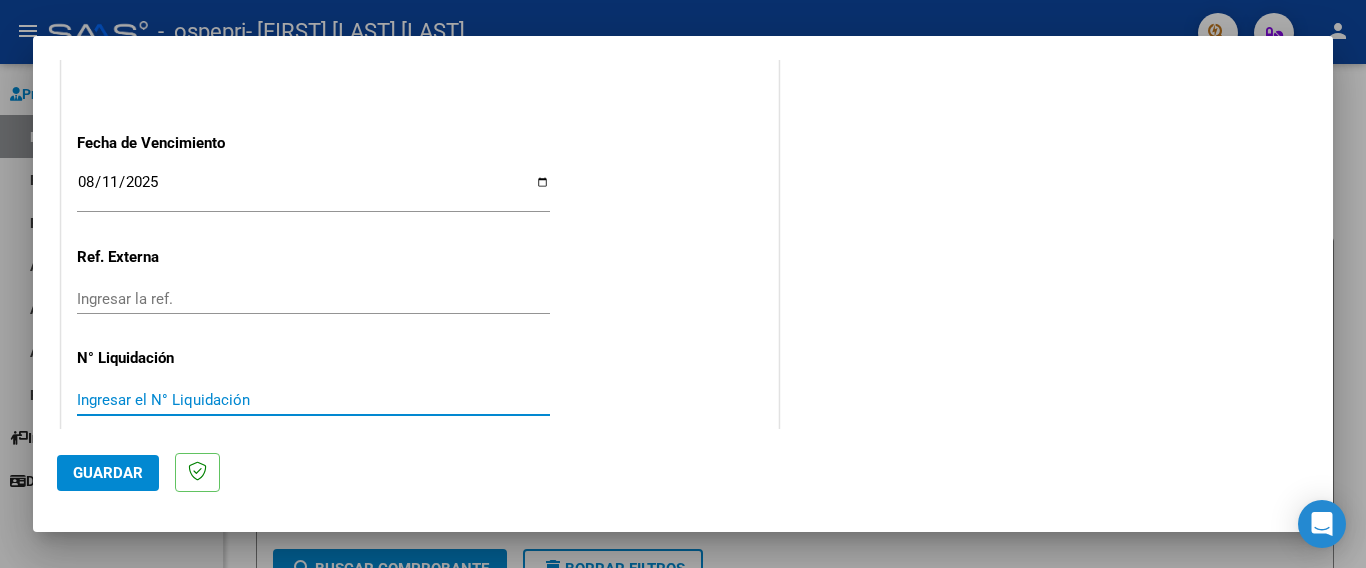click on "Ingresar el N° Liquidación" at bounding box center (313, 400) 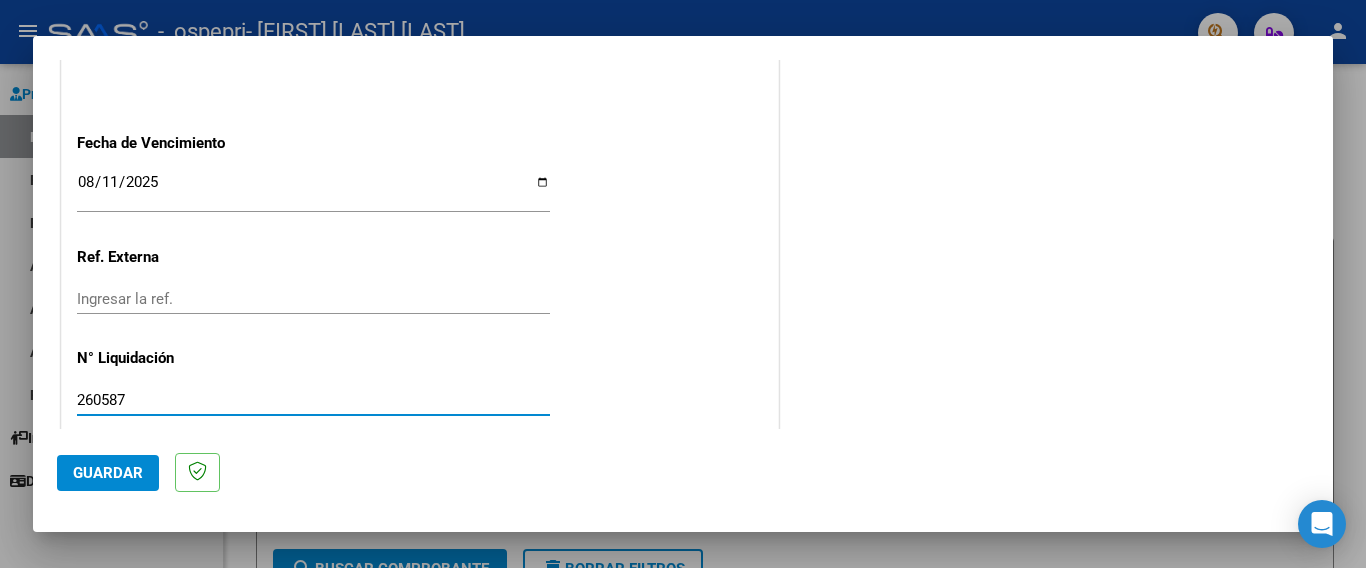 click on "260587" at bounding box center [313, 400] 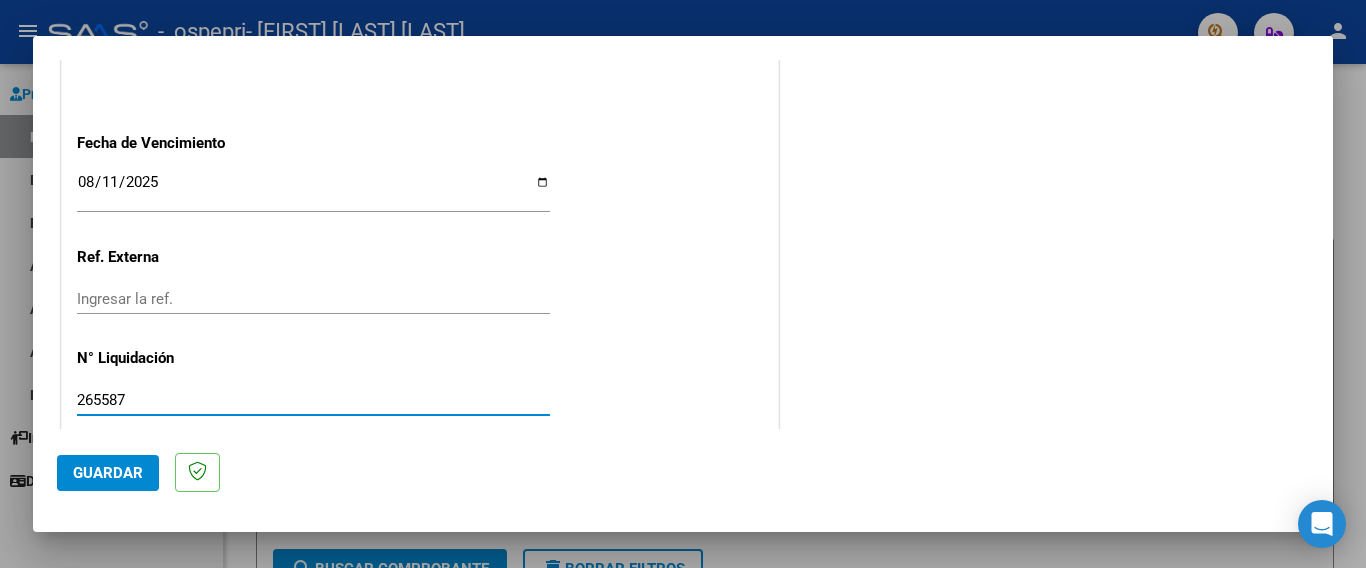 type on "265587" 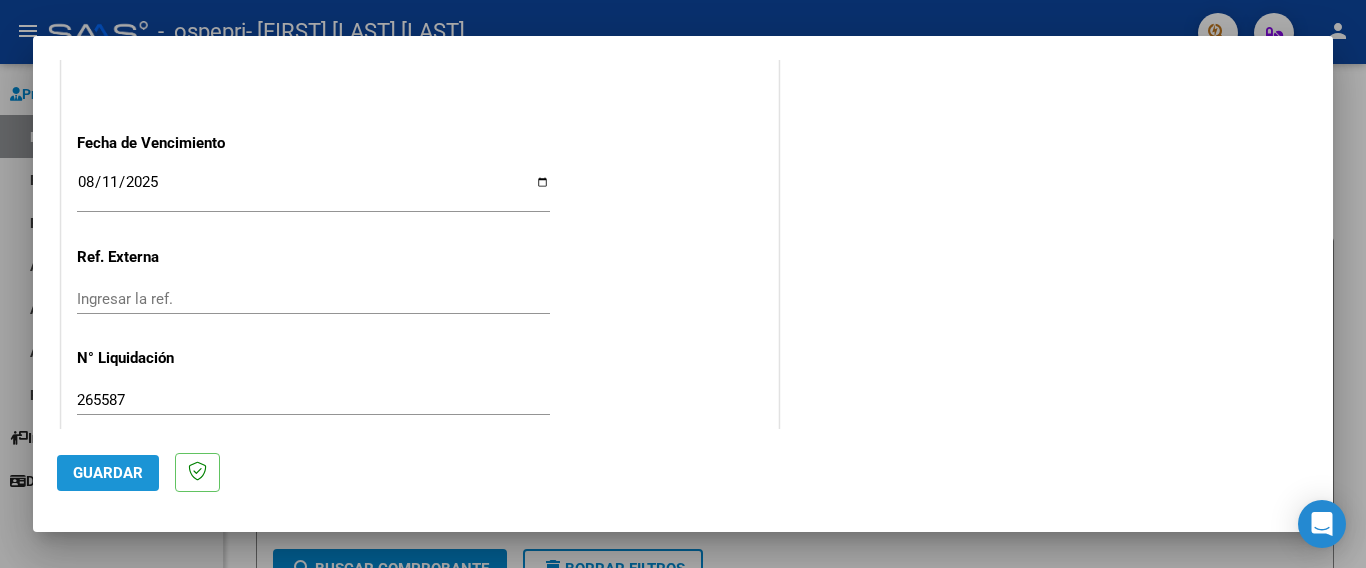 click on "Guardar" 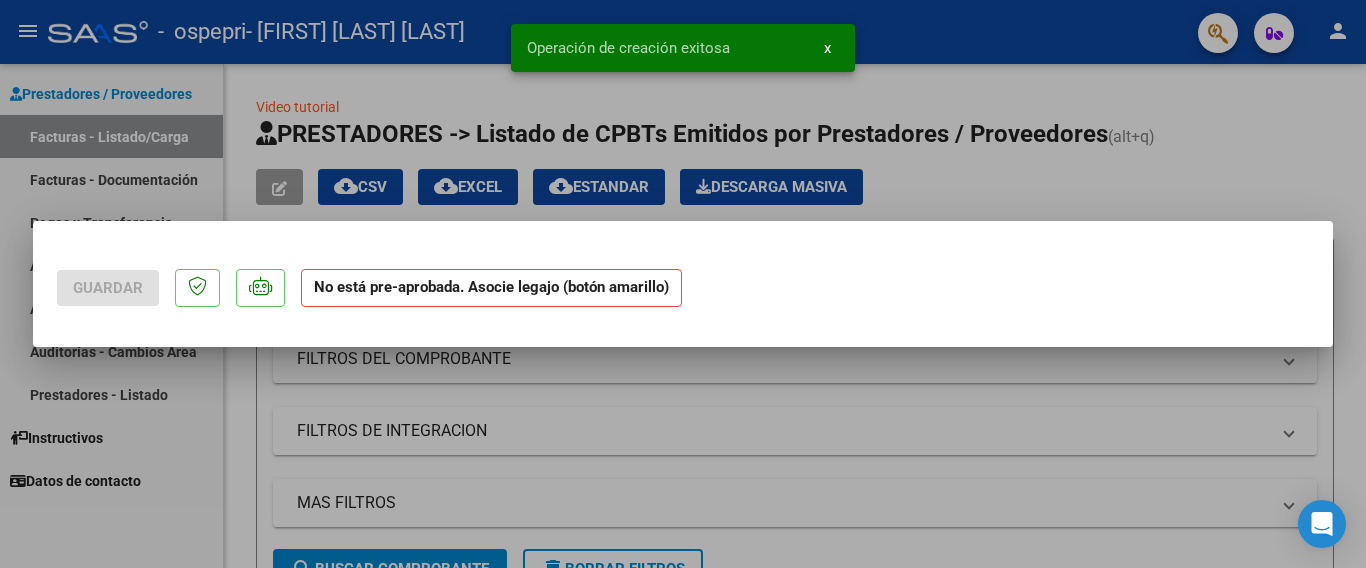 scroll, scrollTop: 0, scrollLeft: 0, axis: both 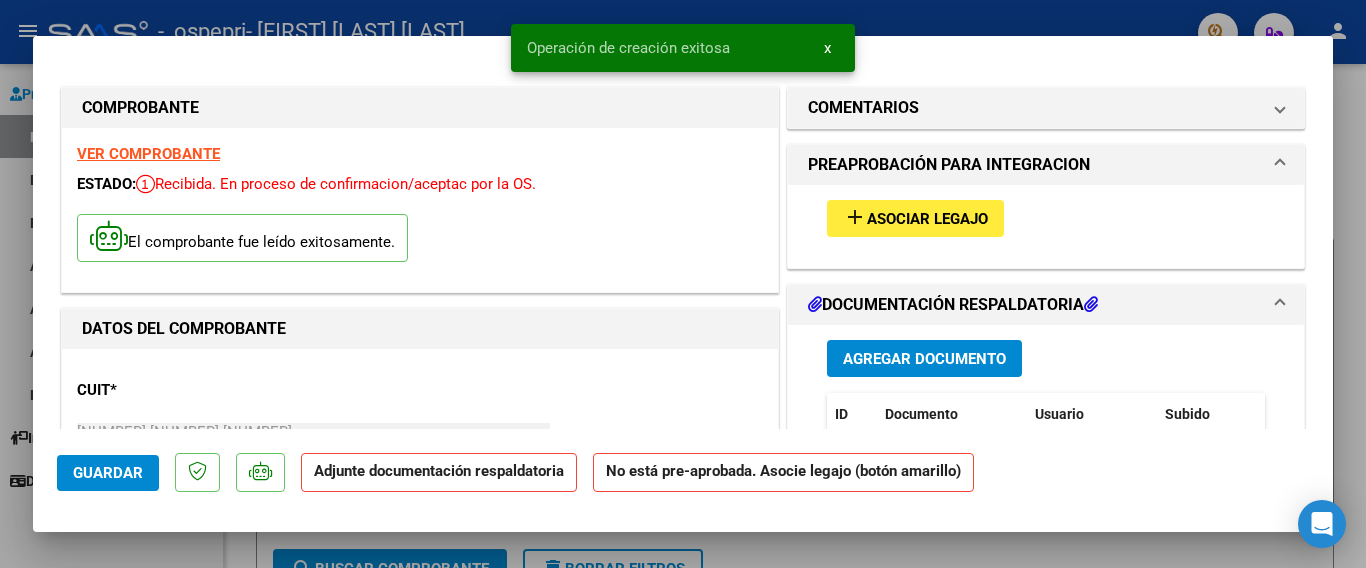 click on "Asociar Legajo" at bounding box center [927, 219] 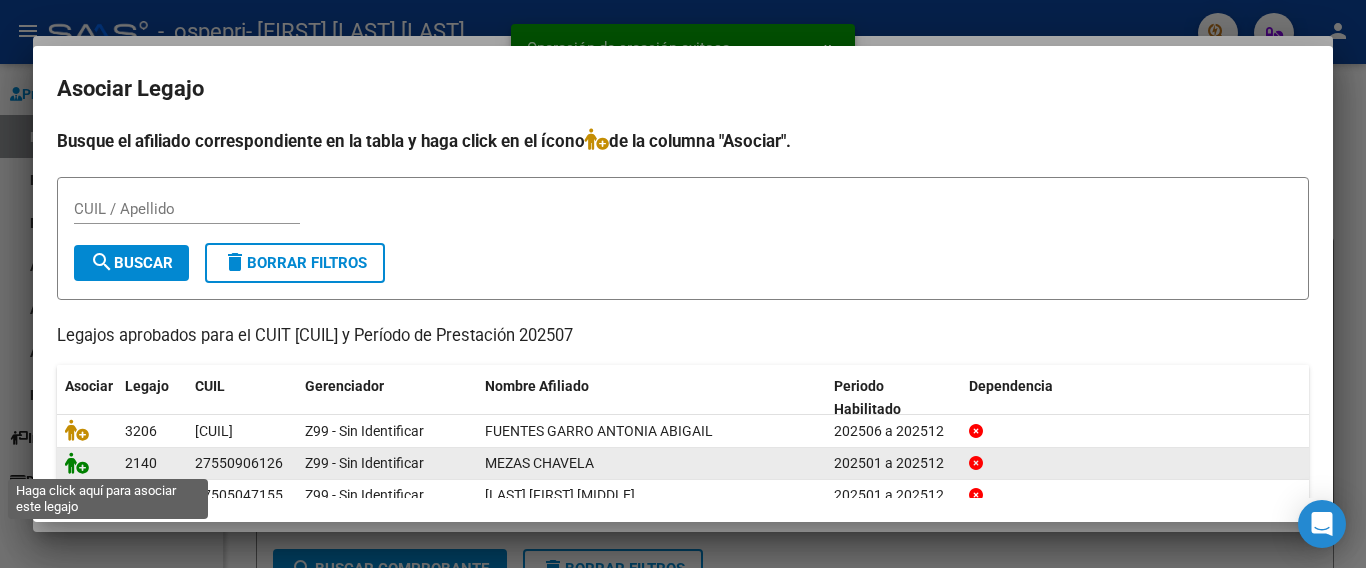 click 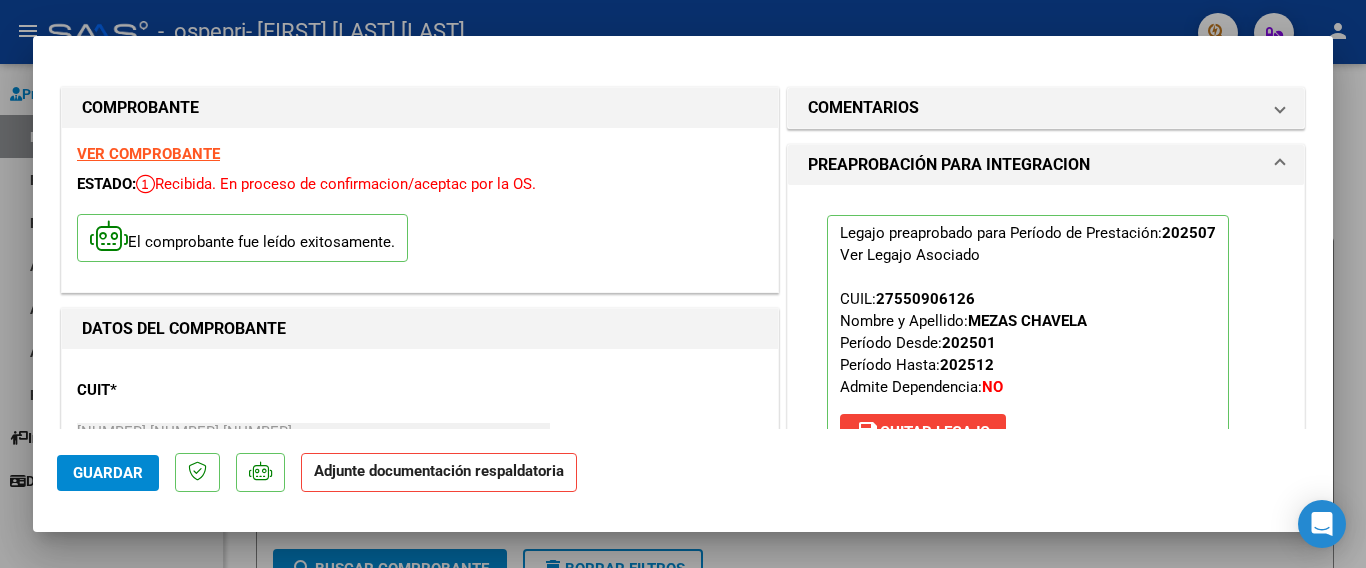 scroll, scrollTop: 400, scrollLeft: 0, axis: vertical 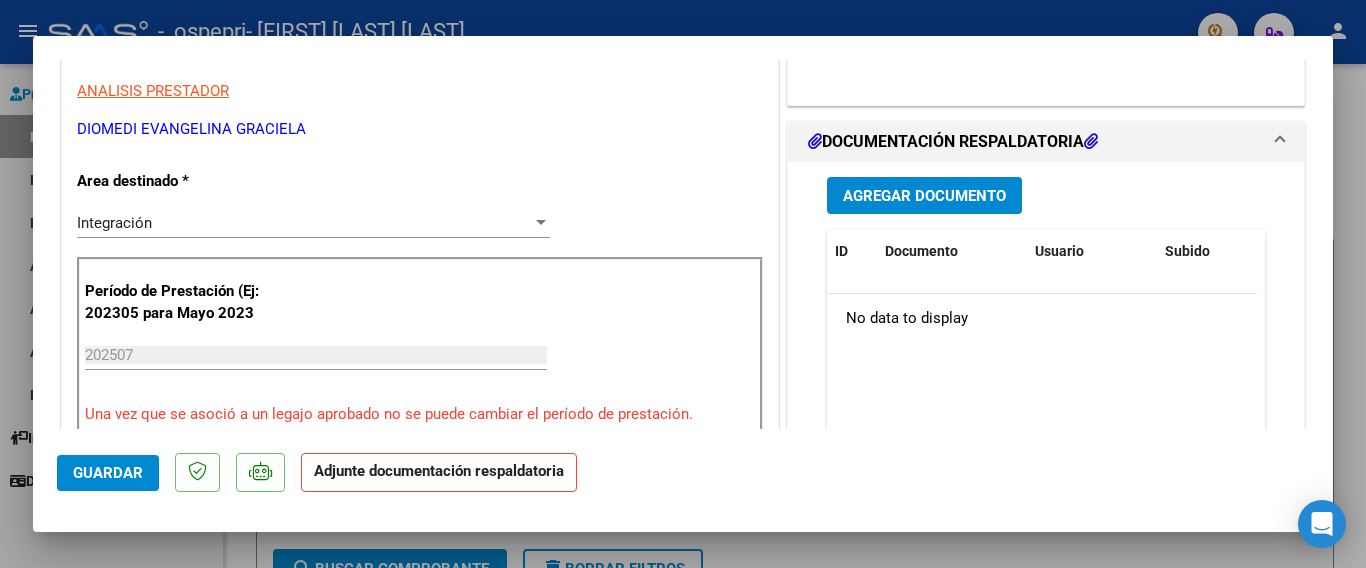 click on "Agregar Documento" at bounding box center [924, 196] 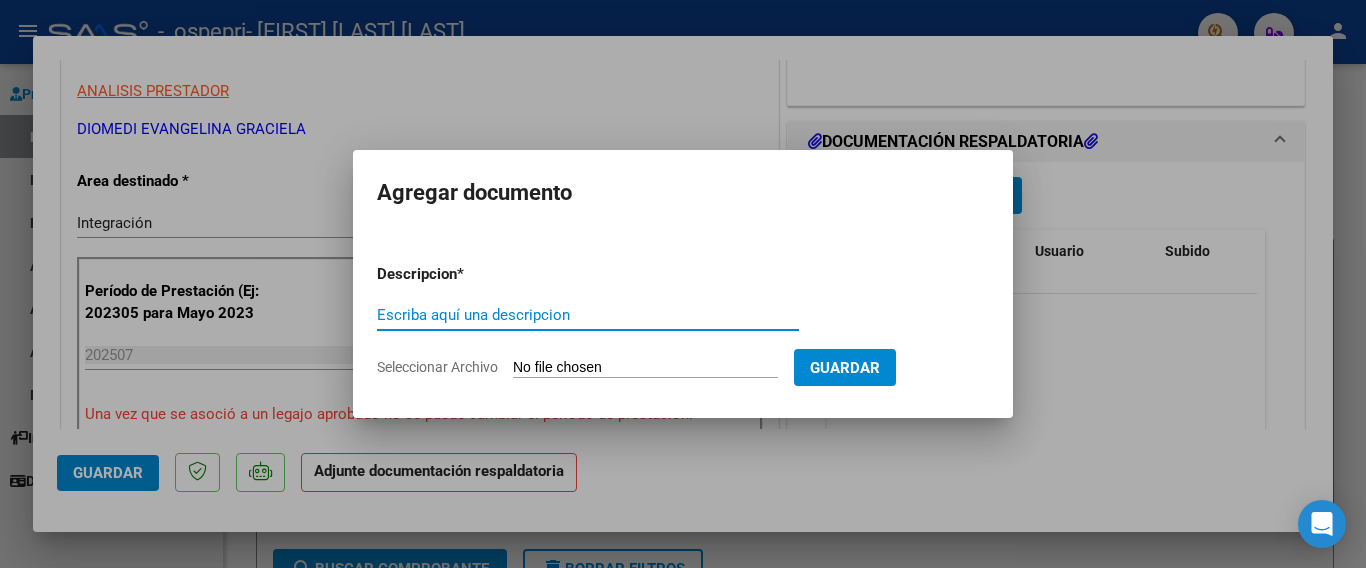 click on "Escriba aquí una descripcion" at bounding box center [588, 315] 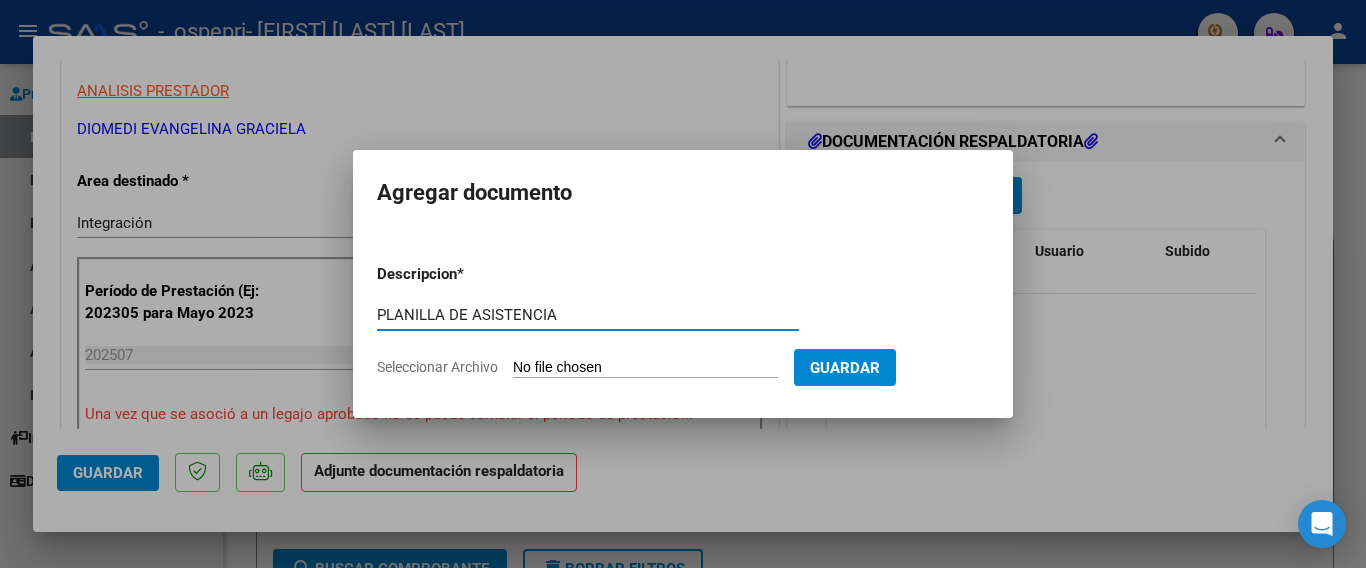 type on "PLANILLA DE ASISTENCIA" 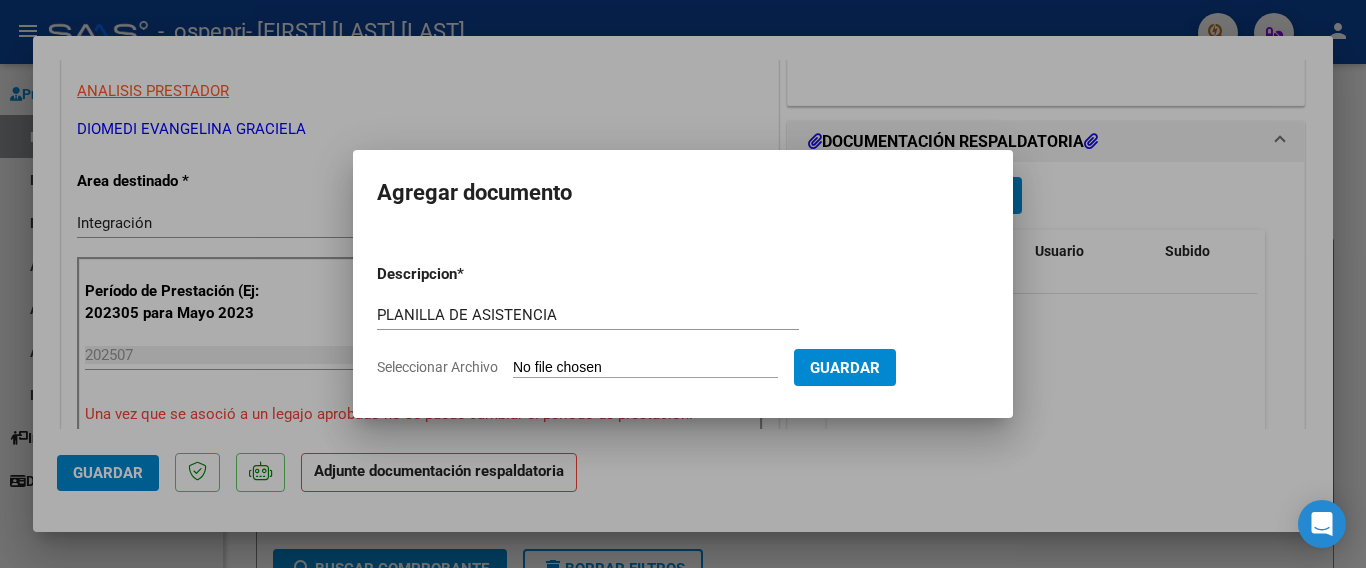 type on "C:\fakepath\apfmimpresionpreliq JULIO.pdf" 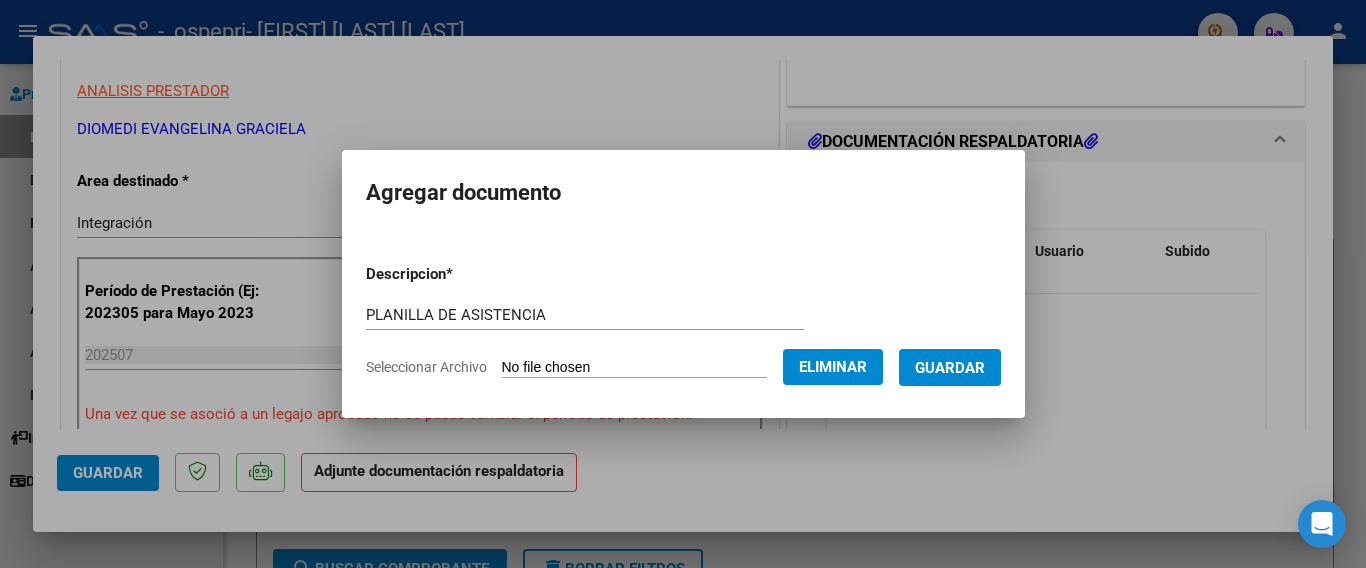 click on "Guardar" at bounding box center [950, 368] 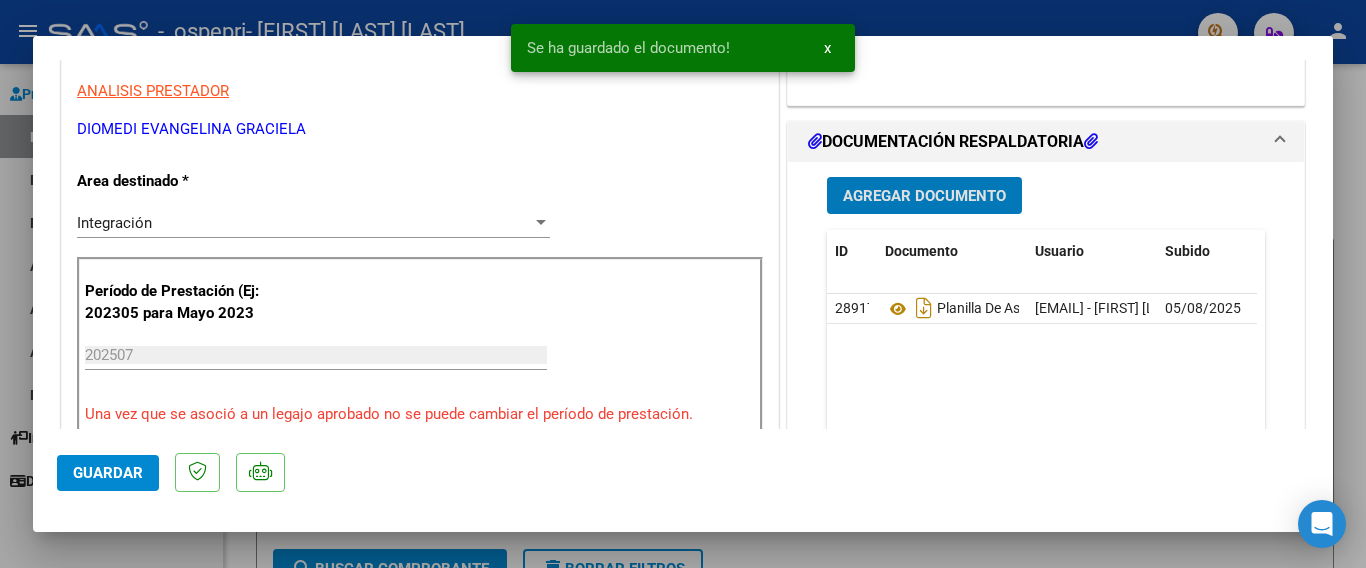 click on "Agregar Documento" at bounding box center [924, 196] 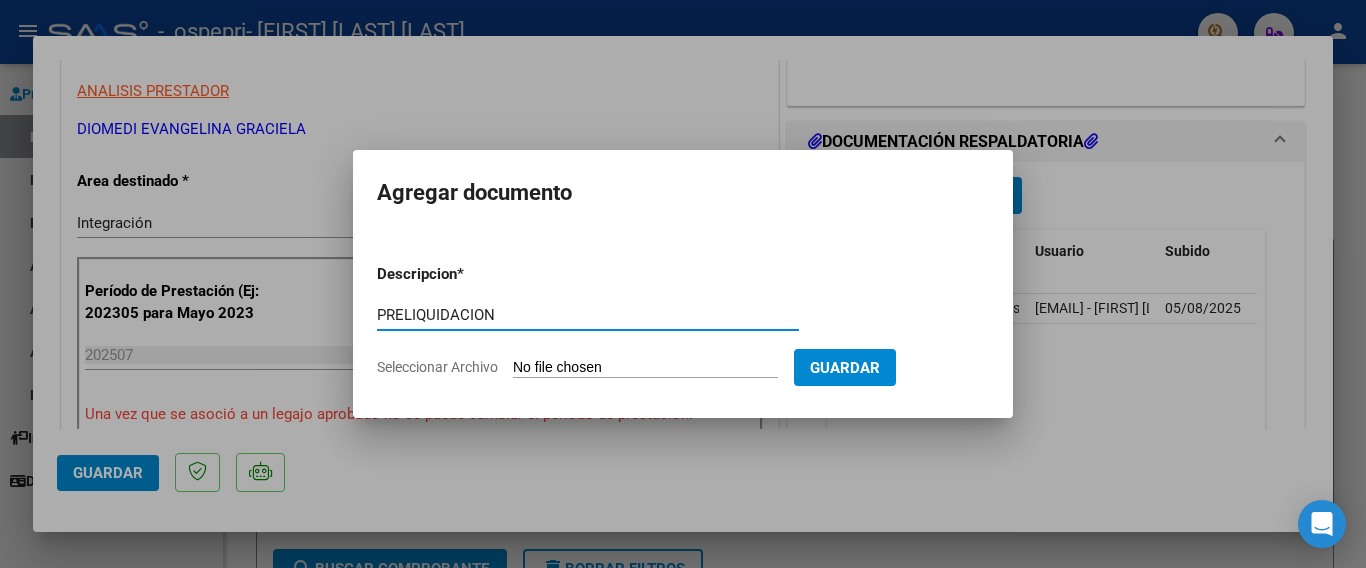 type on "PRELIQUIDACION" 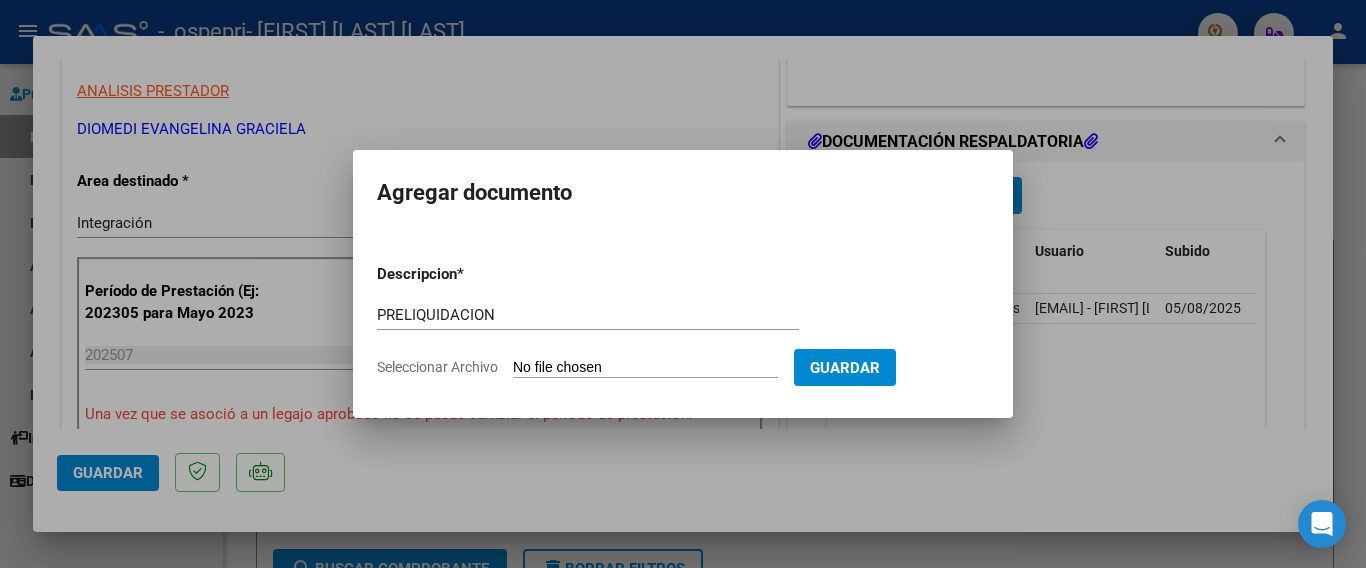 click on "Seleccionar Archivo" 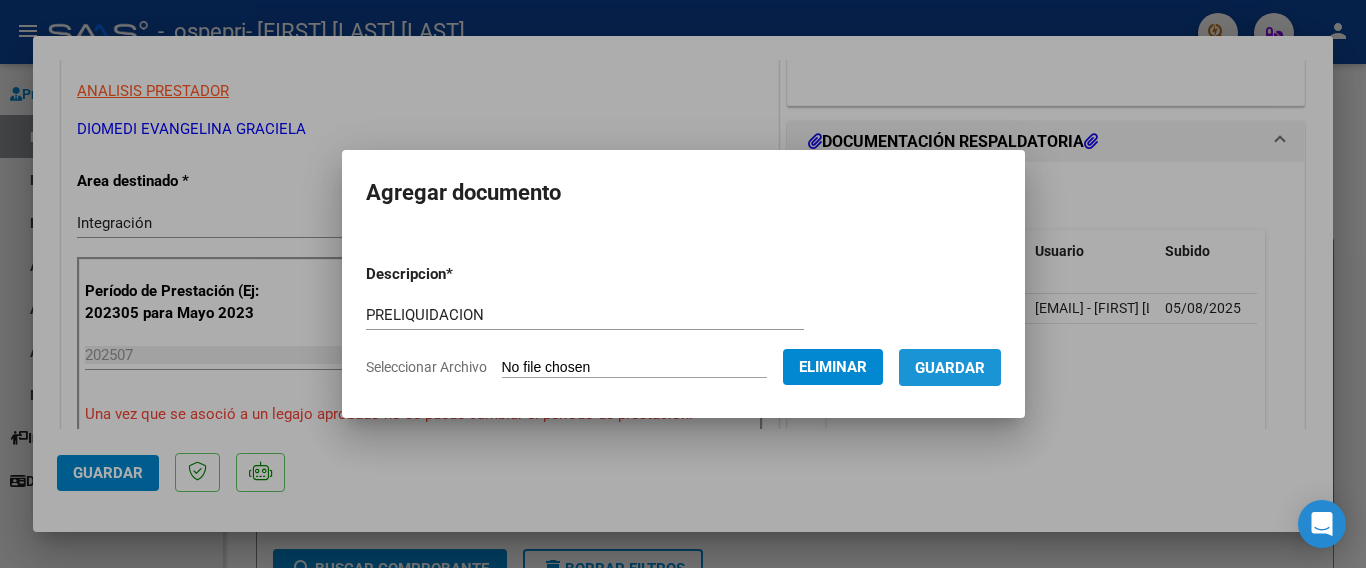 click on "Guardar" at bounding box center (950, 368) 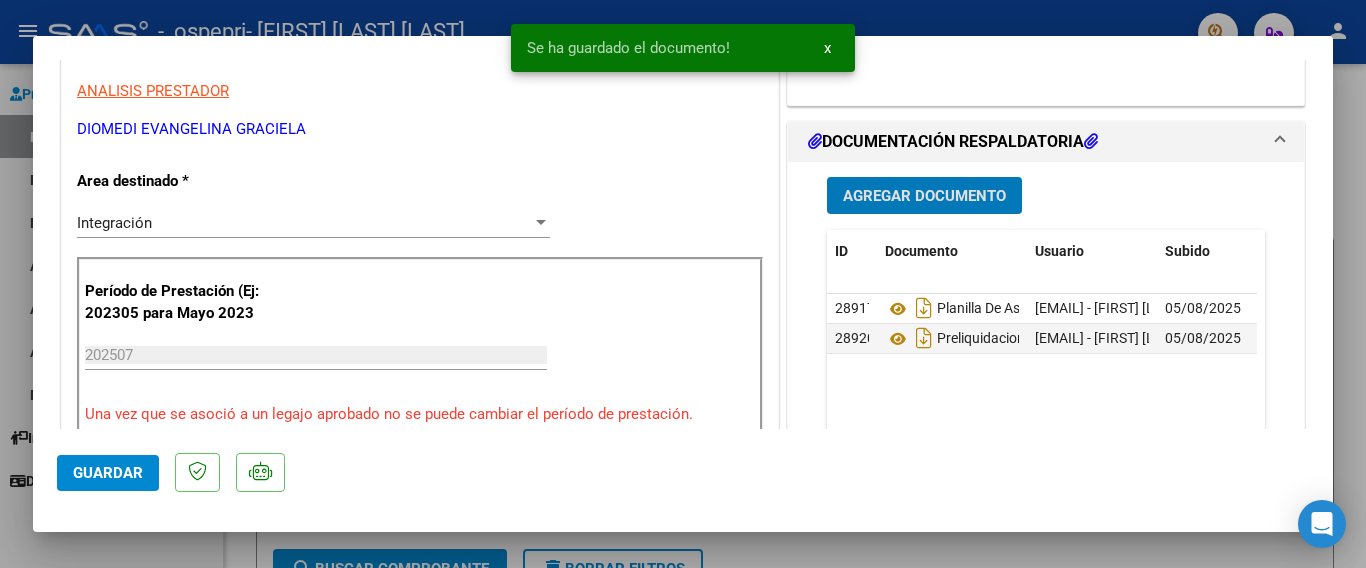 scroll, scrollTop: 700, scrollLeft: 0, axis: vertical 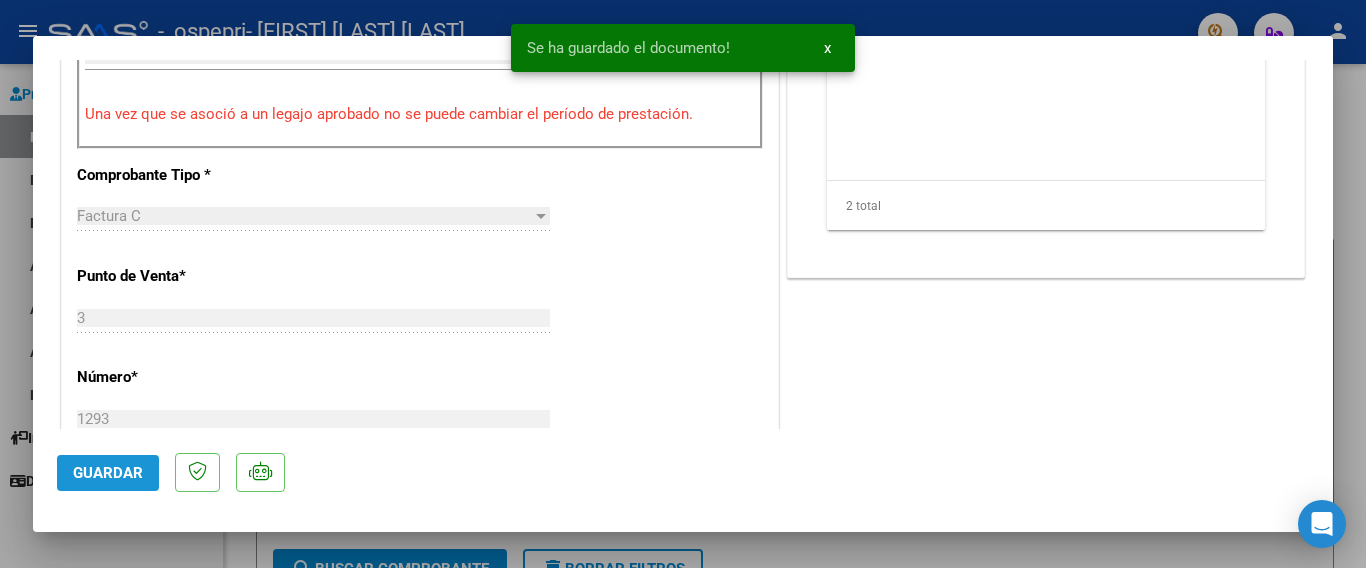 click on "Guardar" 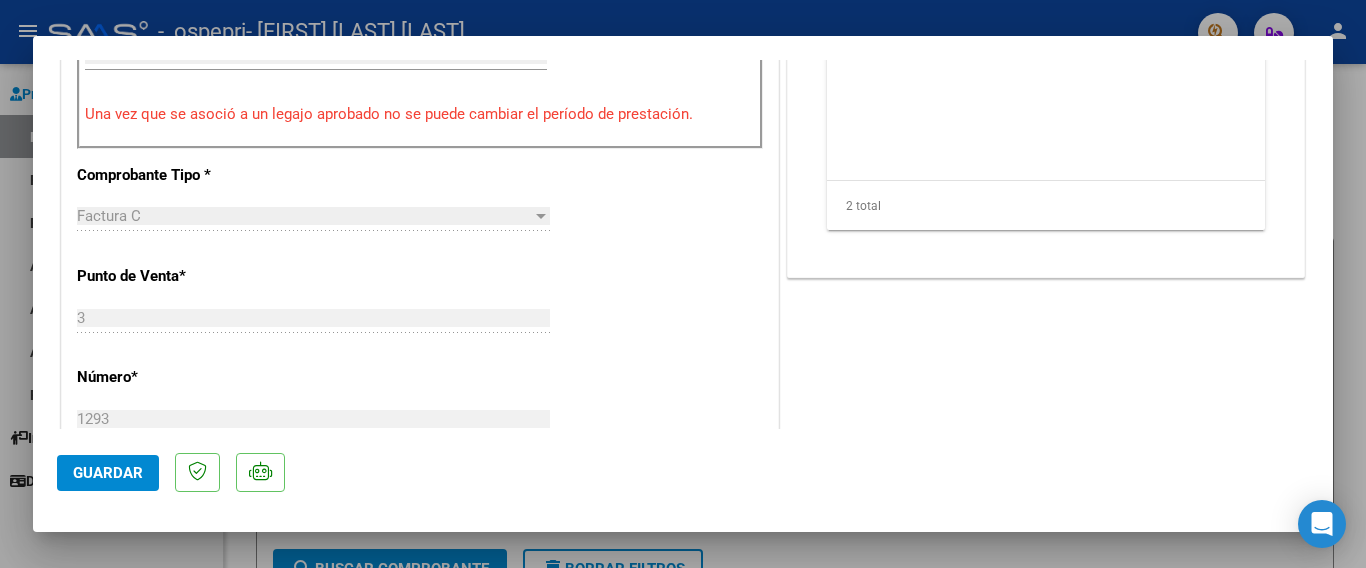 click on "COMPROBANTE VER COMPROBANTE       ESTADO:   Recibida. En proceso de confirmacion/aceptac por la OS.     El comprobante fue leído exitosamente.  DATOS DEL COMPROBANTE CUIT  *   [CUIL] Ingresar CUIT  ANALISIS PRESTADOR  DIOMEDI EVANGELINA GRACIELA  ARCA Padrón  Area destinado * Integración Seleccionar Area Período de Prestación (Ej: 202305 para Mayo 2023    202507 Ingrese el Período de Prestación como indica el ejemplo   Una vez que se asoció a un legajo aprobado no se puede cambiar el período de prestación.   Comprobante Tipo * Factura C Seleccionar Tipo Punto de Venta  *   3 Ingresar el Nro.  Número  *   1293 Ingresar el Nro.  Monto  *   $ 118.757,84 Ingresar el monto  Fecha del Cpbt.  *   2025-08-01 Ingresar la fecha  CAE / CAEA (no ingrese CAI)    75315041204969 Ingresar el CAE o CAEA (no ingrese CAI)  Fecha de Vencimiento    2025-08-11 Ingresar la fecha  Ref. Externa    Ingresar la ref.  N° Liquidación    265587 Ingresar el N° Liquidación  COMENTARIOS 202507 Ver Legajo Asociado  NO" at bounding box center [683, 284] 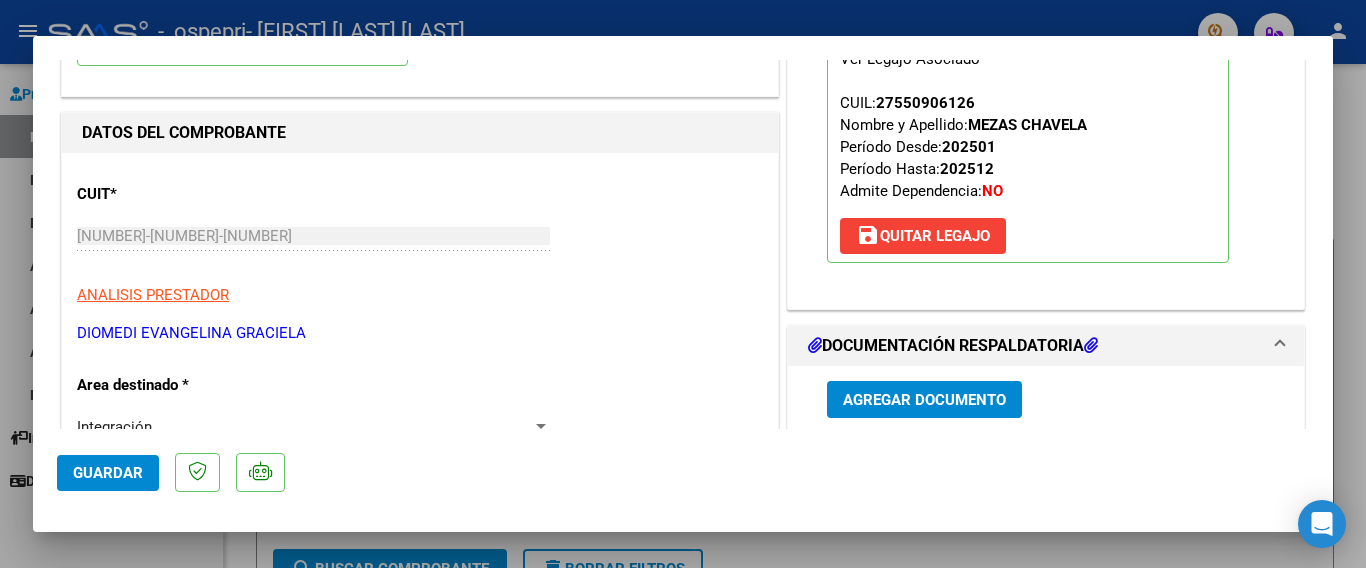 scroll, scrollTop: 0, scrollLeft: 0, axis: both 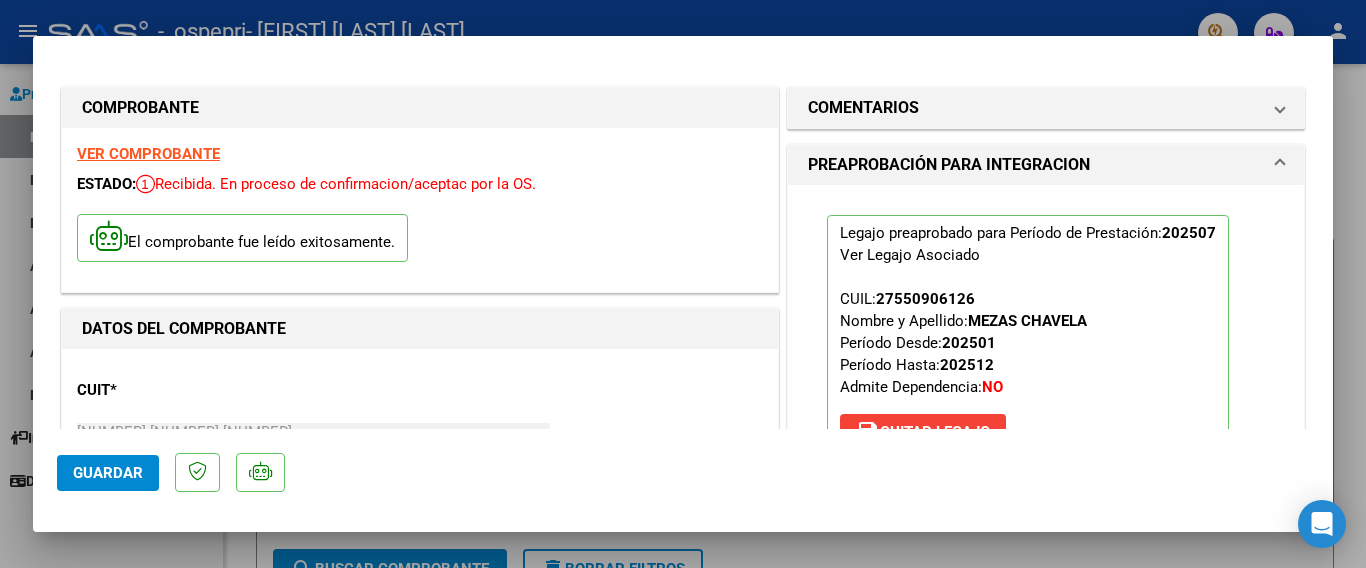 click at bounding box center [683, 284] 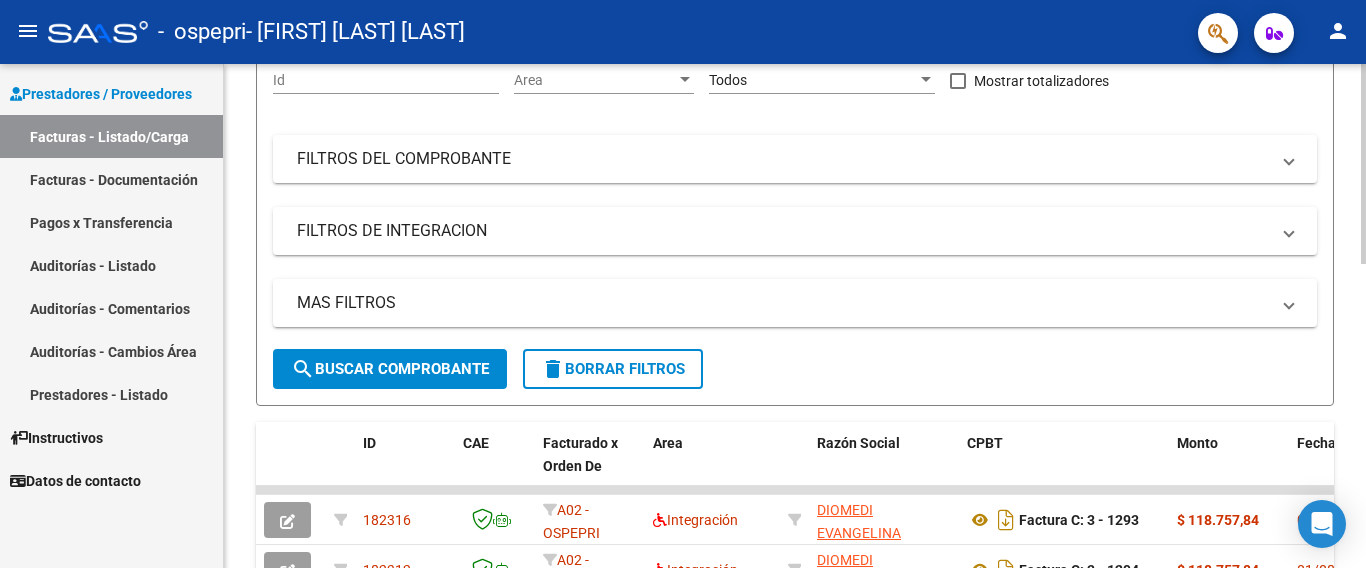 scroll, scrollTop: 400, scrollLeft: 0, axis: vertical 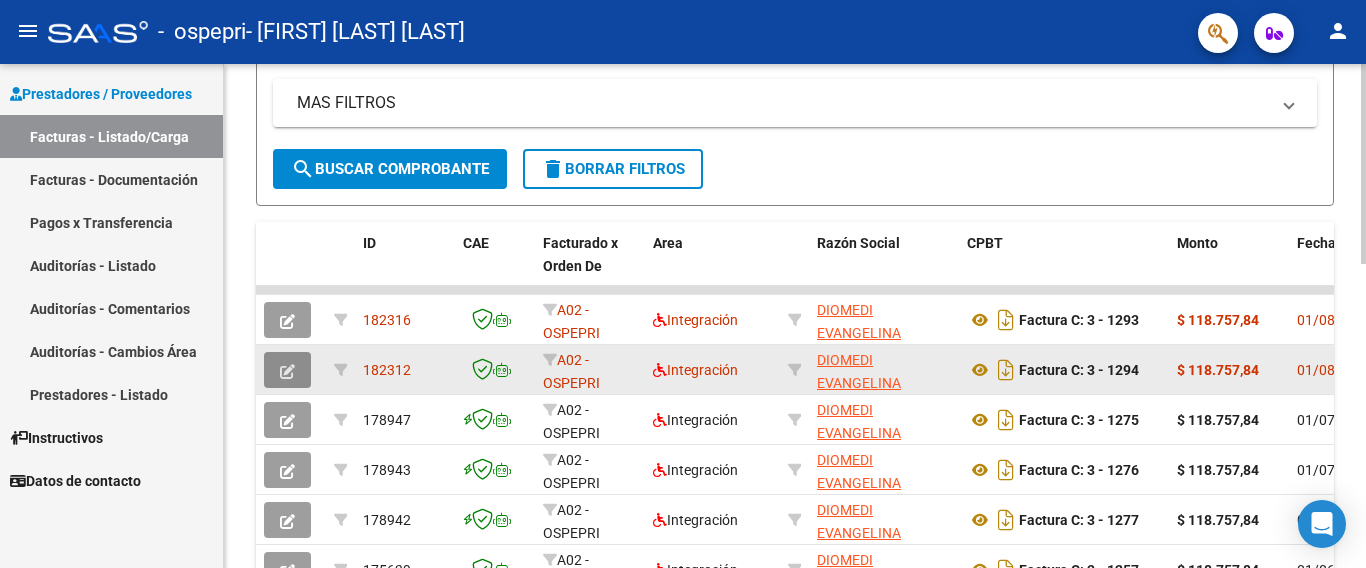 click 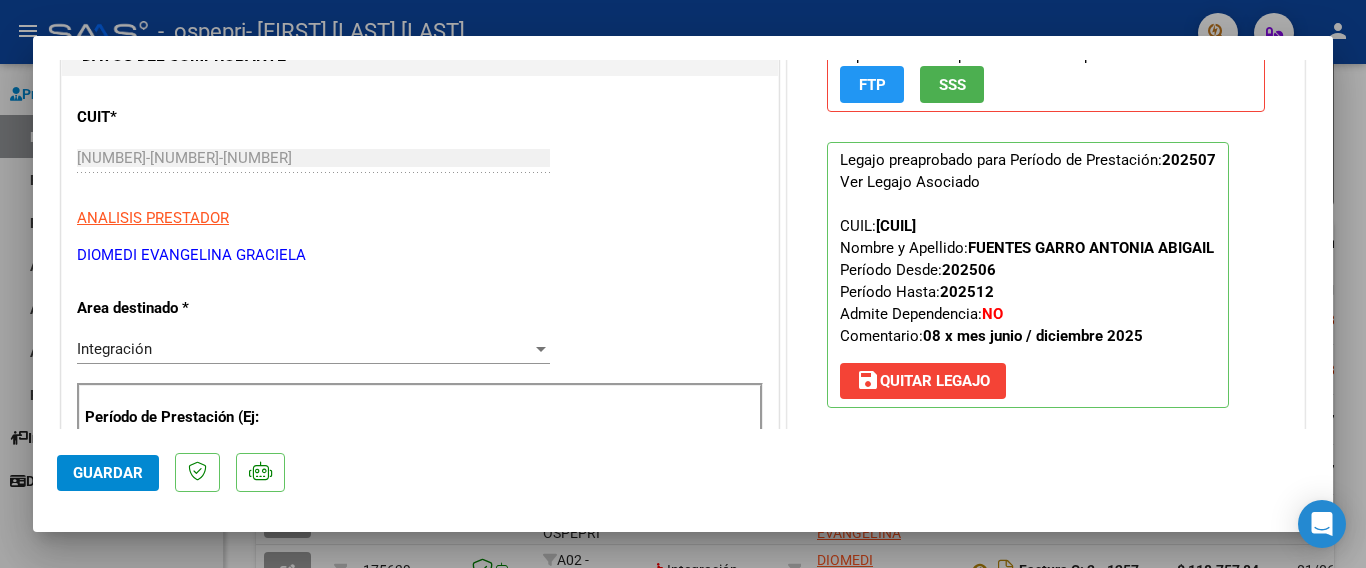 scroll, scrollTop: 100, scrollLeft: 0, axis: vertical 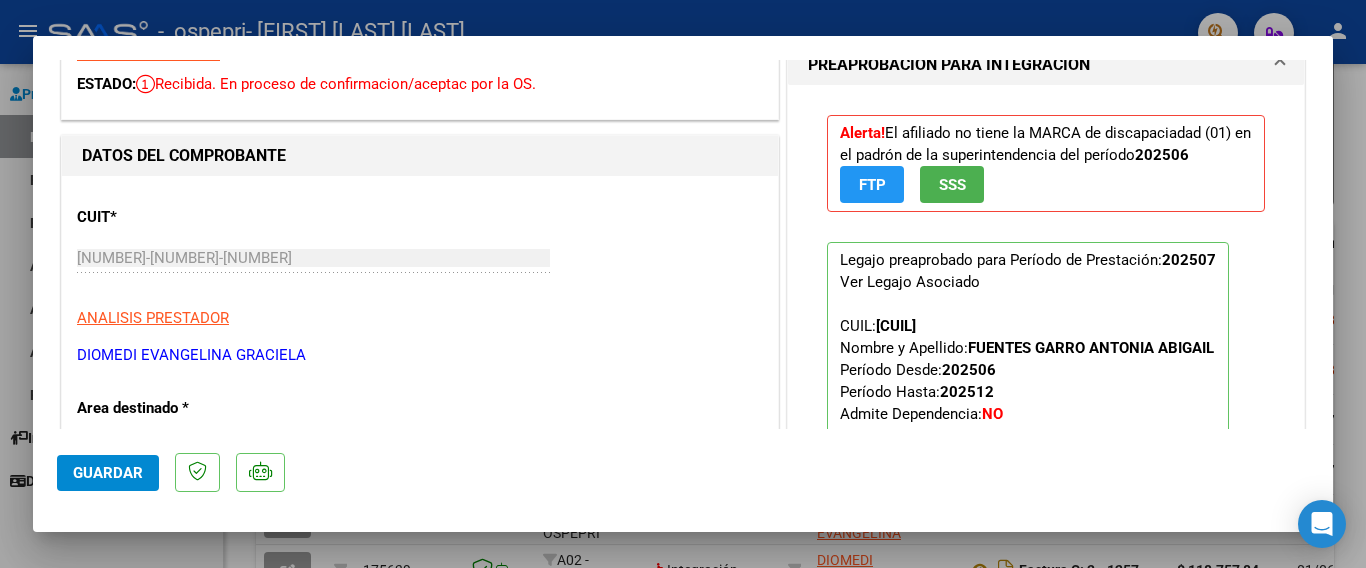 click on "FTP" at bounding box center [872, 185] 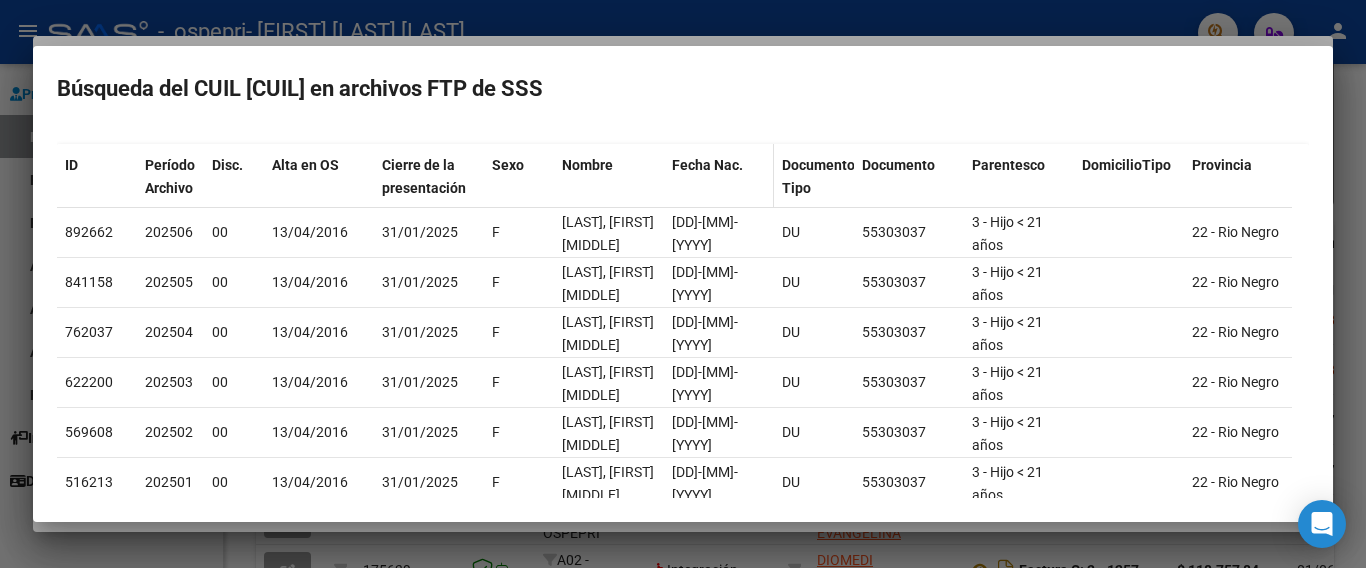 scroll, scrollTop: 0, scrollLeft: 0, axis: both 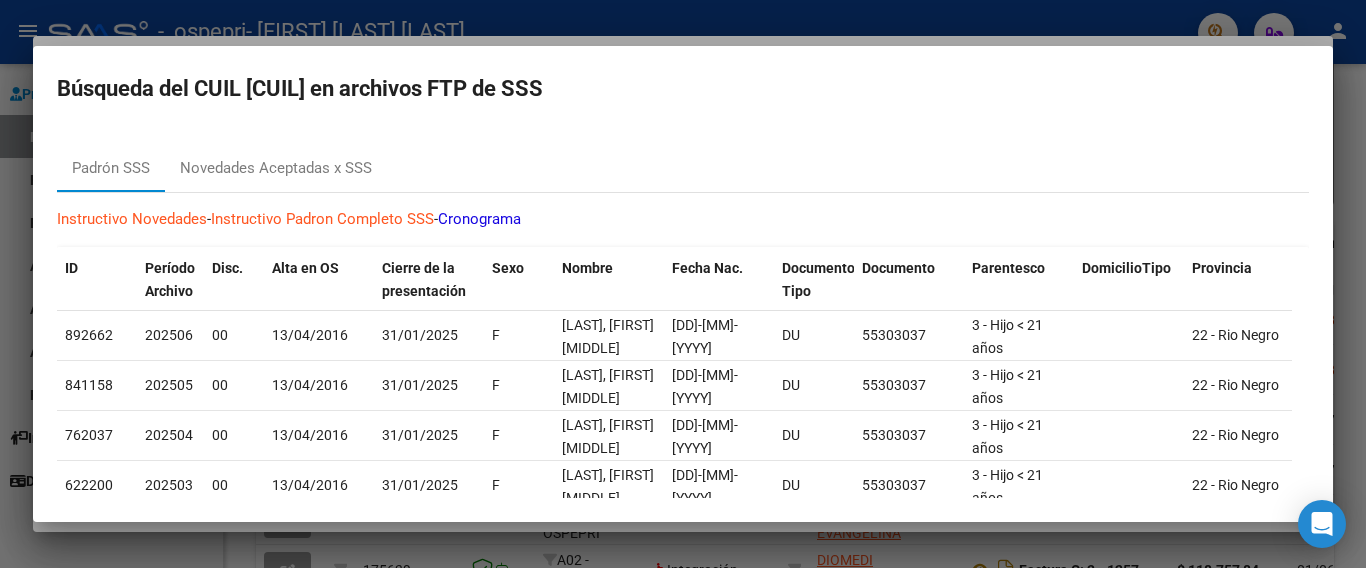 click at bounding box center (683, 284) 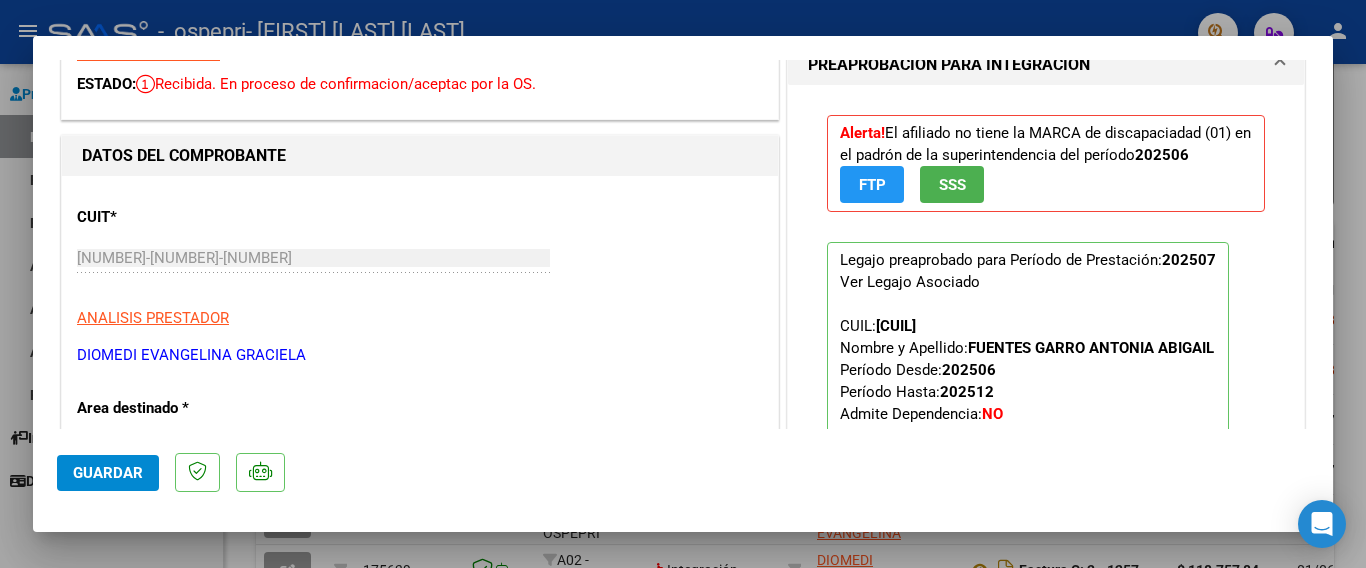click on "SSS" 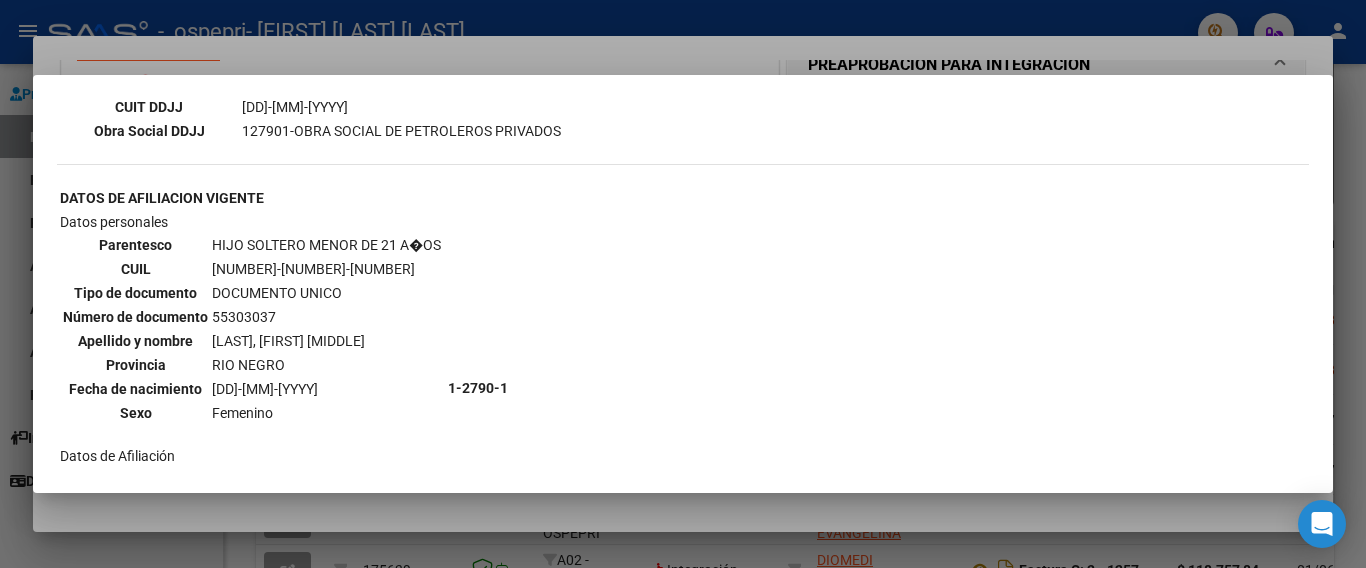 scroll, scrollTop: 700, scrollLeft: 0, axis: vertical 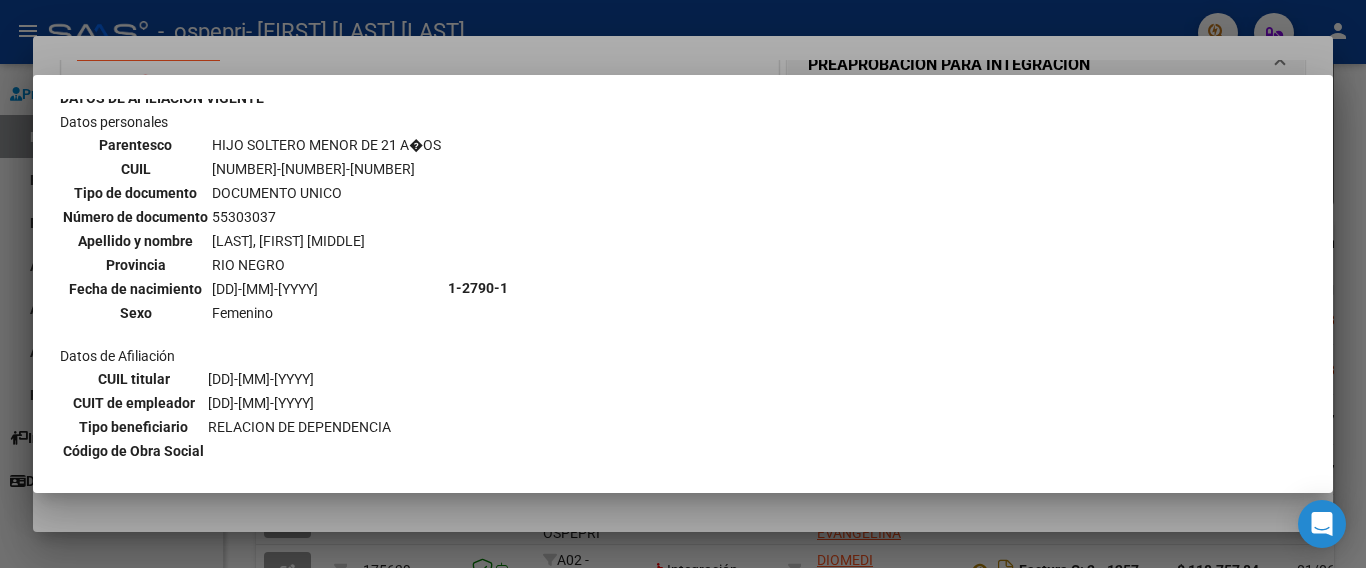 click at bounding box center [683, 284] 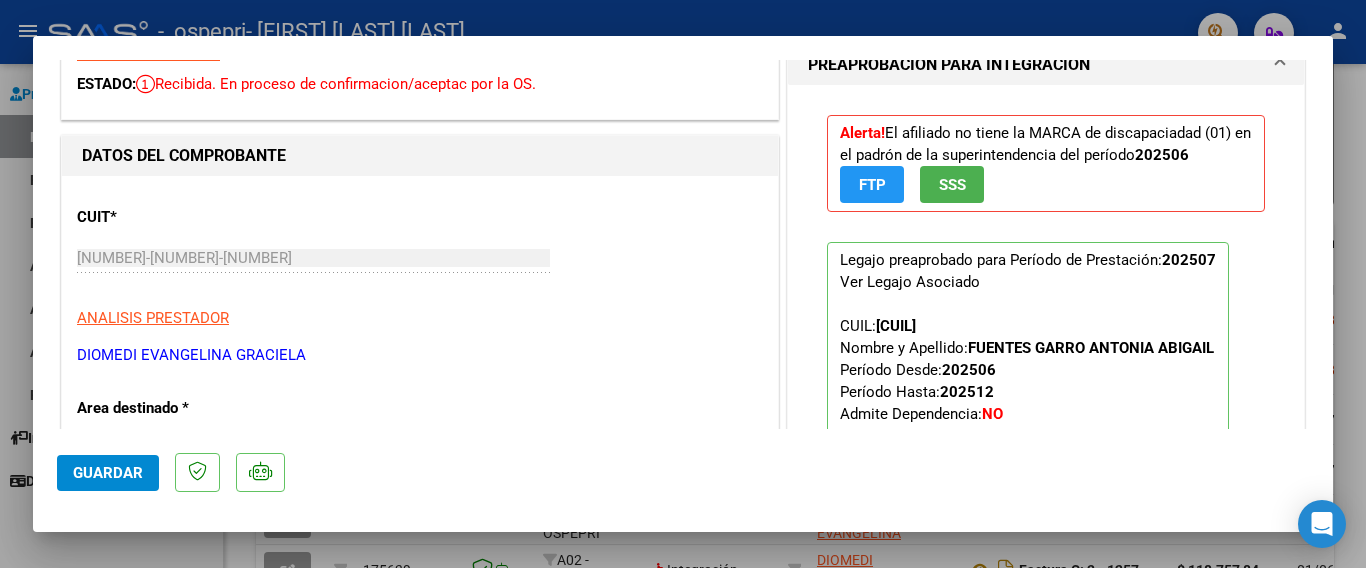scroll, scrollTop: 0, scrollLeft: 0, axis: both 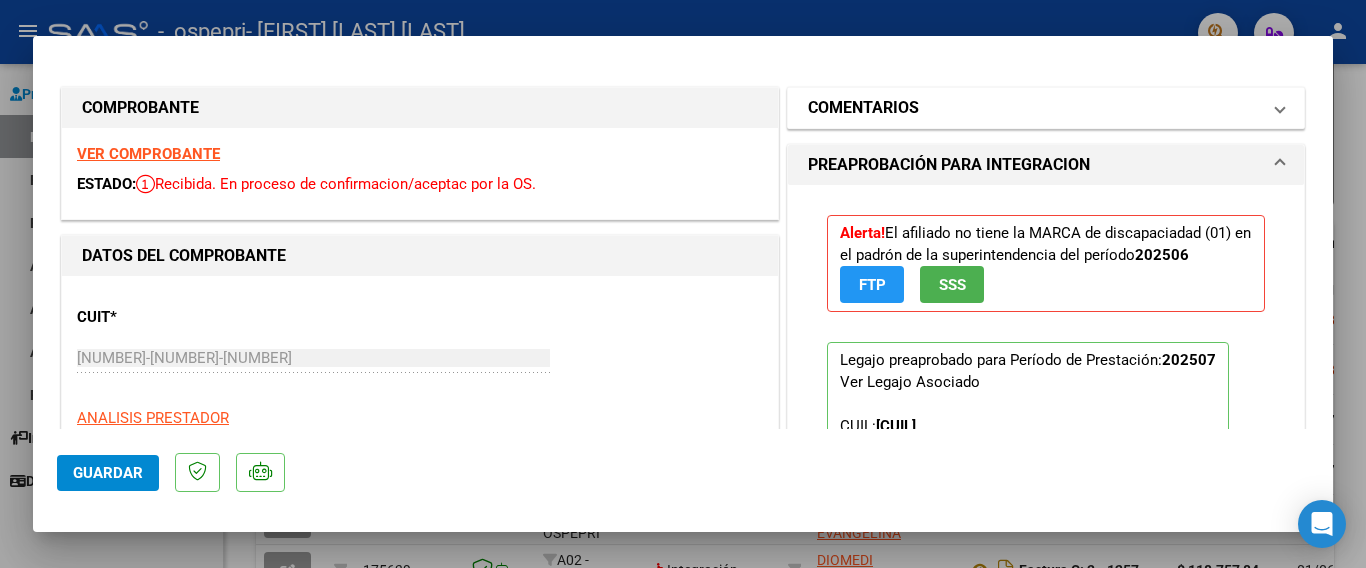 click on "COMENTARIOS" at bounding box center [1034, 108] 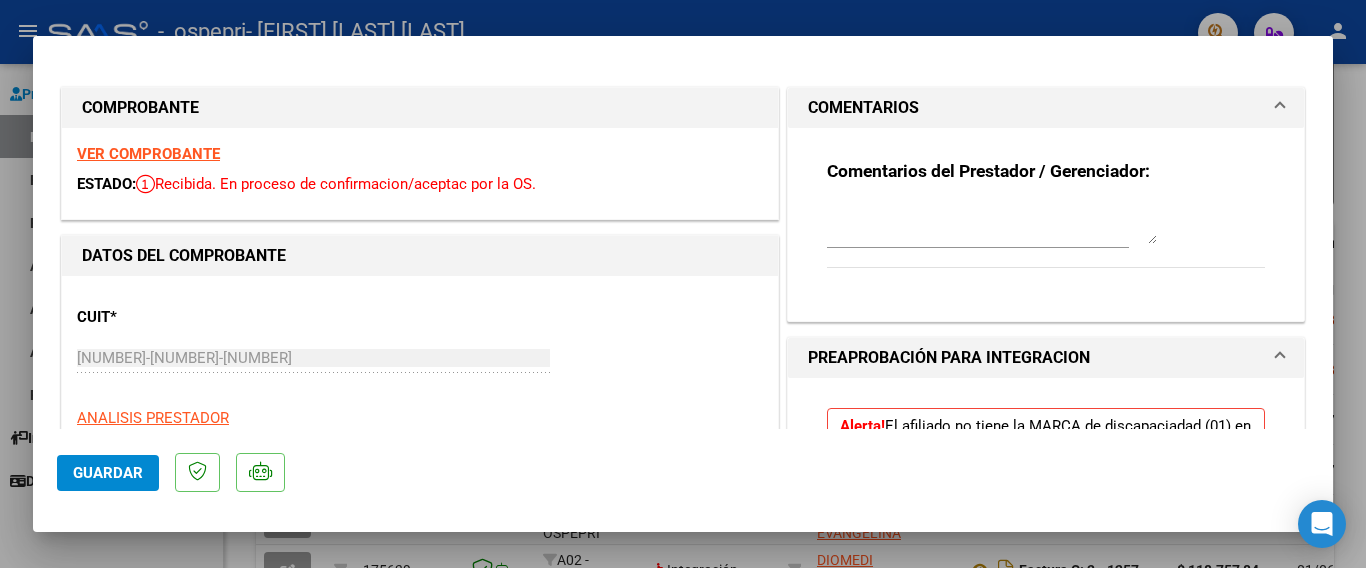 click at bounding box center [992, 224] 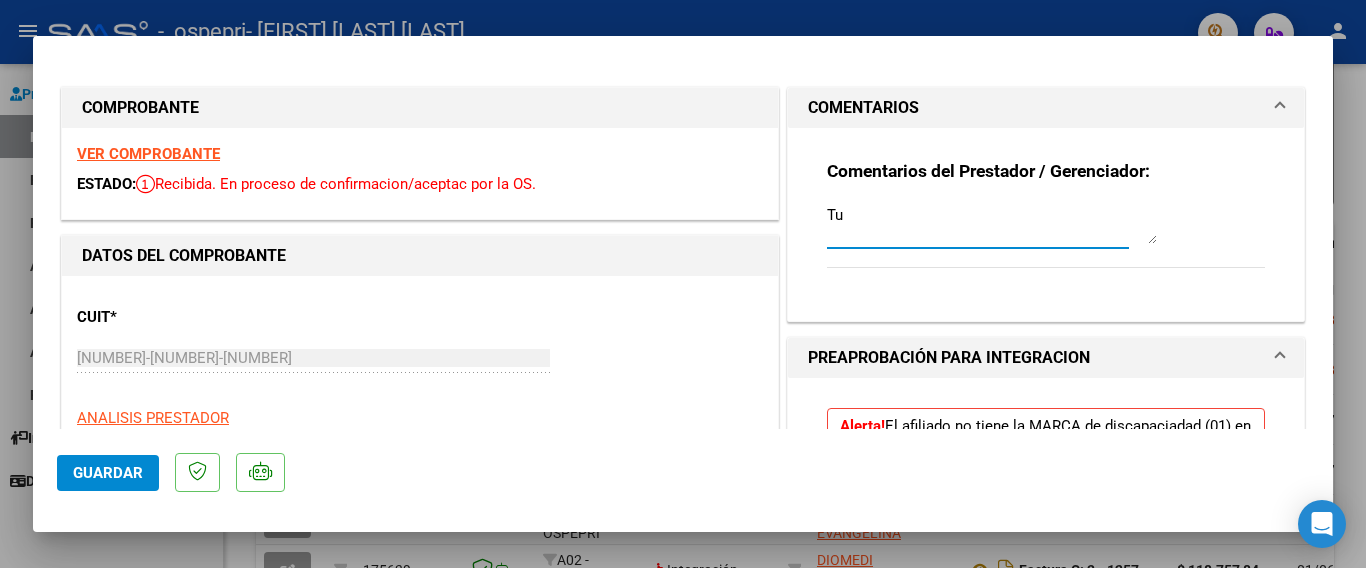 type on "T" 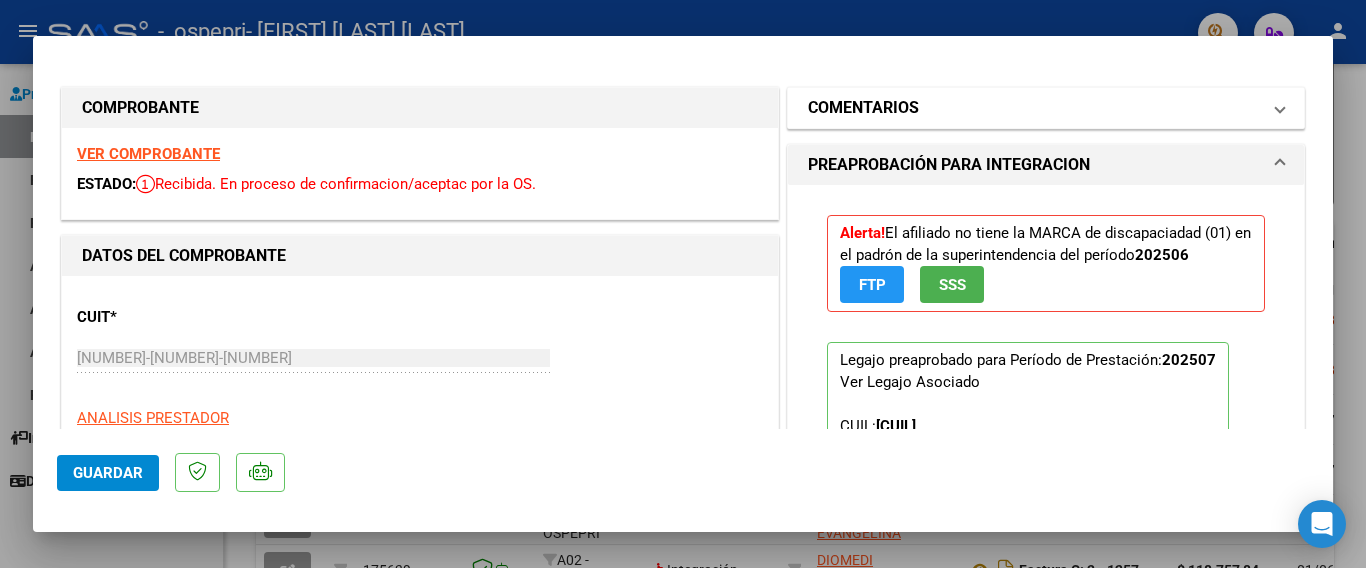 click on "COMENTARIOS" at bounding box center [863, 108] 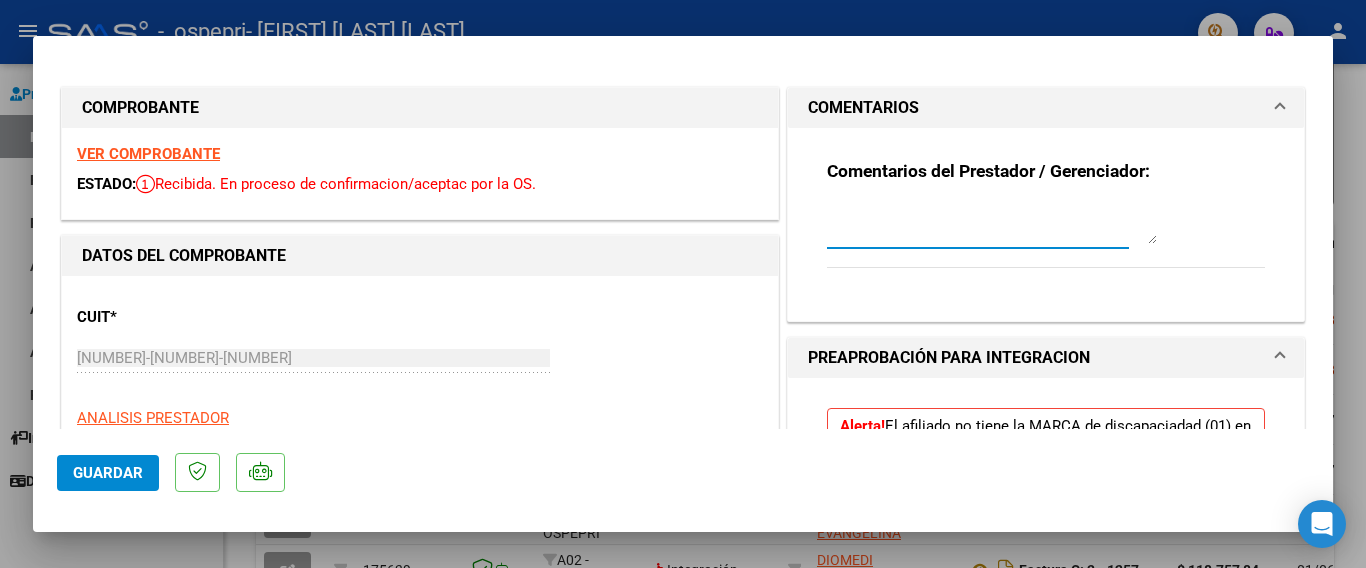 click at bounding box center [992, 224] 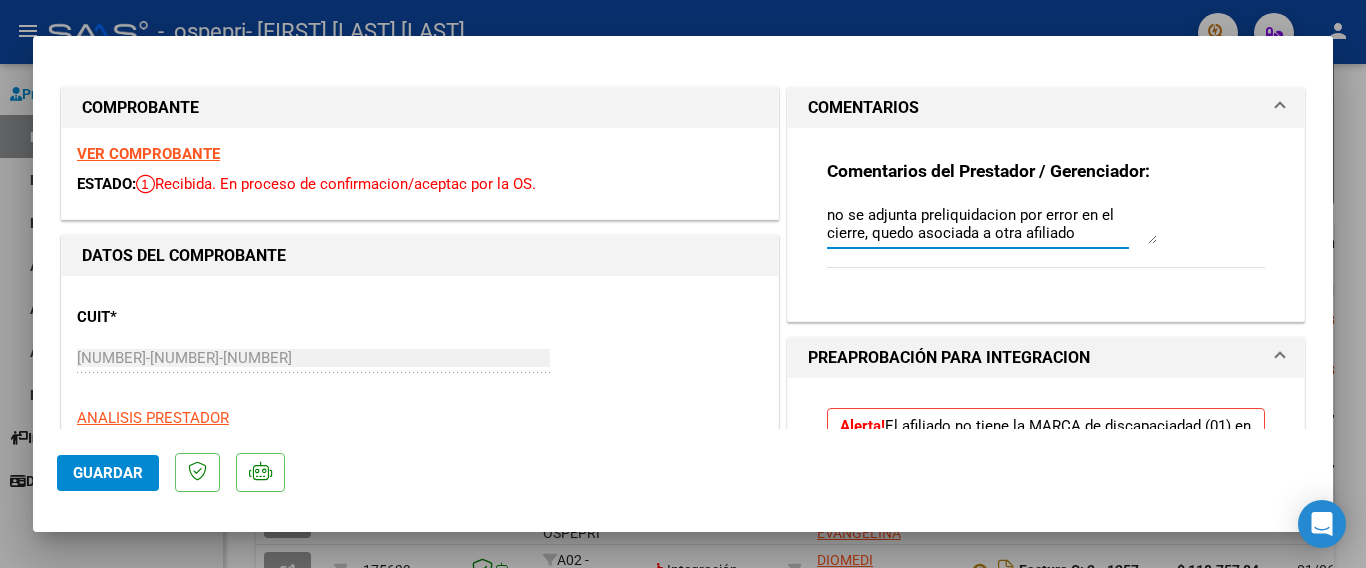 scroll, scrollTop: 16, scrollLeft: 0, axis: vertical 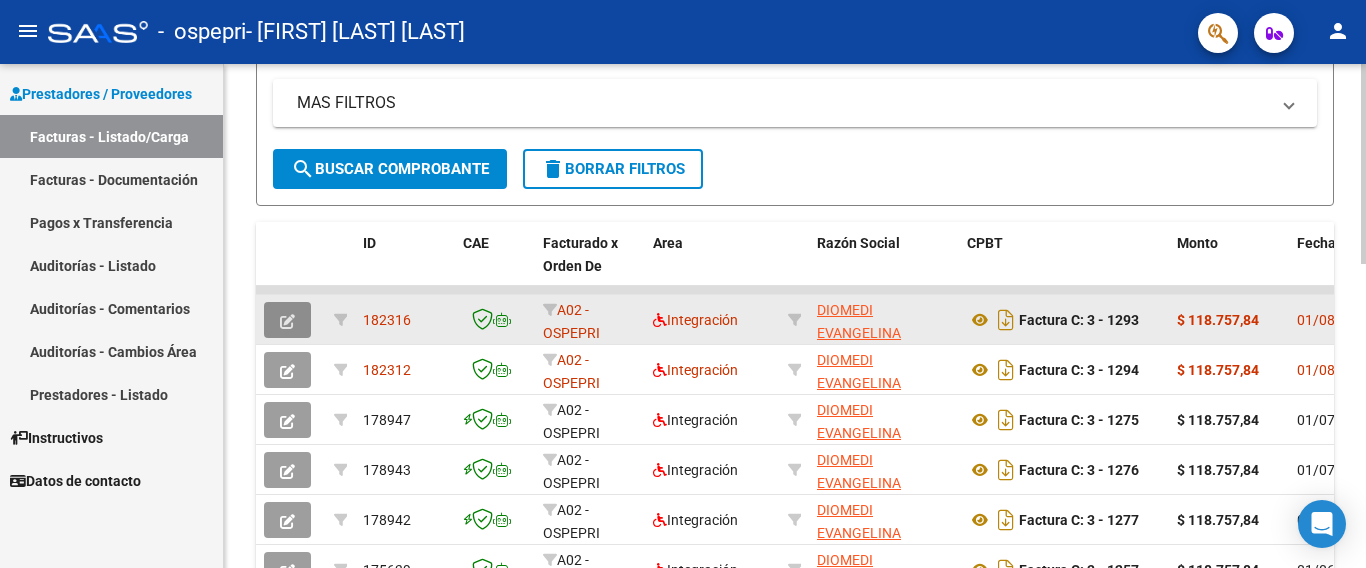 click 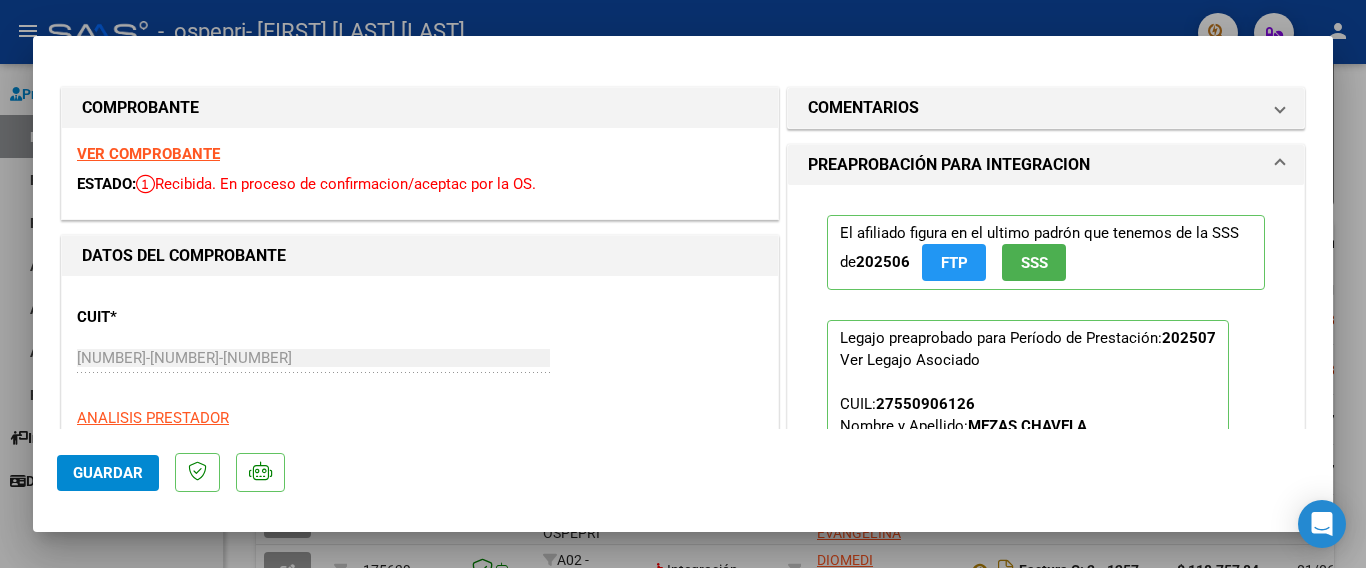 click at bounding box center (683, 284) 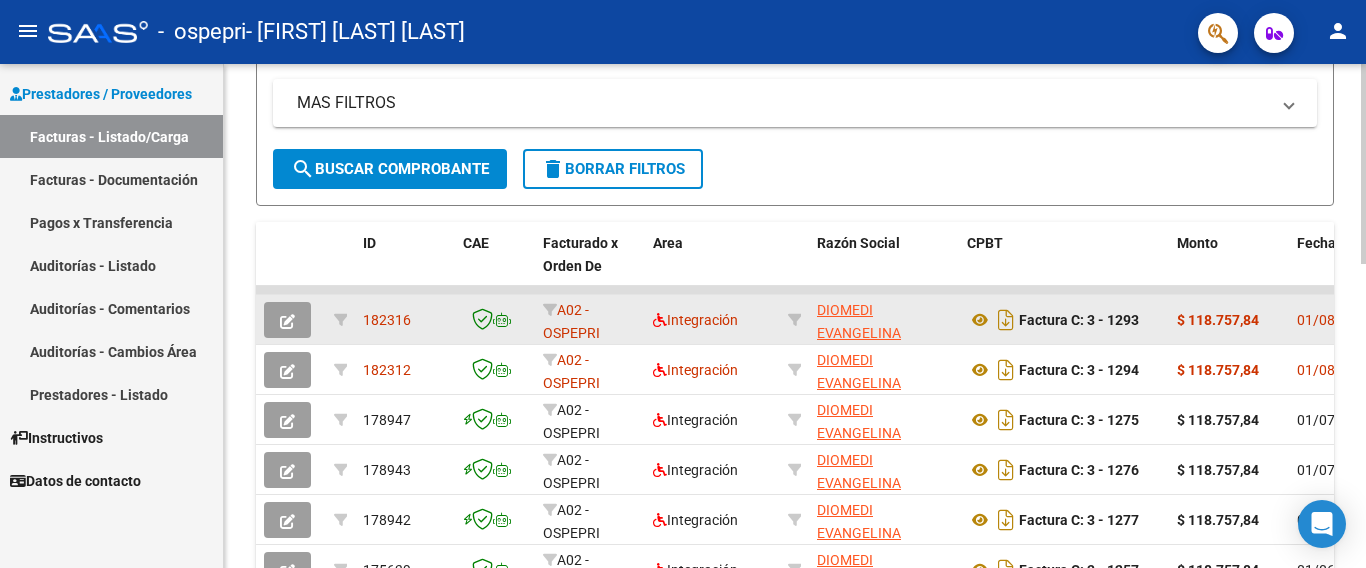 scroll, scrollTop: 100, scrollLeft: 0, axis: vertical 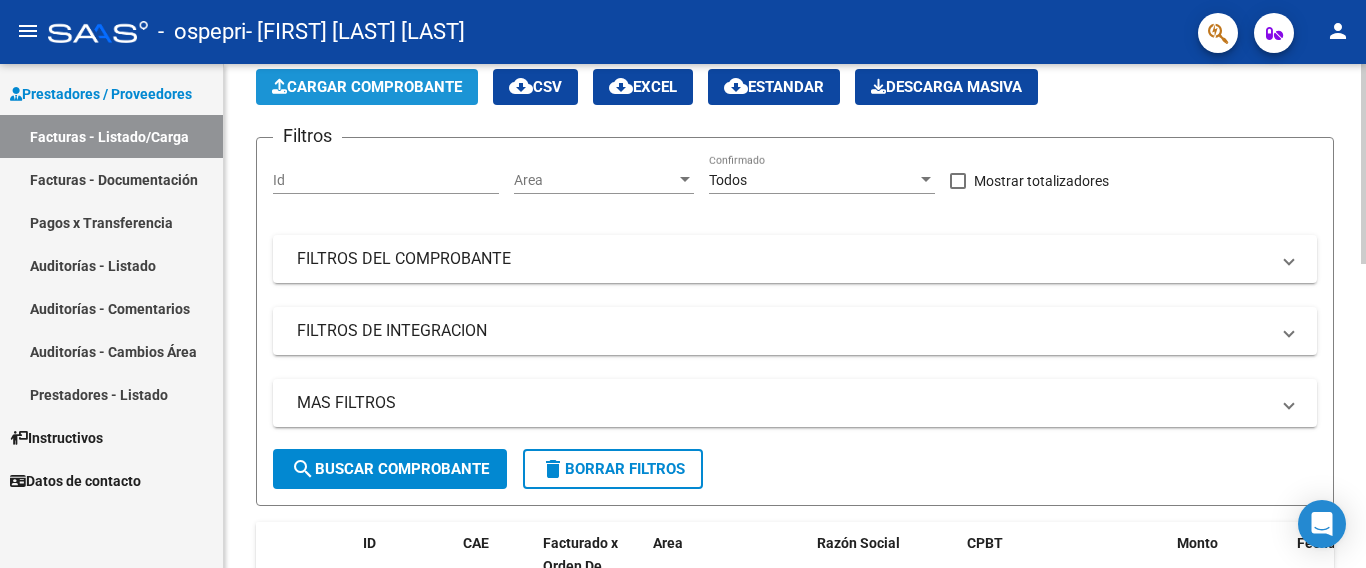 click on "Cargar Comprobante" 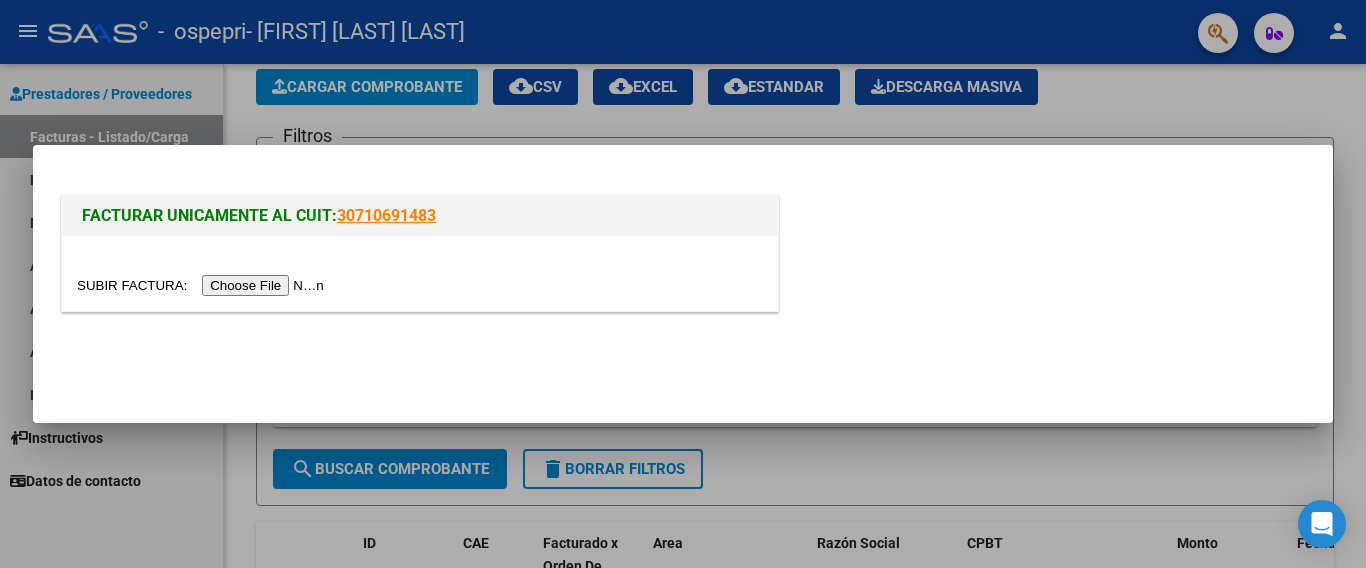 click at bounding box center [203, 285] 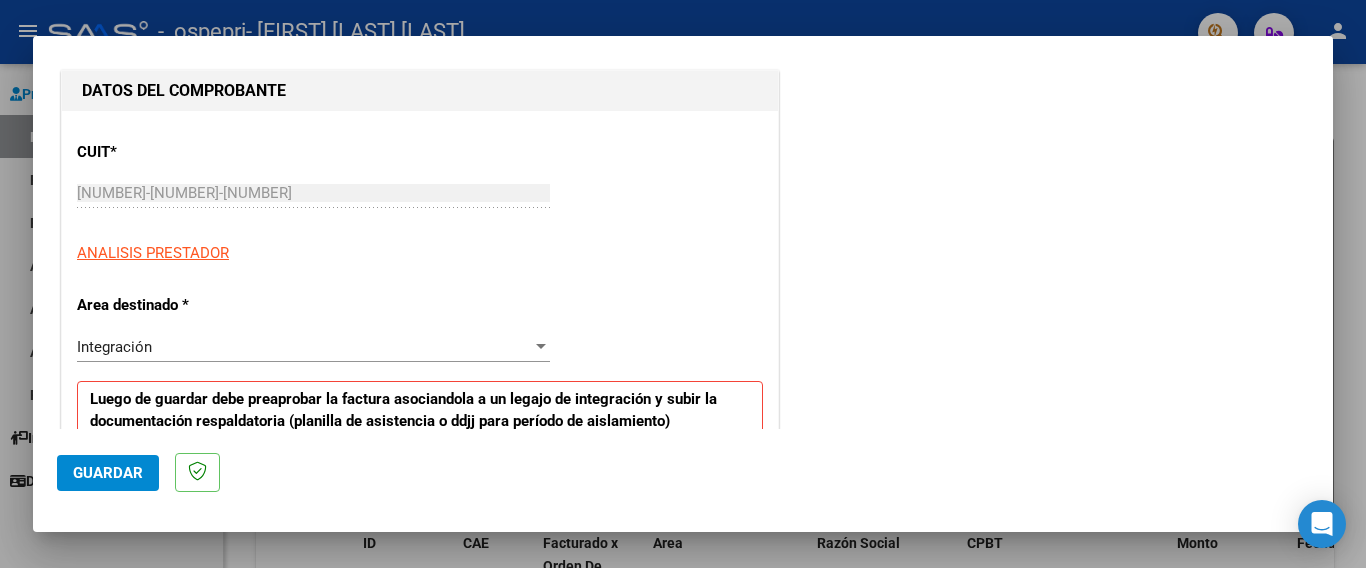 scroll, scrollTop: 400, scrollLeft: 0, axis: vertical 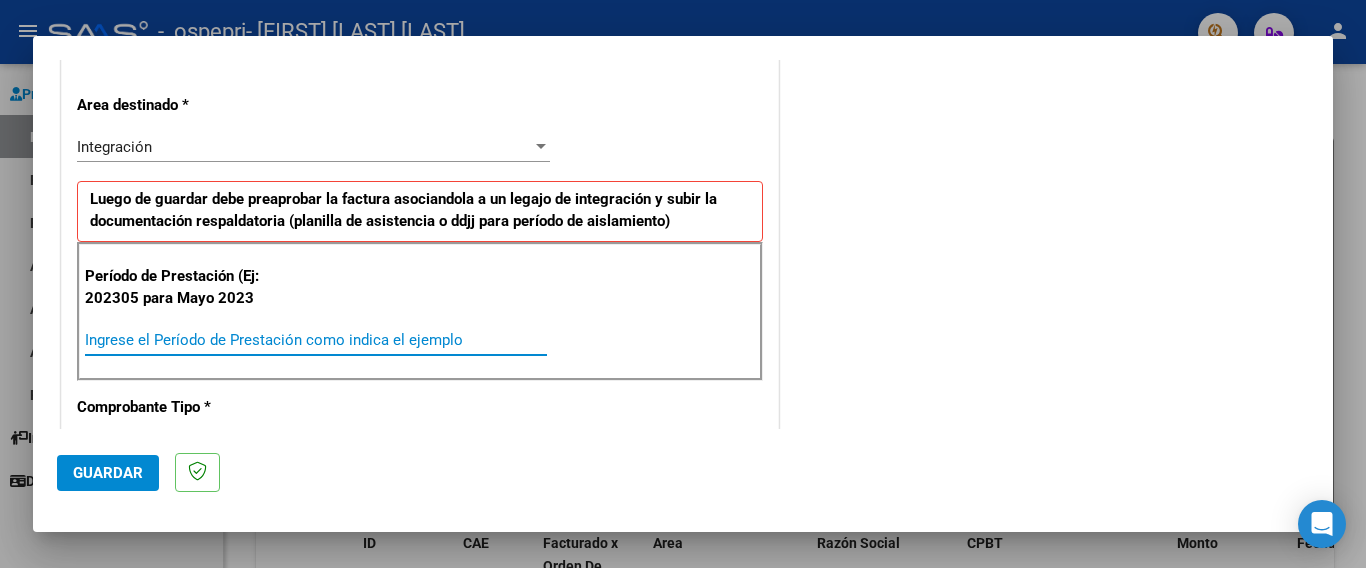 click on "Ingrese el Período de Prestación como indica el ejemplo" at bounding box center (316, 340) 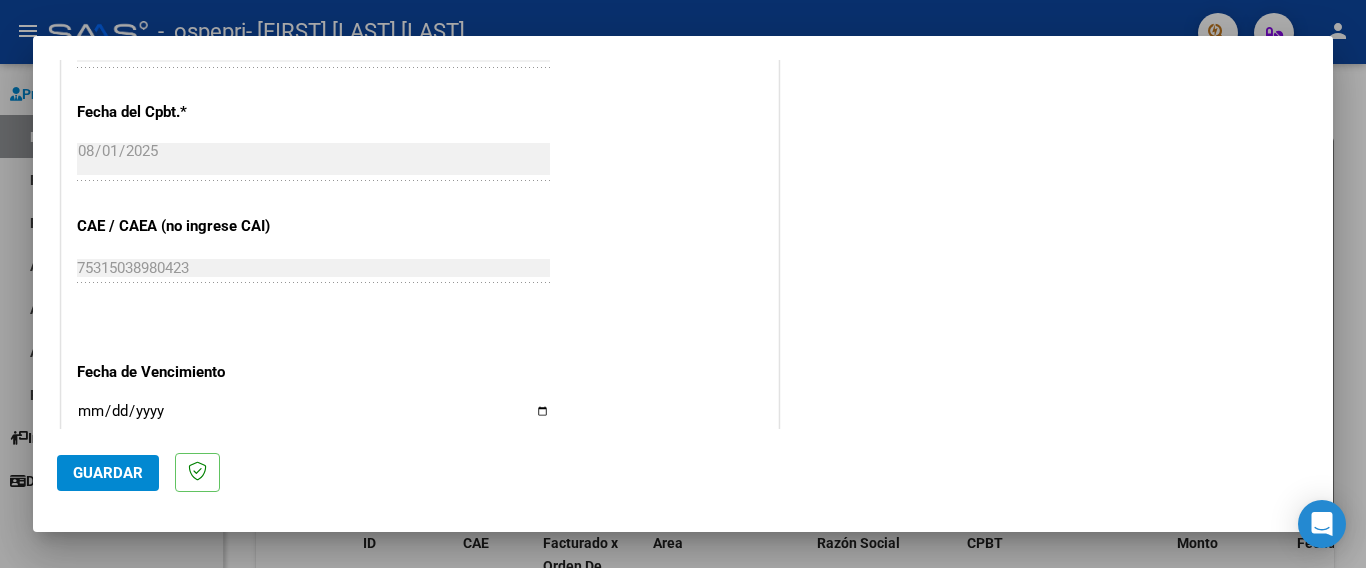 scroll, scrollTop: 1300, scrollLeft: 0, axis: vertical 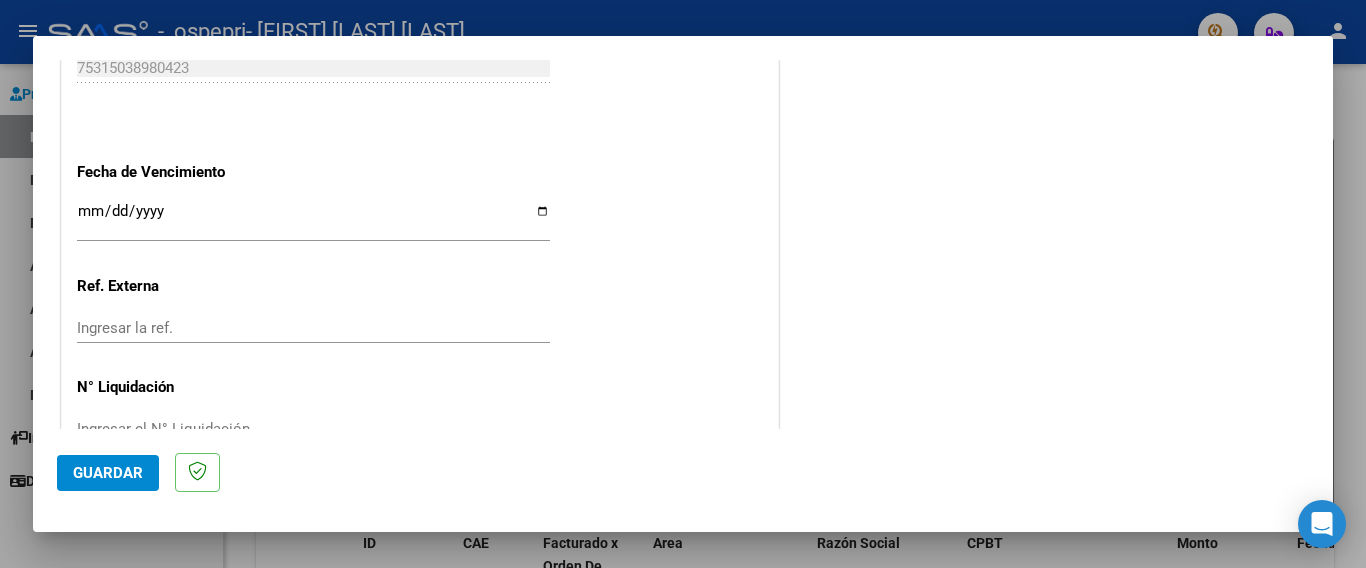 type on "202507" 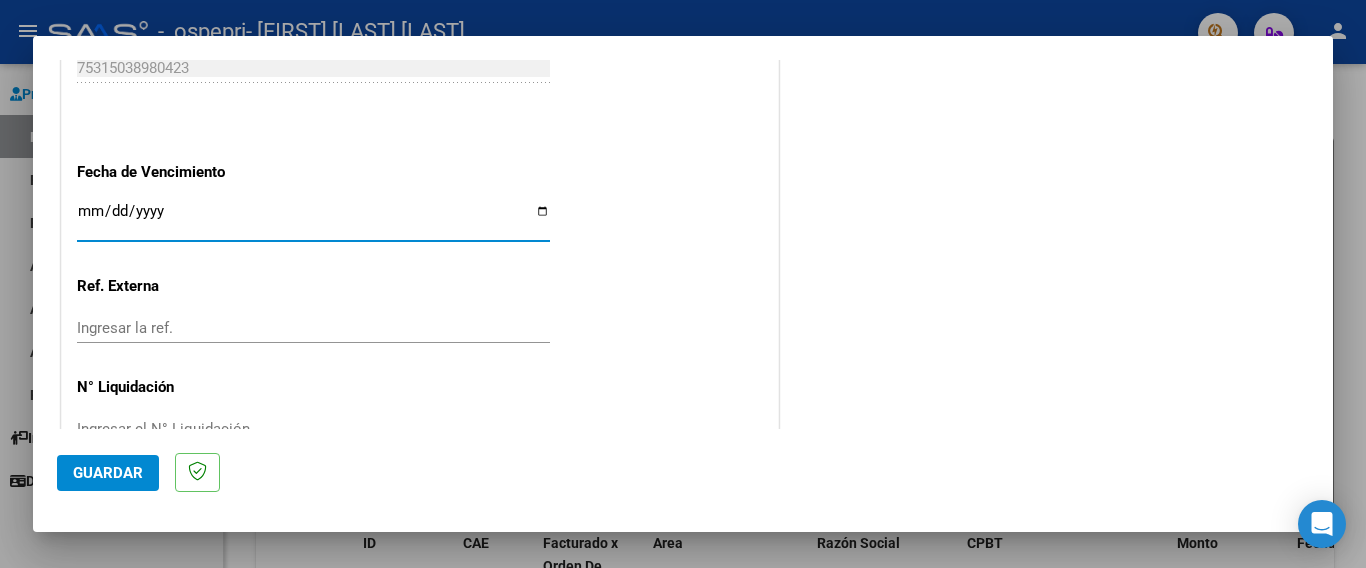 click on "Ingresar la fecha" at bounding box center [313, 219] 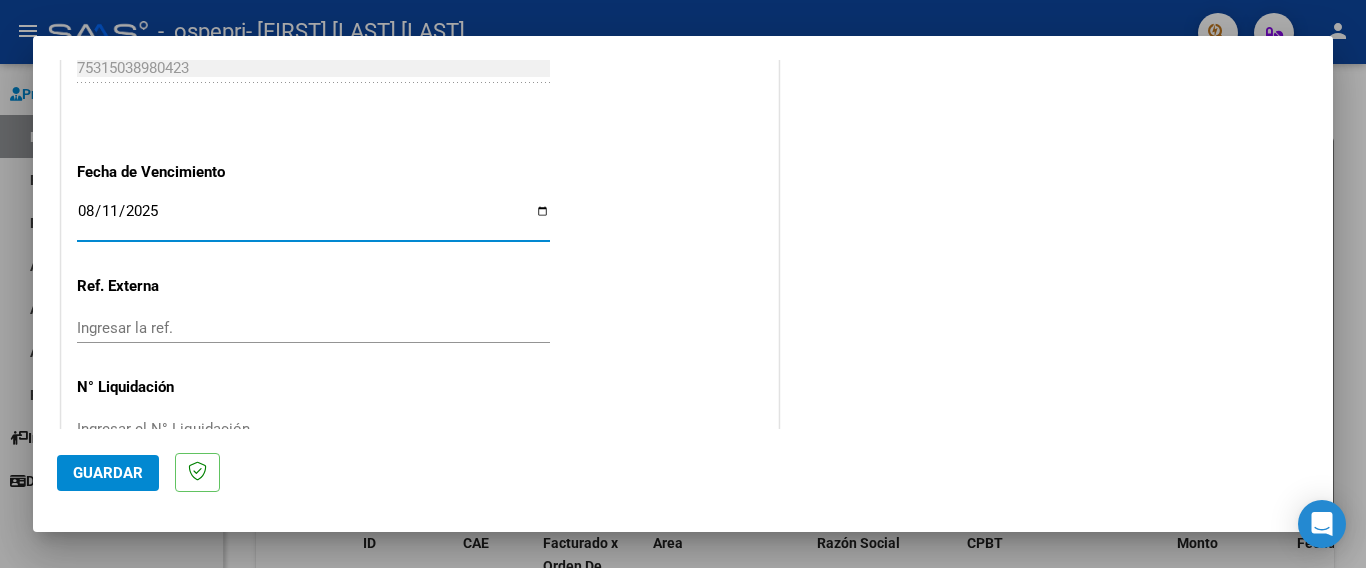 scroll, scrollTop: 1329, scrollLeft: 0, axis: vertical 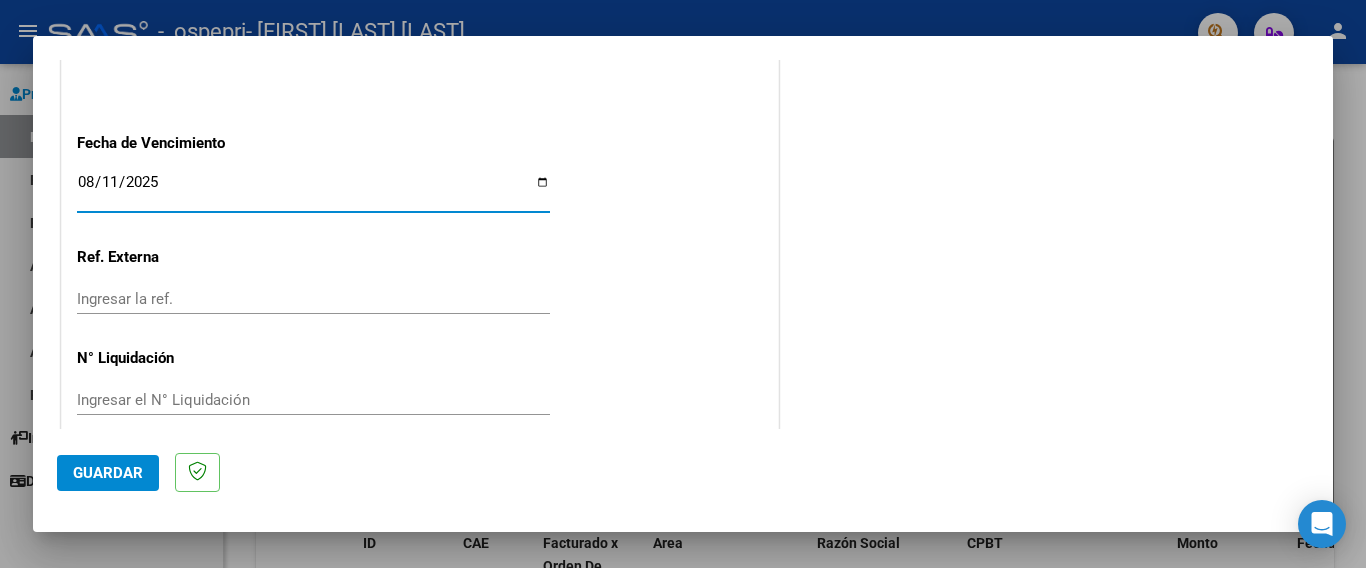 click on "Guardar" 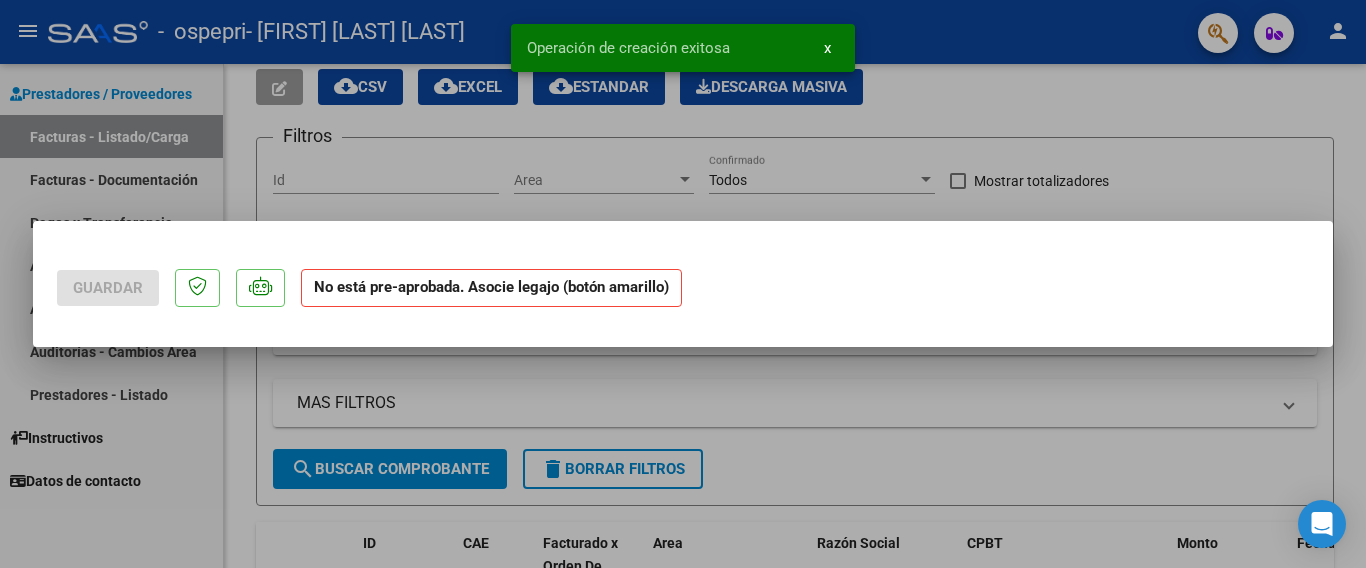 scroll, scrollTop: 0, scrollLeft: 0, axis: both 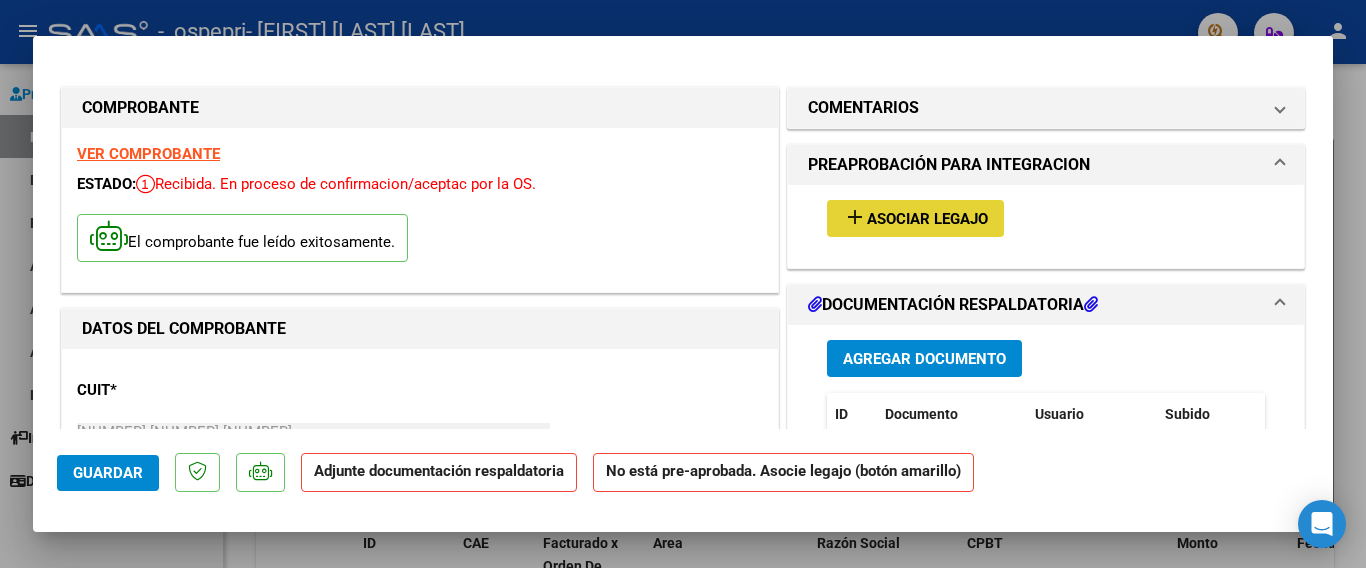 click on "Asociar Legajo" at bounding box center (927, 219) 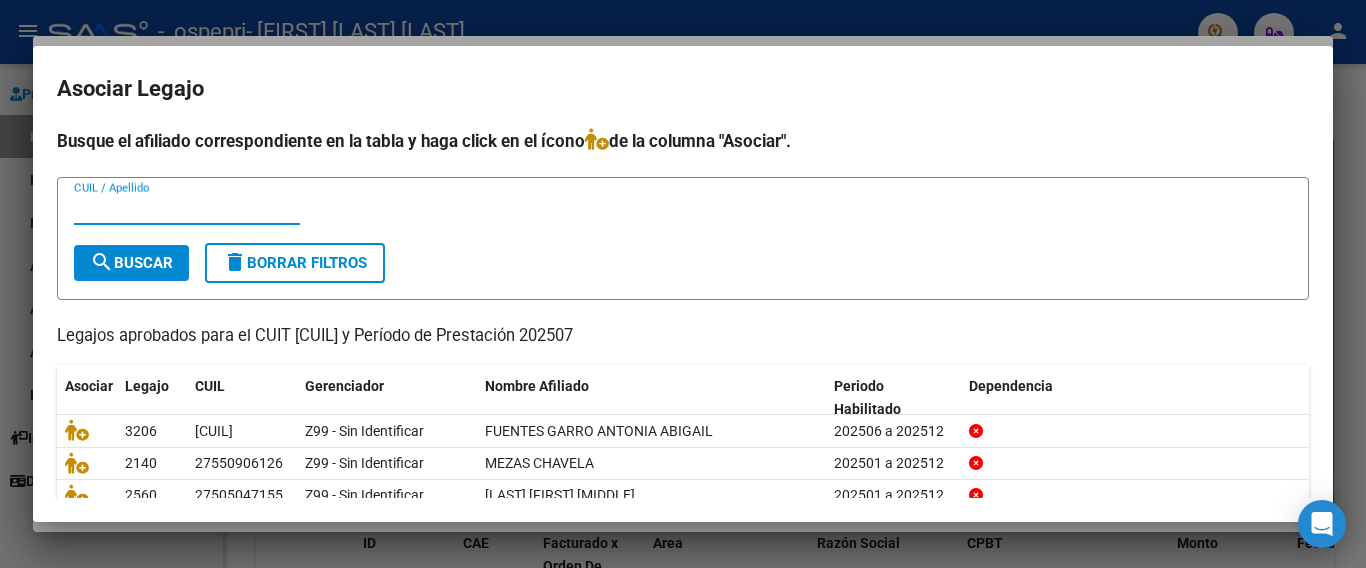 scroll, scrollTop: 87, scrollLeft: 0, axis: vertical 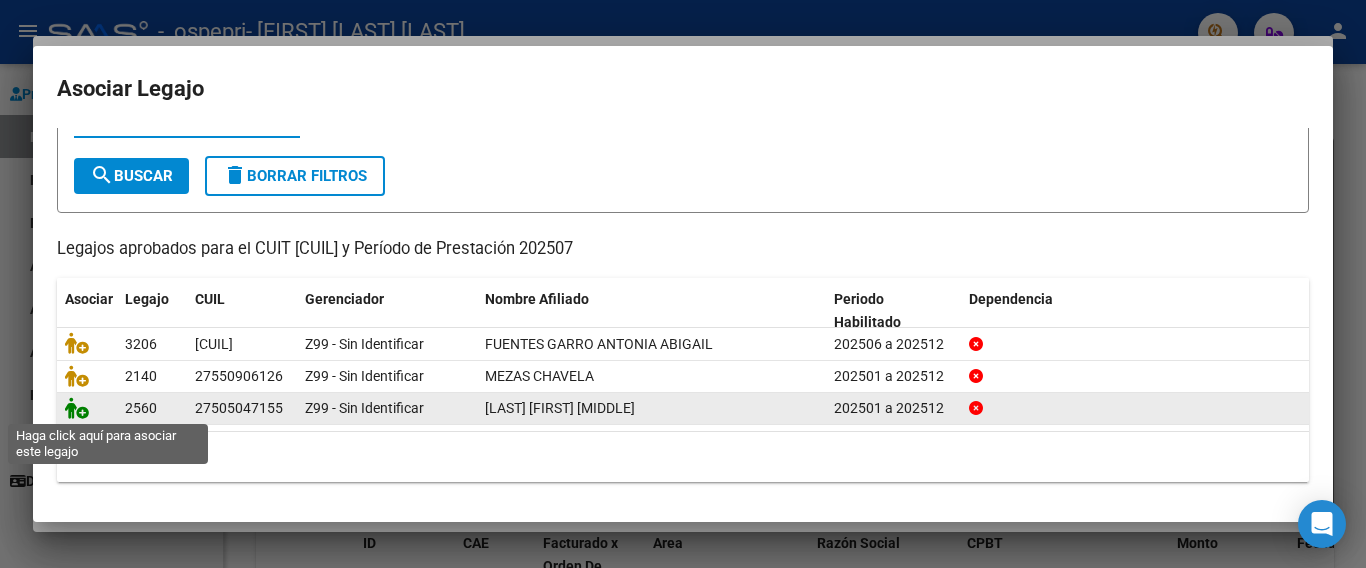 click 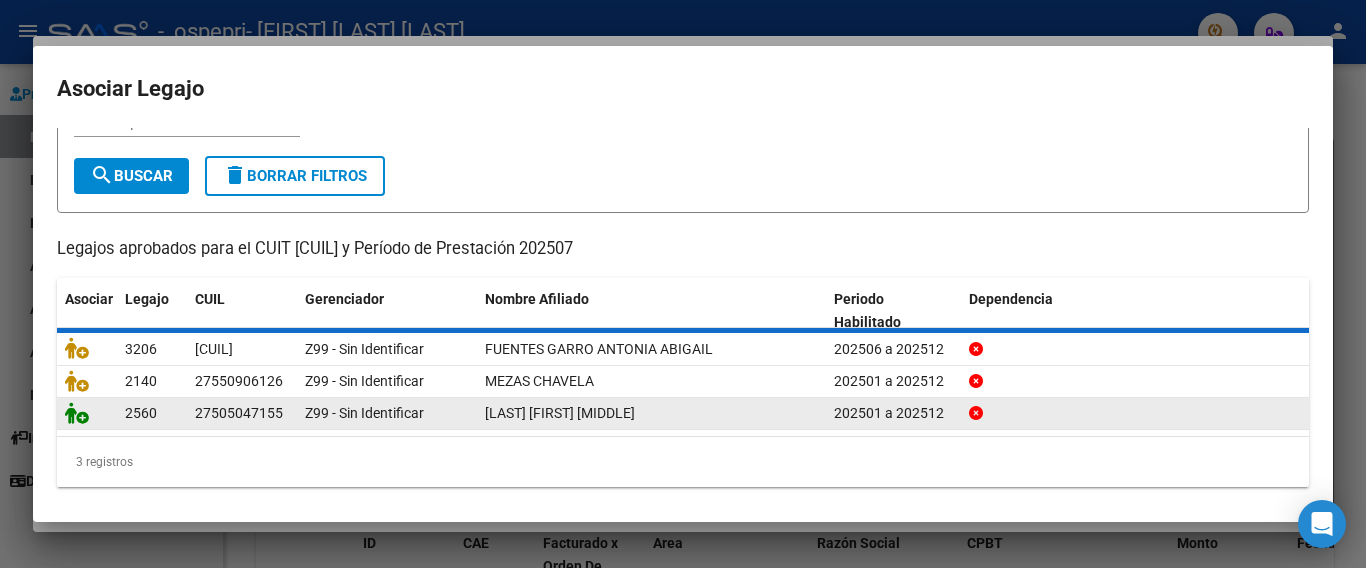 scroll, scrollTop: 100, scrollLeft: 0, axis: vertical 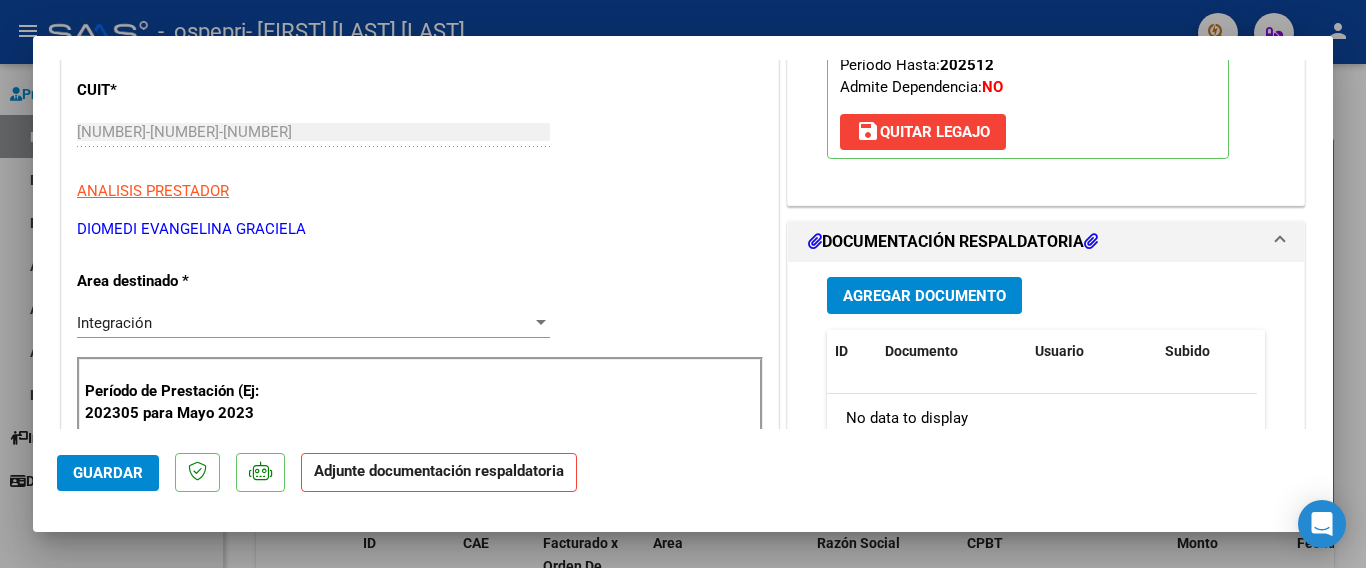 click on "Agregar Documento" at bounding box center [924, 296] 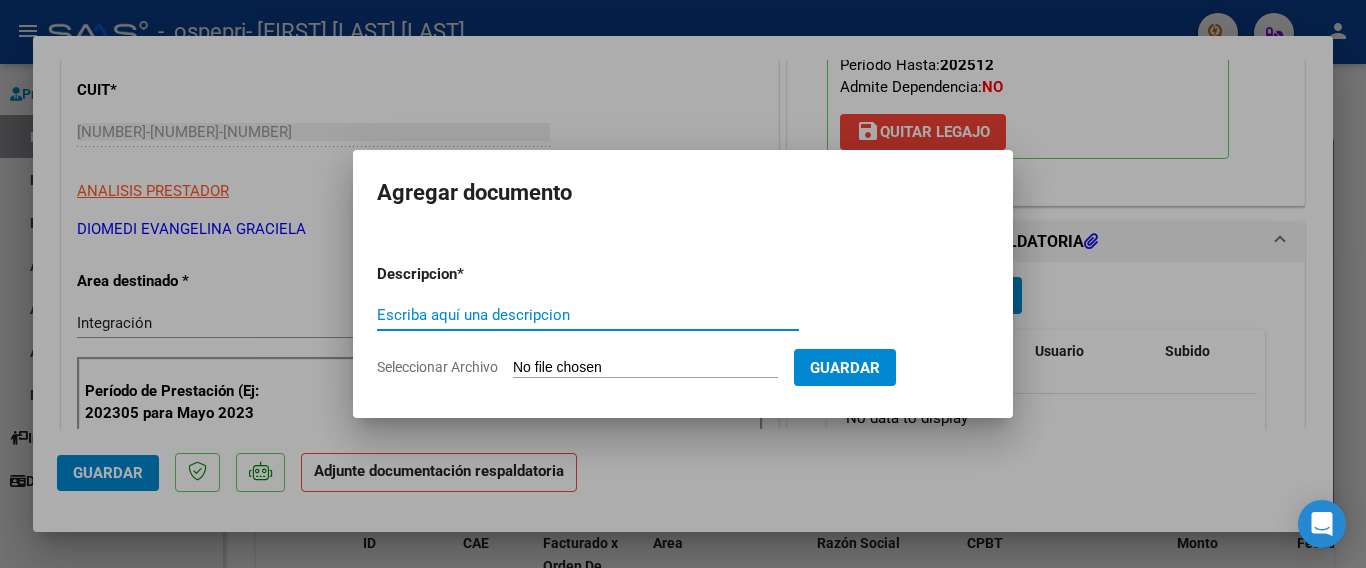 click on "Escriba aquí una descripcion" at bounding box center (588, 315) 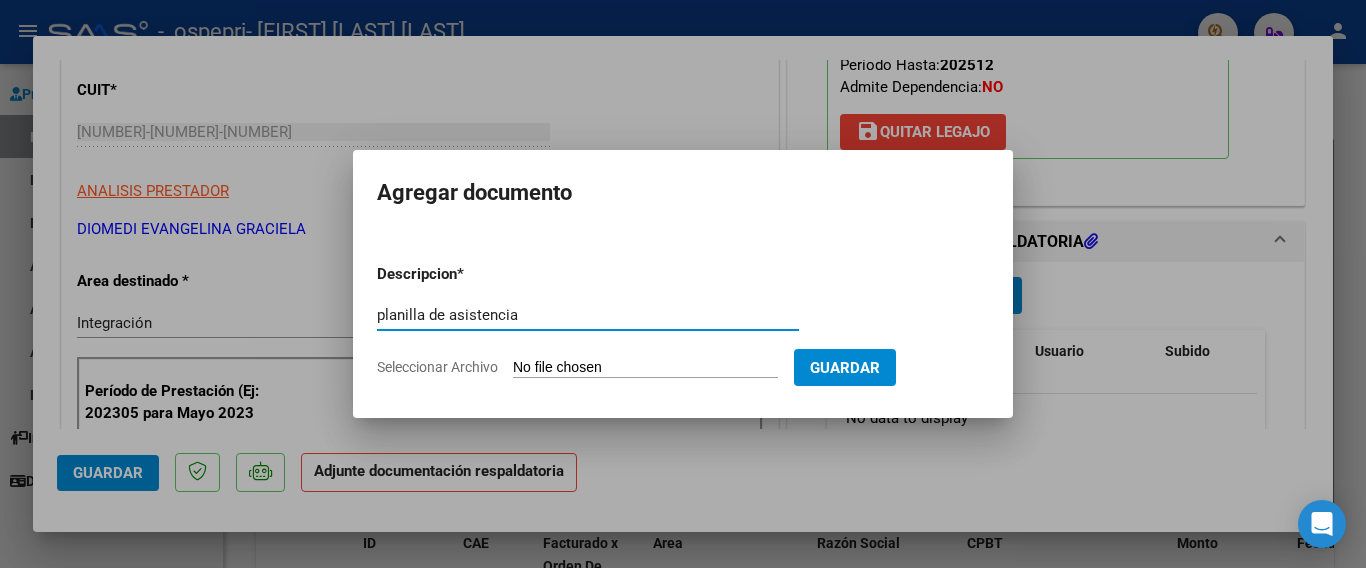 type on "planilla de asistencia" 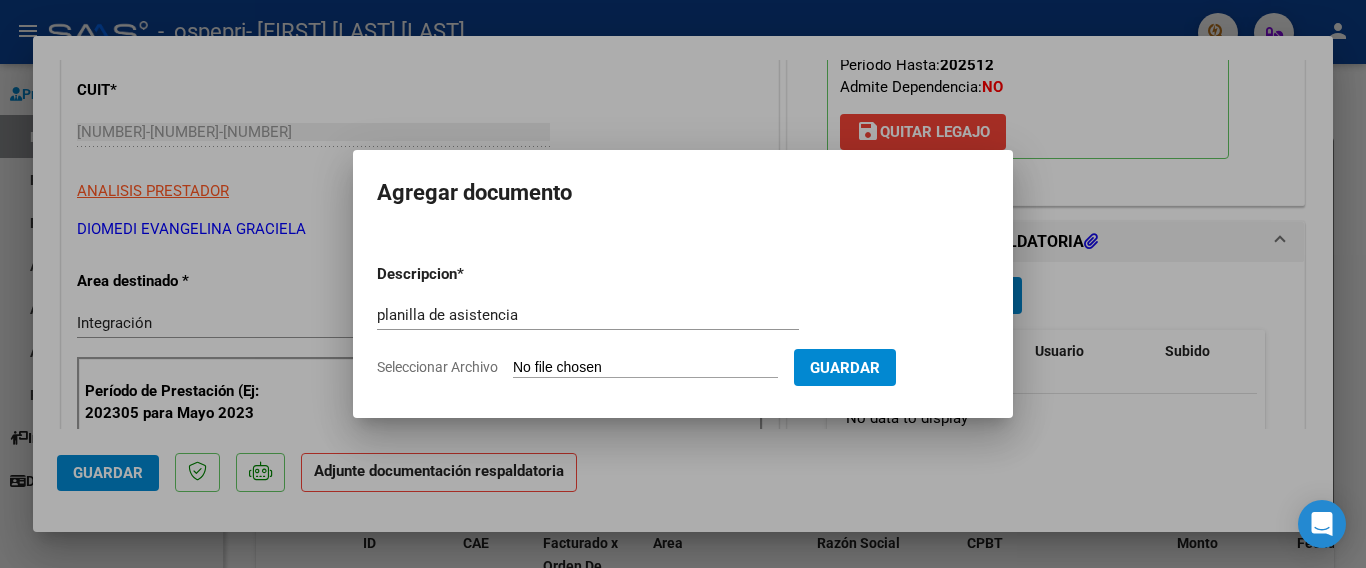 type on "C:\fakepath\[FILENAME].pdf" 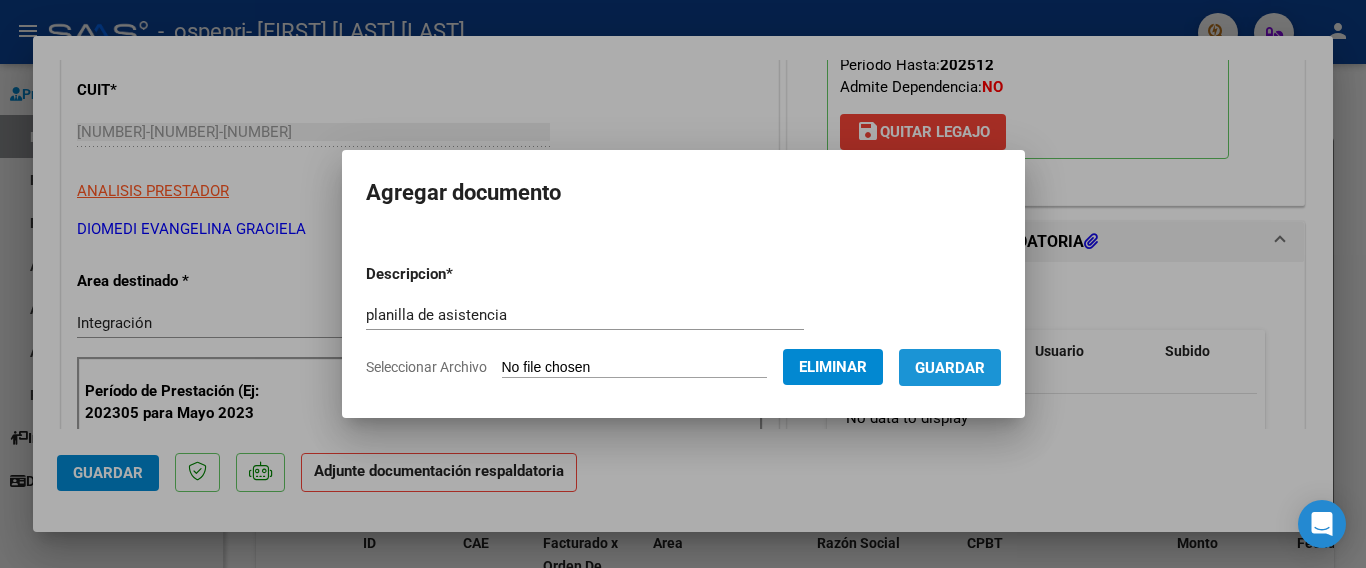 click on "Guardar" at bounding box center (950, 368) 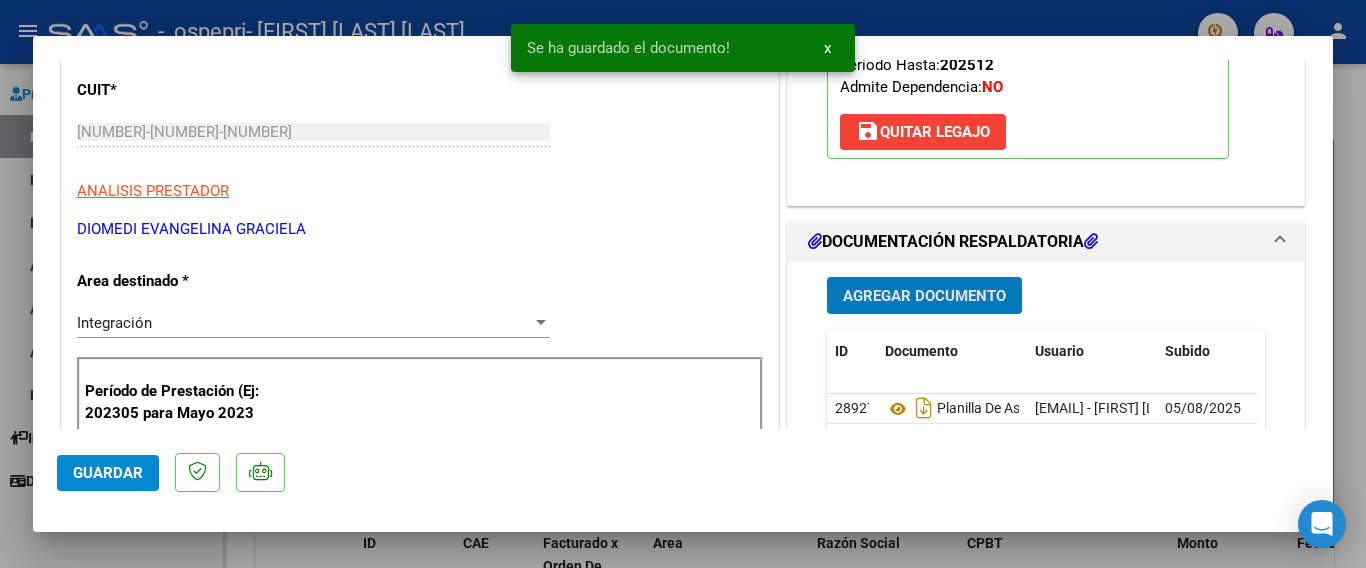 scroll, scrollTop: 0, scrollLeft: 0, axis: both 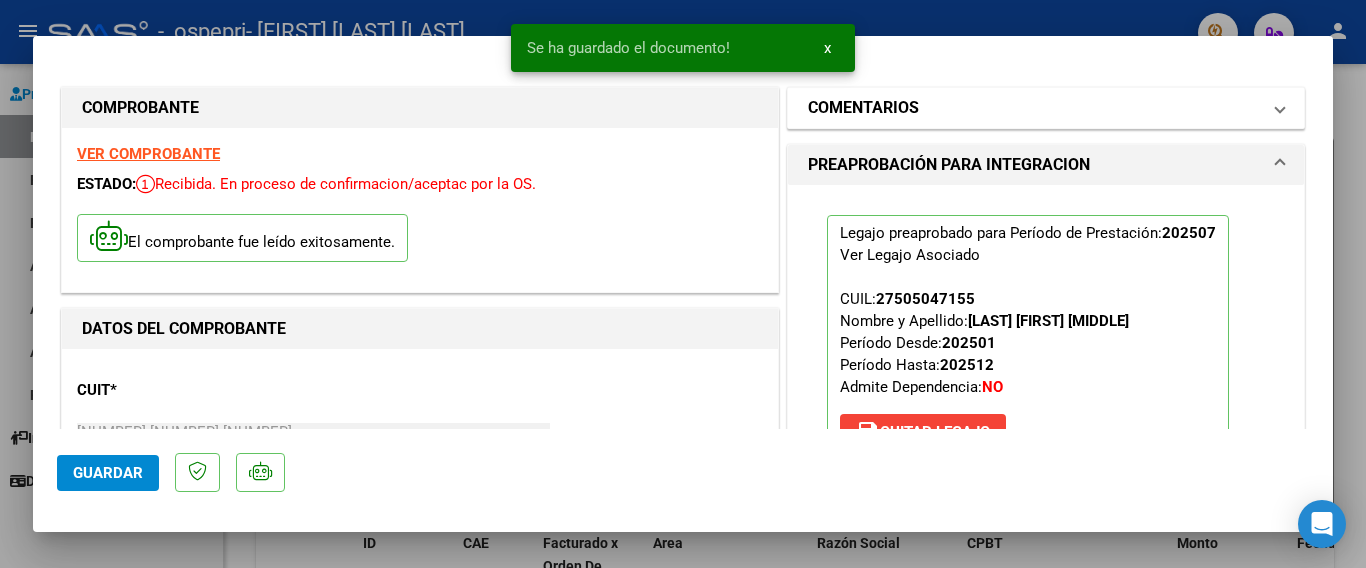 click on "COMENTARIOS" at bounding box center [1034, 108] 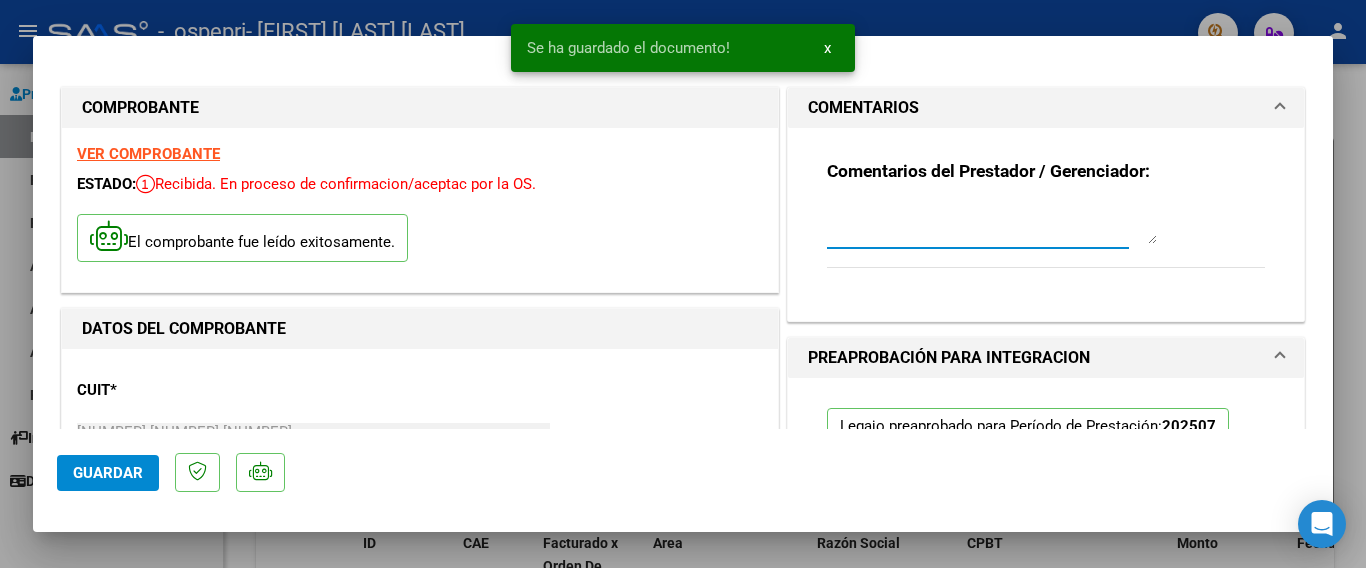 click at bounding box center (992, 224) 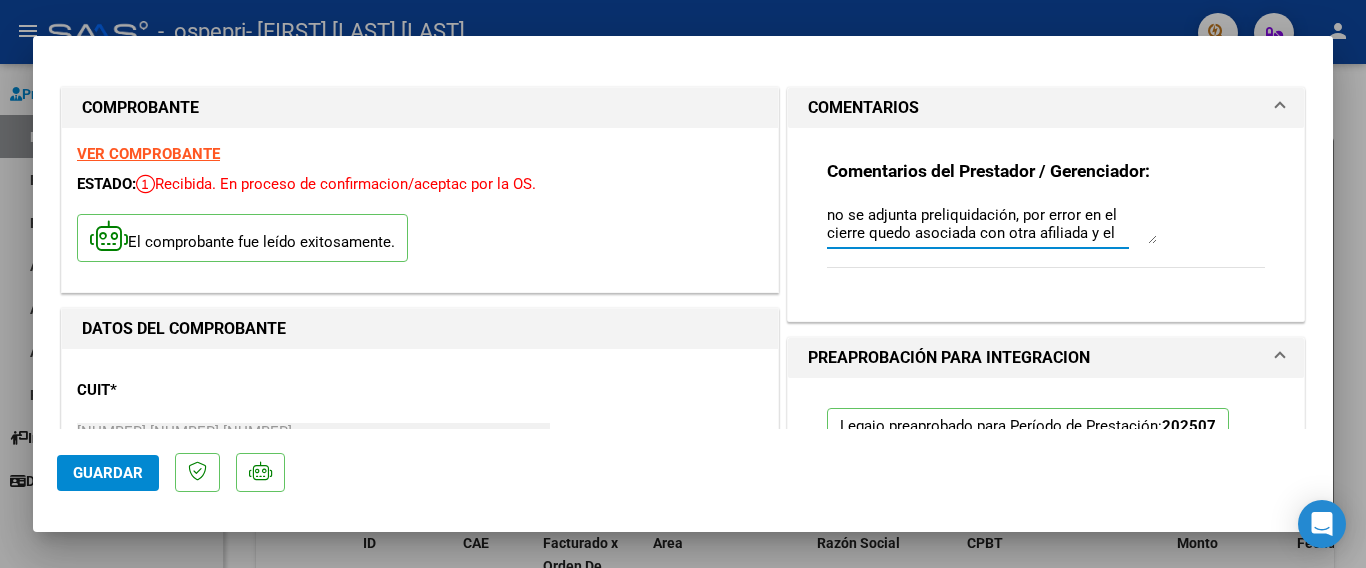 scroll, scrollTop: 16, scrollLeft: 0, axis: vertical 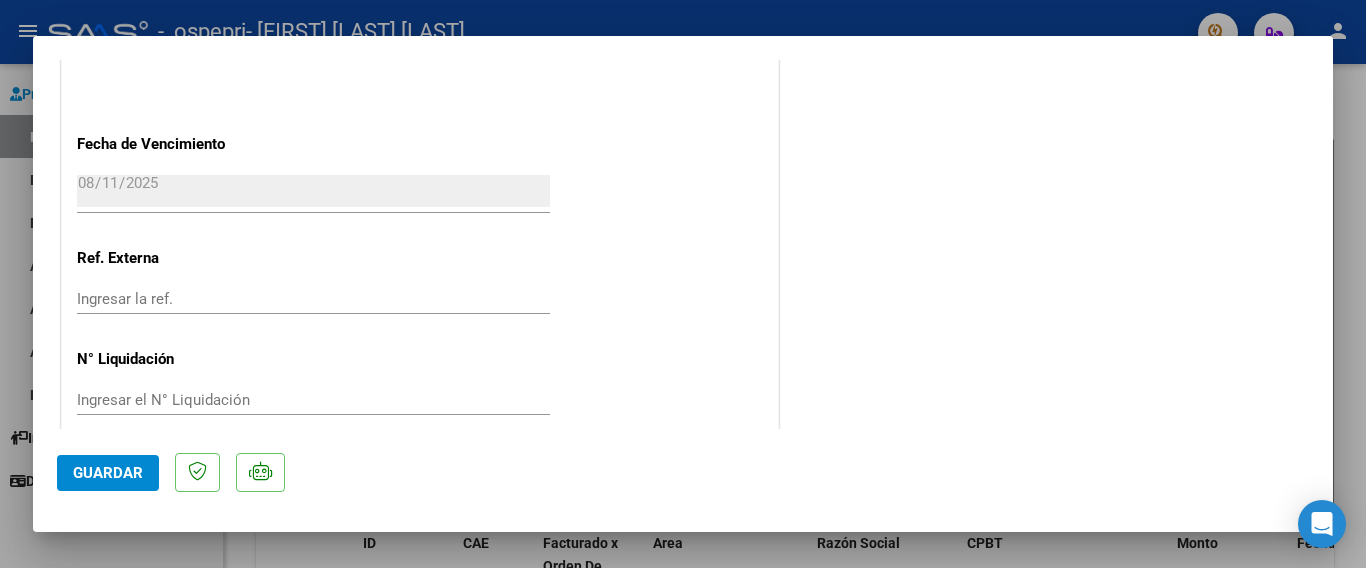 type on "no se adjunta preliquidación, por error en el cierre quedo asociada con otra afiliada y el monto no coincide con el facturado" 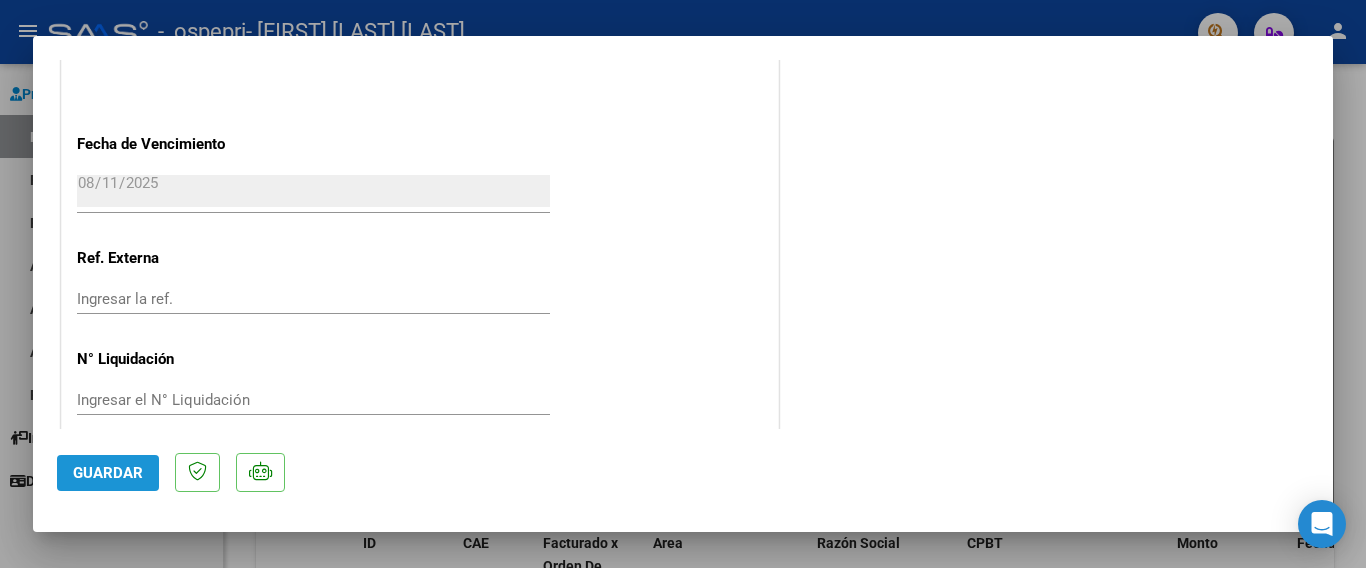 click on "Guardar" 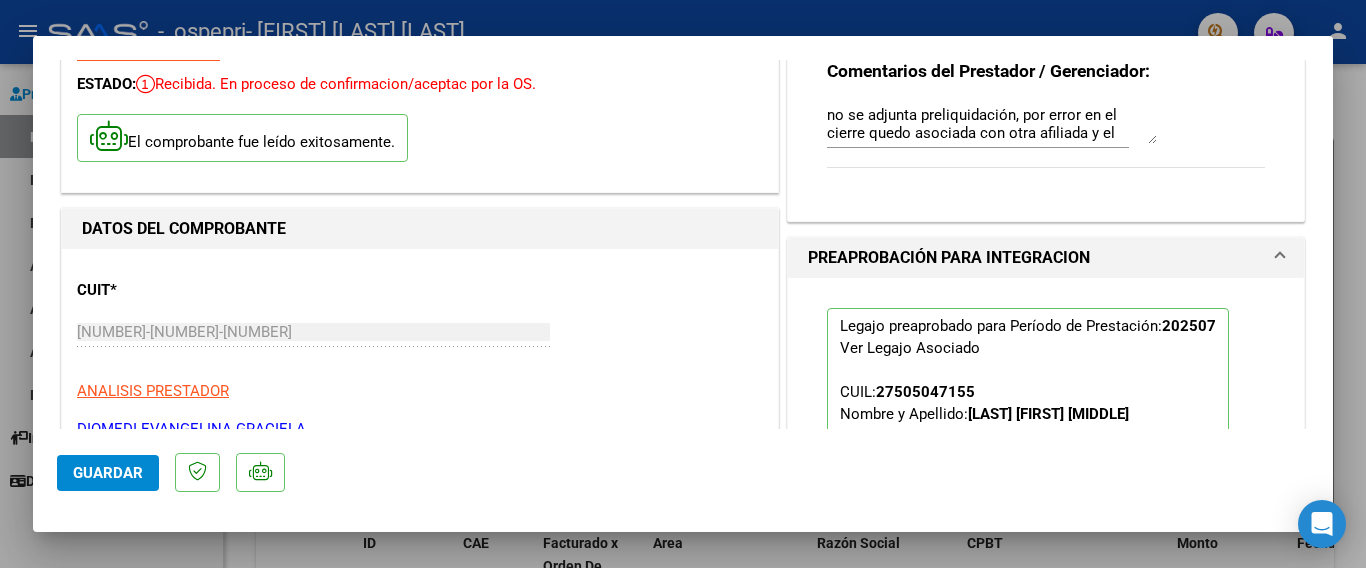scroll, scrollTop: 200, scrollLeft: 0, axis: vertical 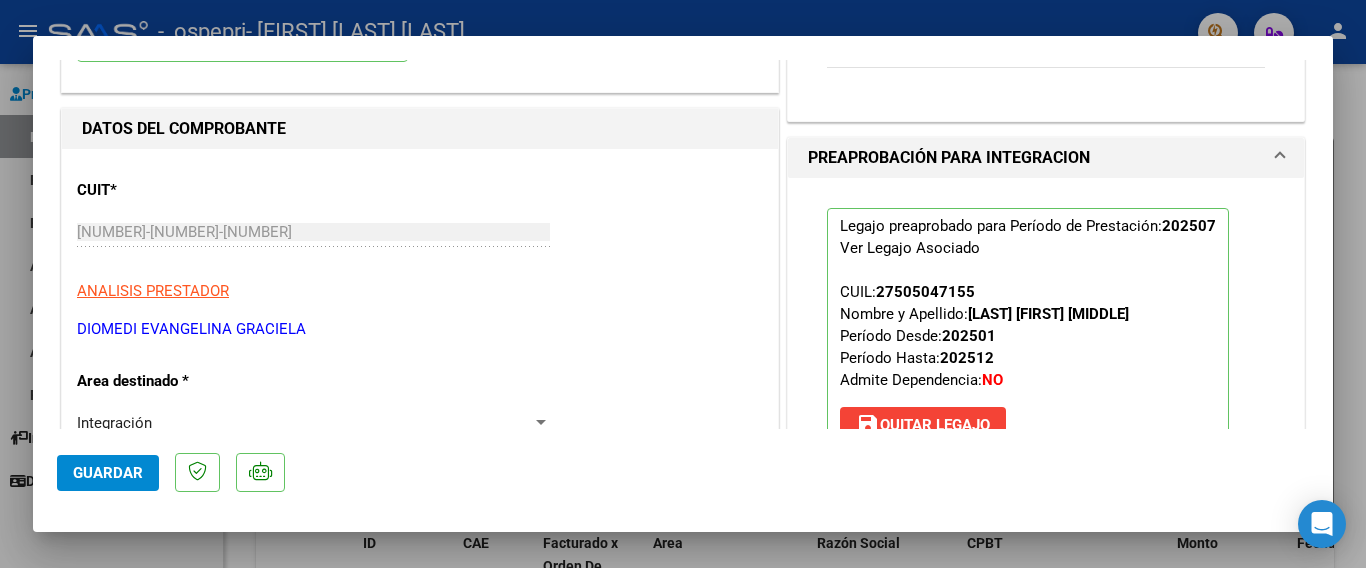 click on "PREAPROBACIÓN PARA INTEGRACION" at bounding box center [949, 158] 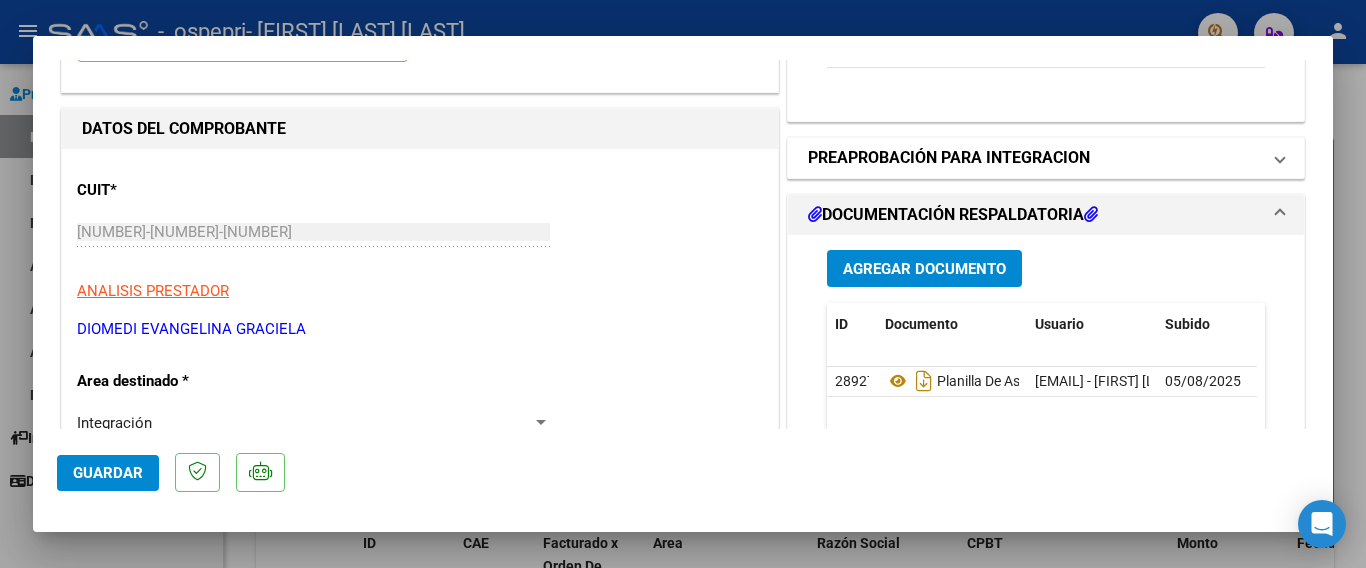 click on "PREAPROBACIÓN PARA INTEGRACION" at bounding box center [949, 158] 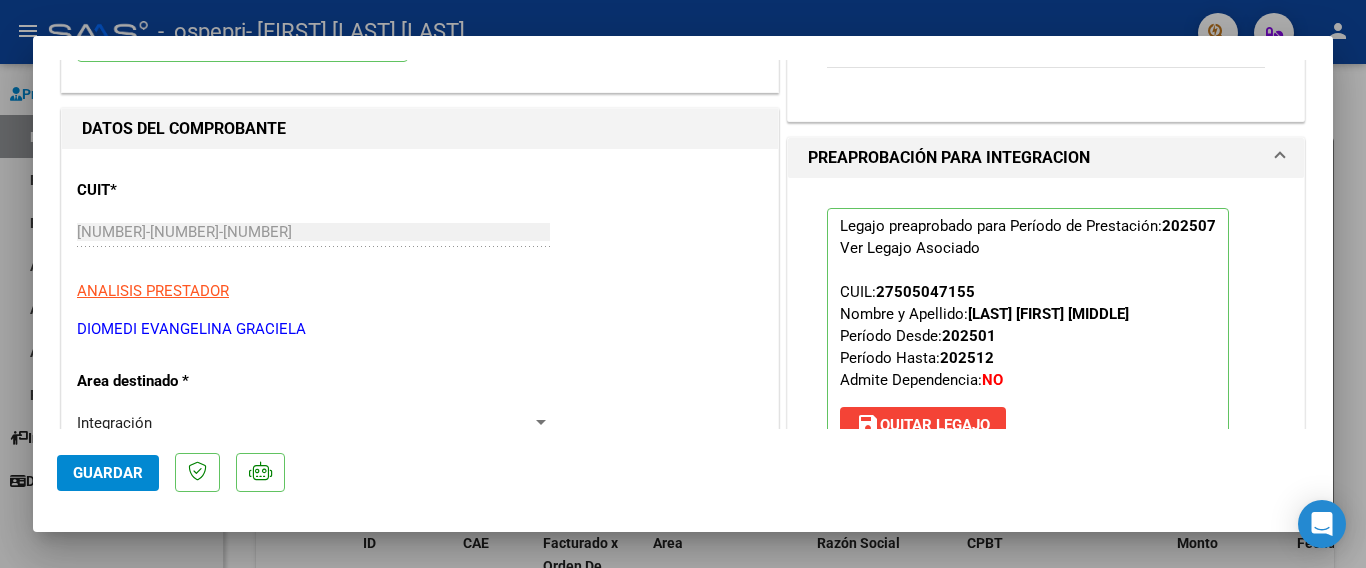 click at bounding box center [683, 284] 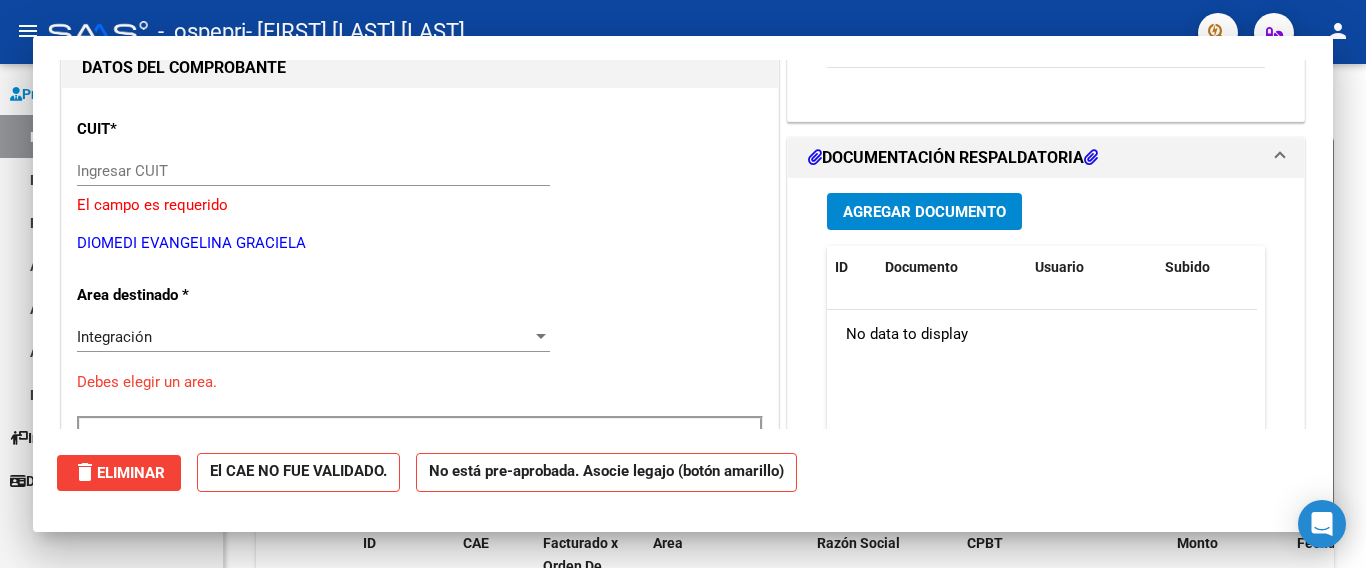 scroll, scrollTop: 0, scrollLeft: 0, axis: both 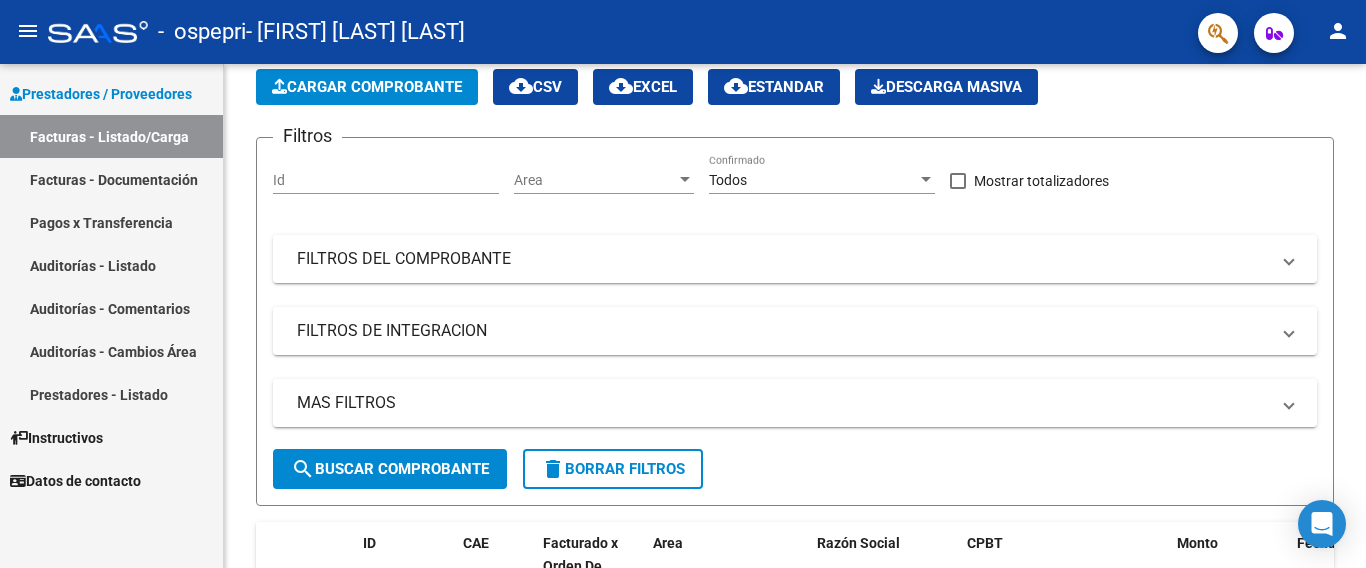 click on "Prestadores / Proveedores" at bounding box center [101, 94] 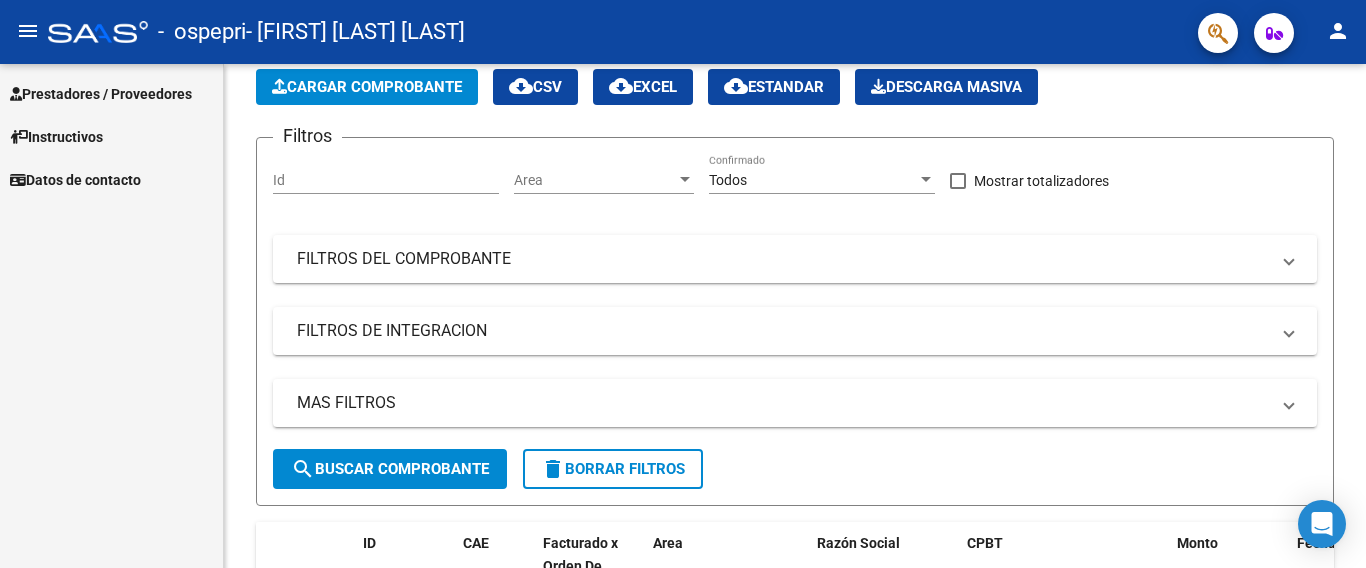 click on "Prestadores / Proveedores" at bounding box center [101, 94] 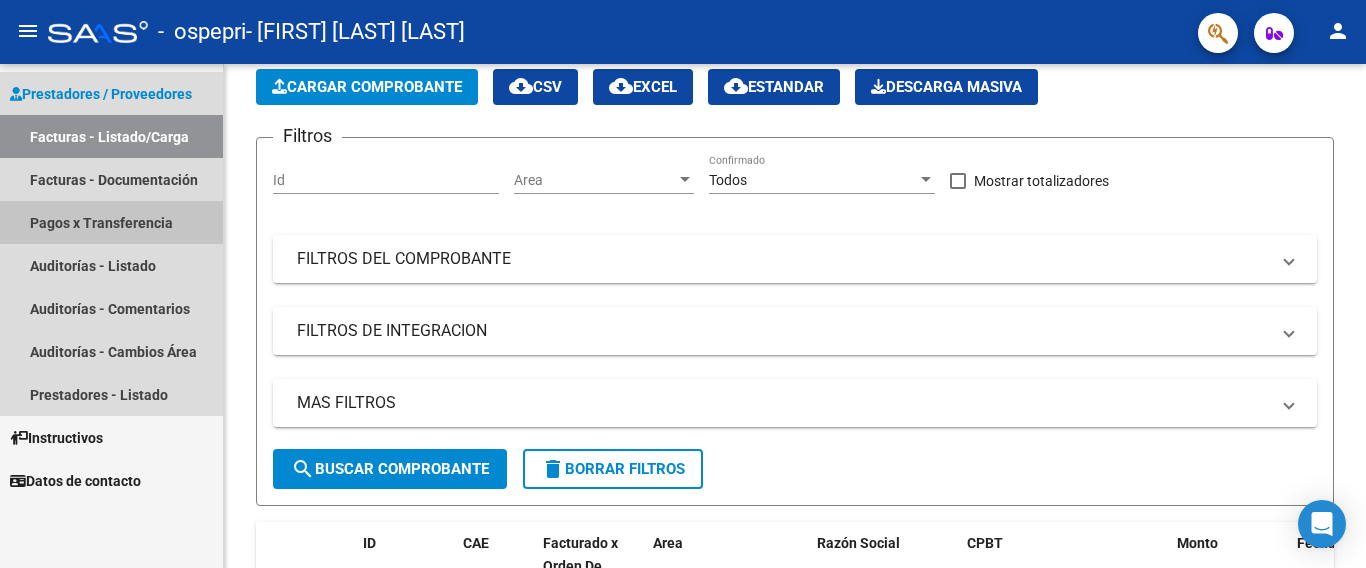 click on "Pagos x Transferencia" at bounding box center (111, 222) 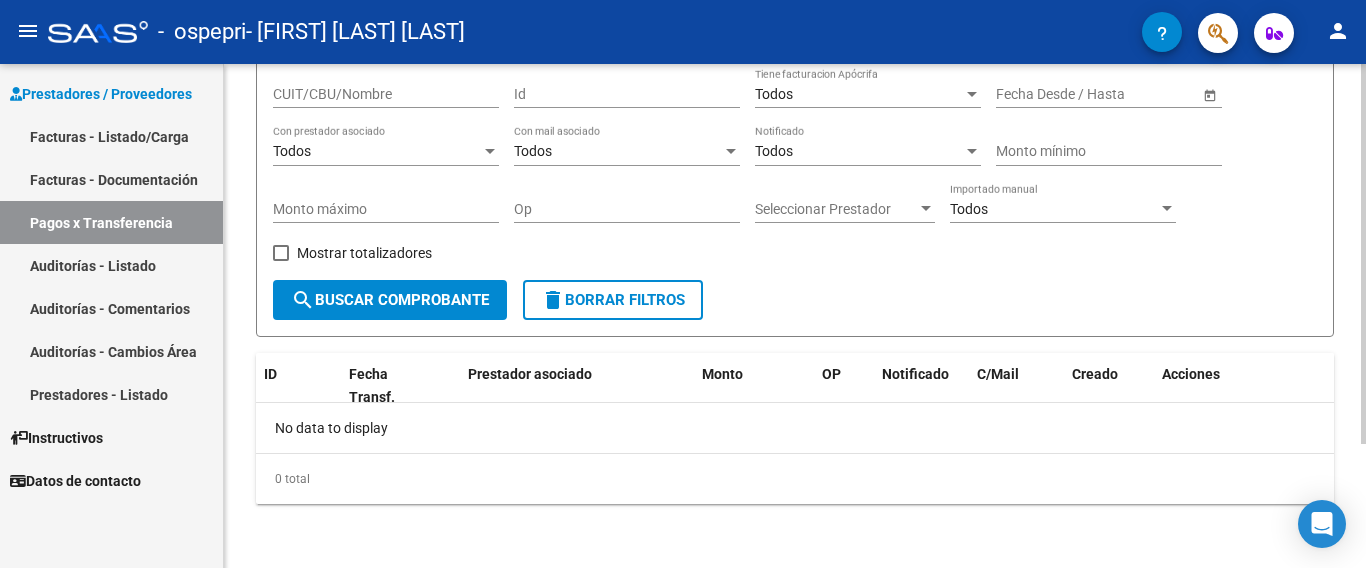 scroll, scrollTop: 0, scrollLeft: 0, axis: both 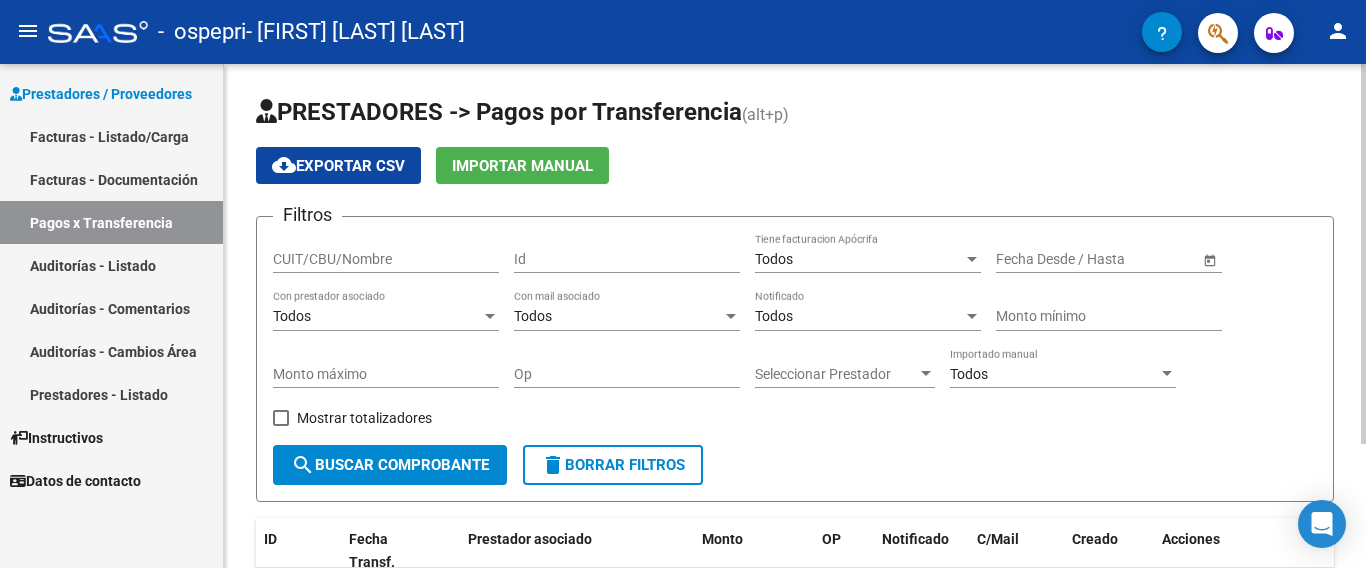 click on "search  Buscar Comprobante" 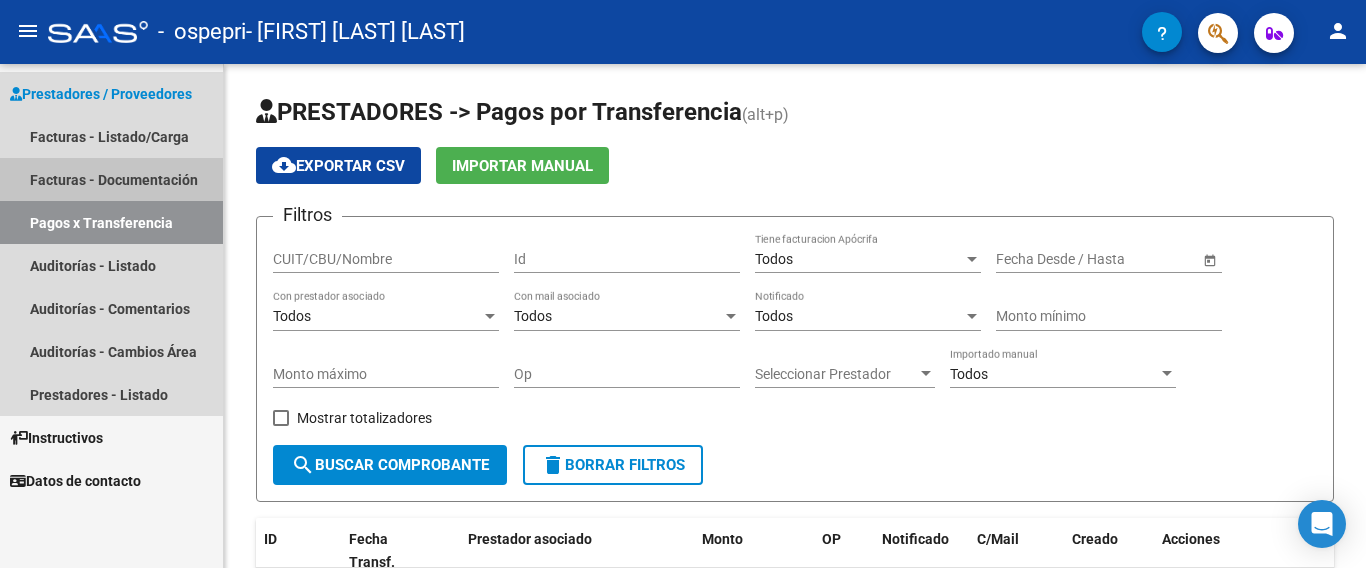 click on "Facturas - Documentación" at bounding box center (111, 179) 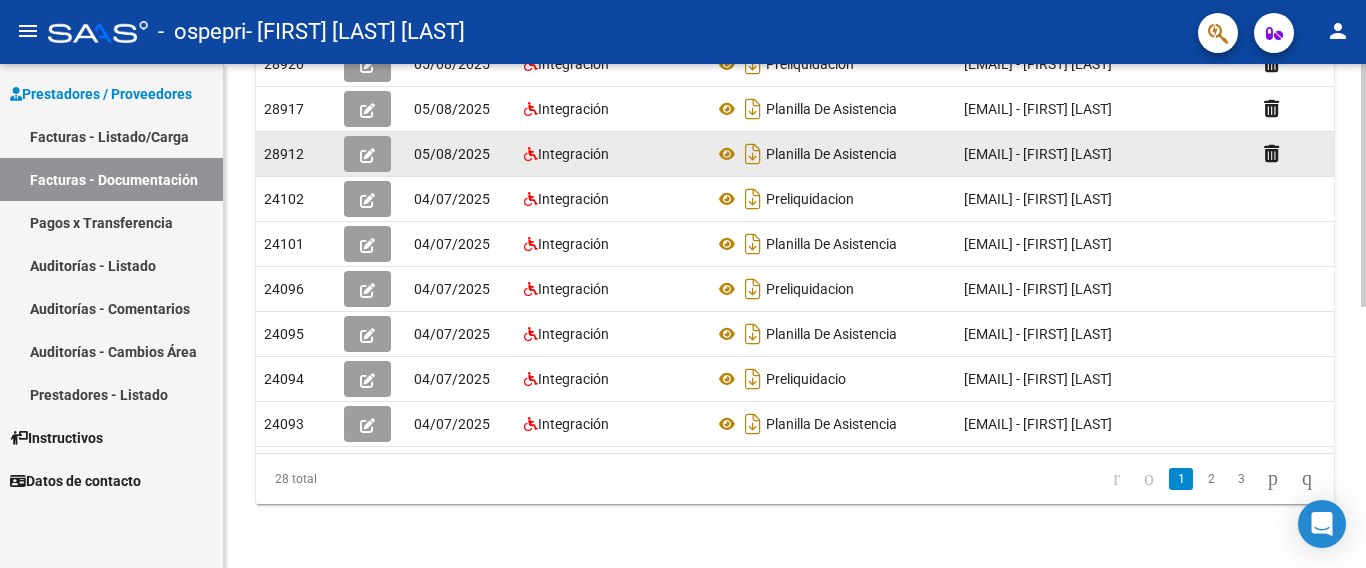 scroll, scrollTop: 540, scrollLeft: 0, axis: vertical 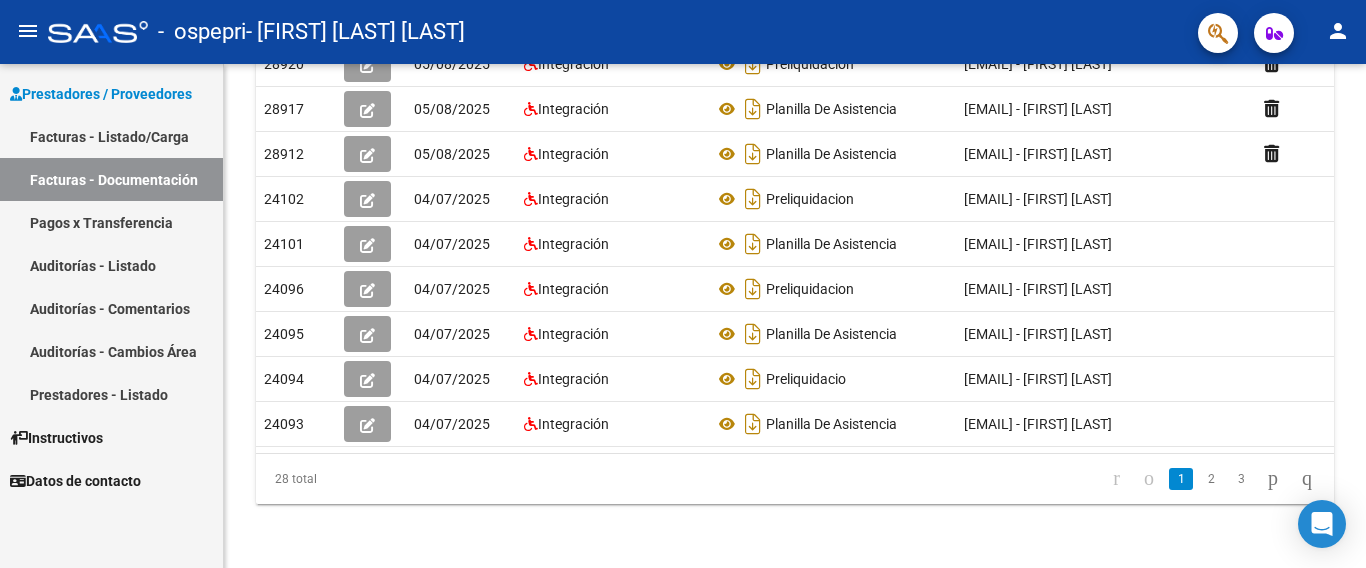 click on "Pagos x Transferencia" at bounding box center [111, 222] 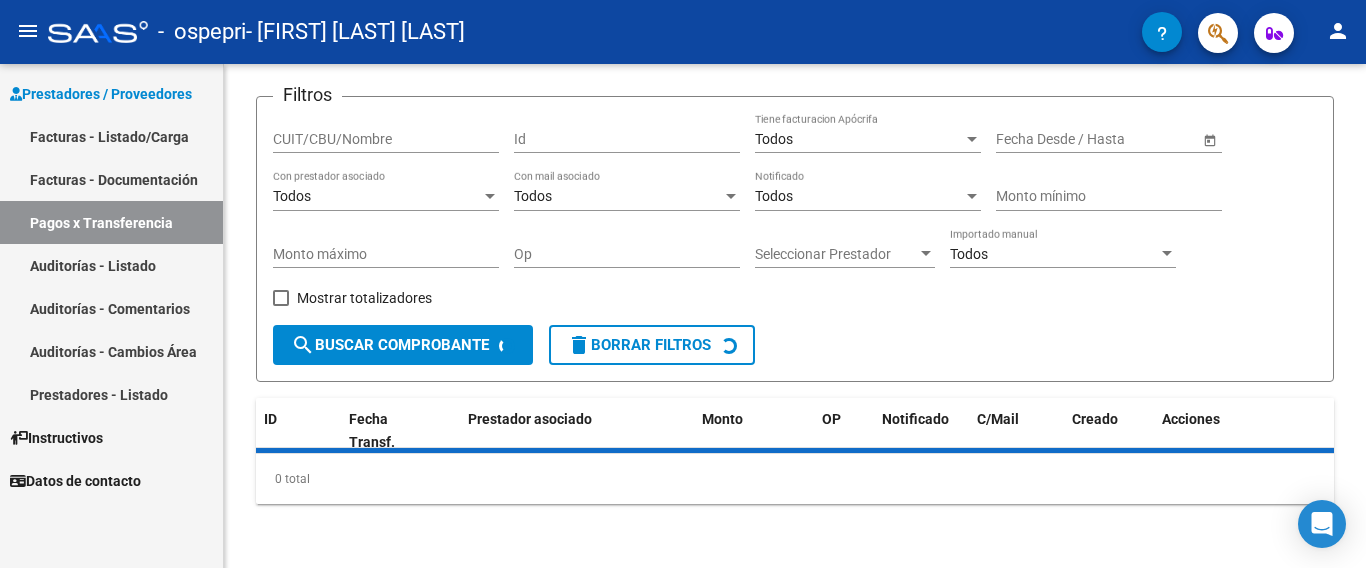 scroll, scrollTop: 0, scrollLeft: 0, axis: both 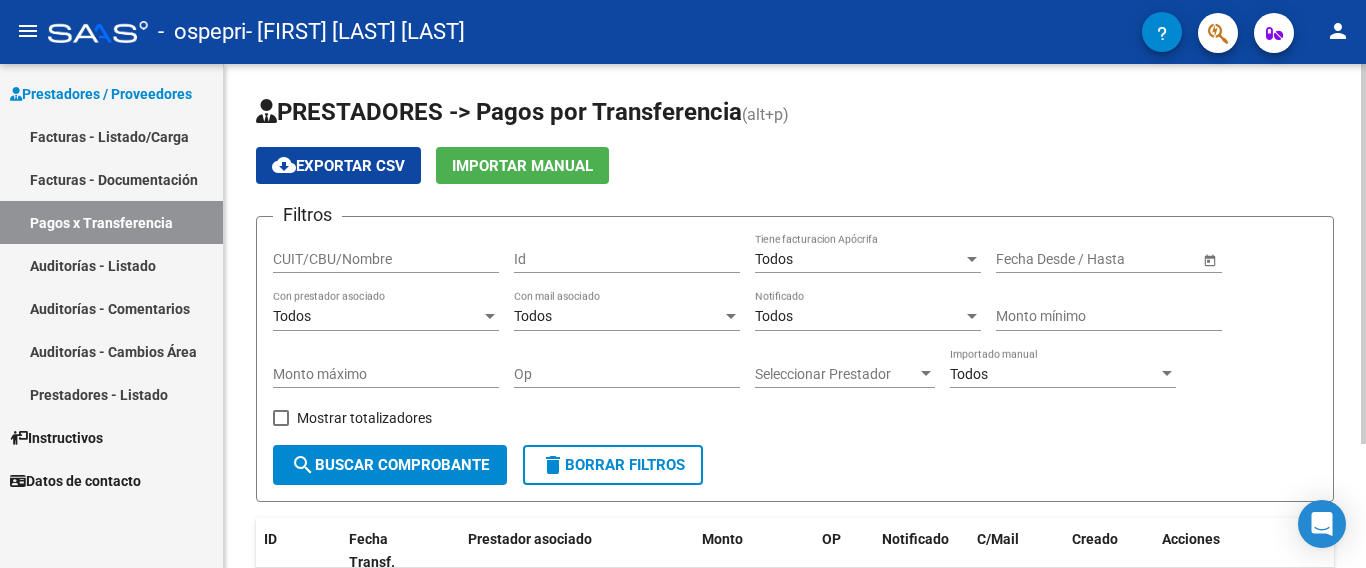 click 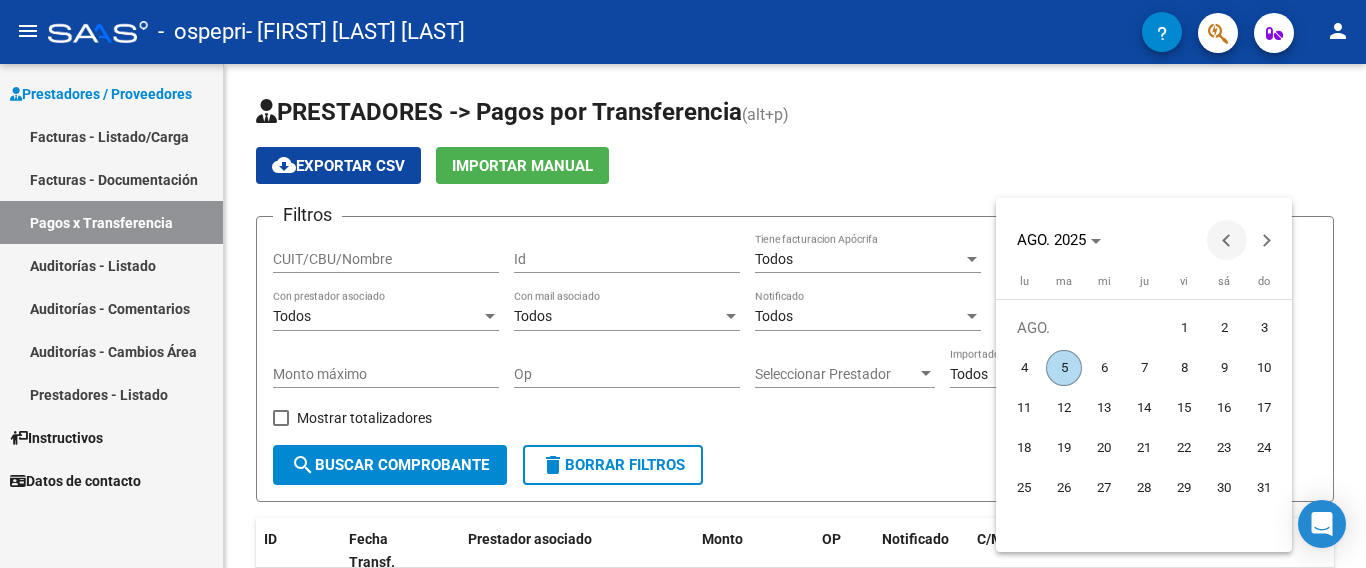 click at bounding box center (1227, 240) 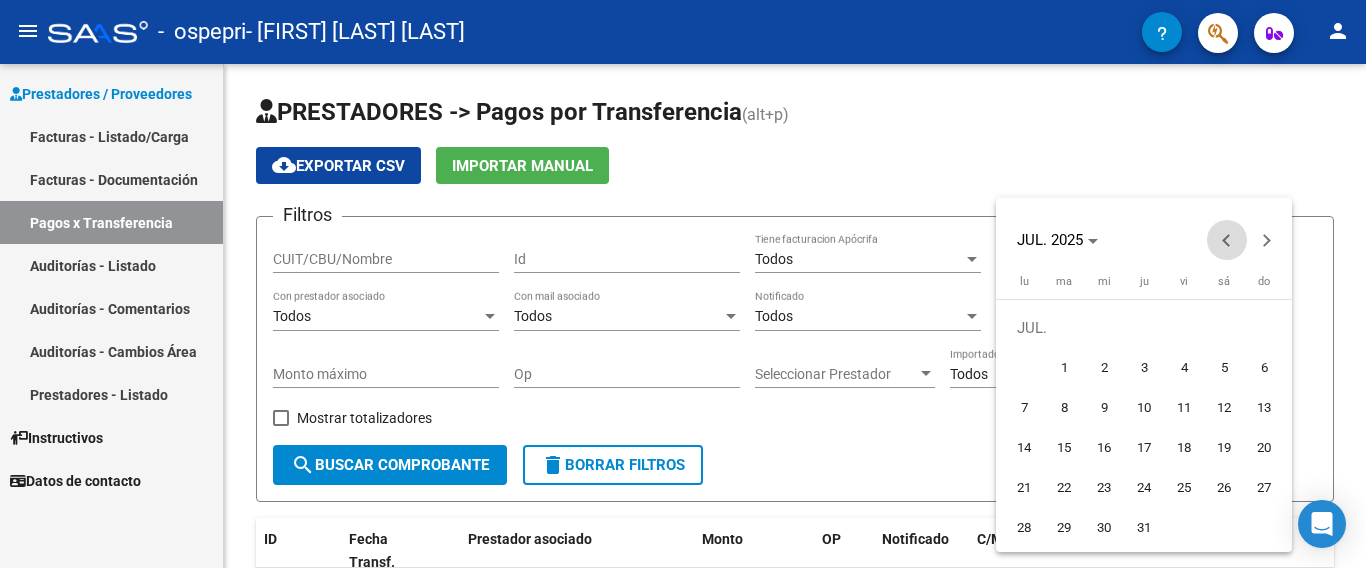 click at bounding box center [1227, 240] 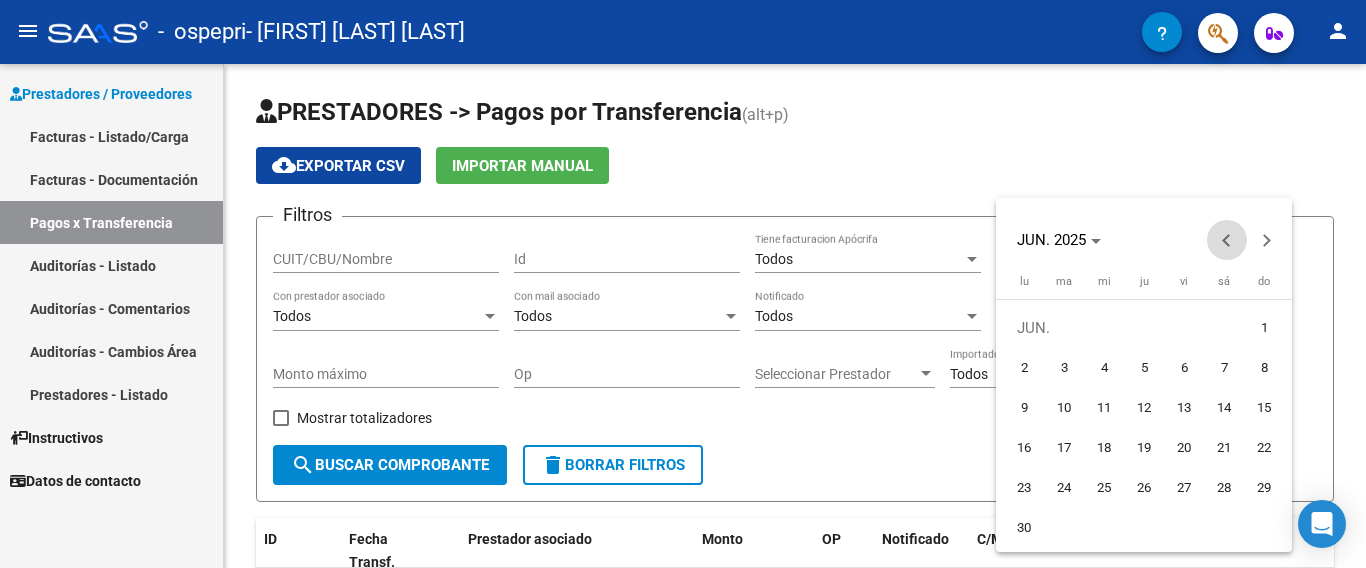 click at bounding box center [1227, 240] 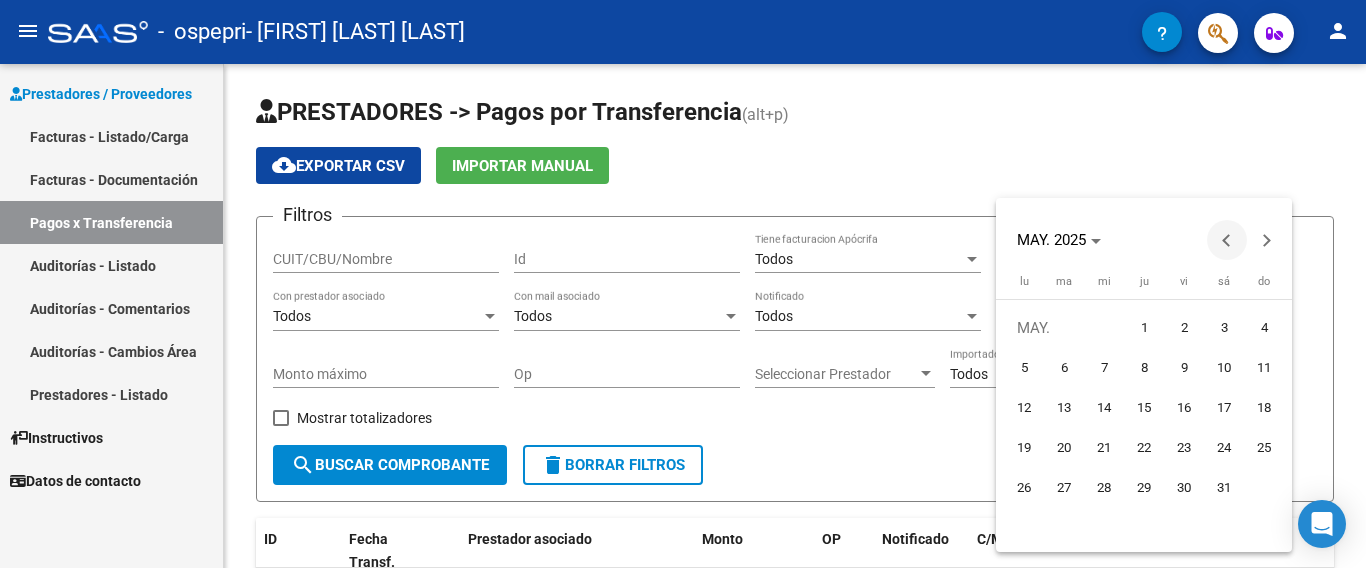 click at bounding box center [1227, 240] 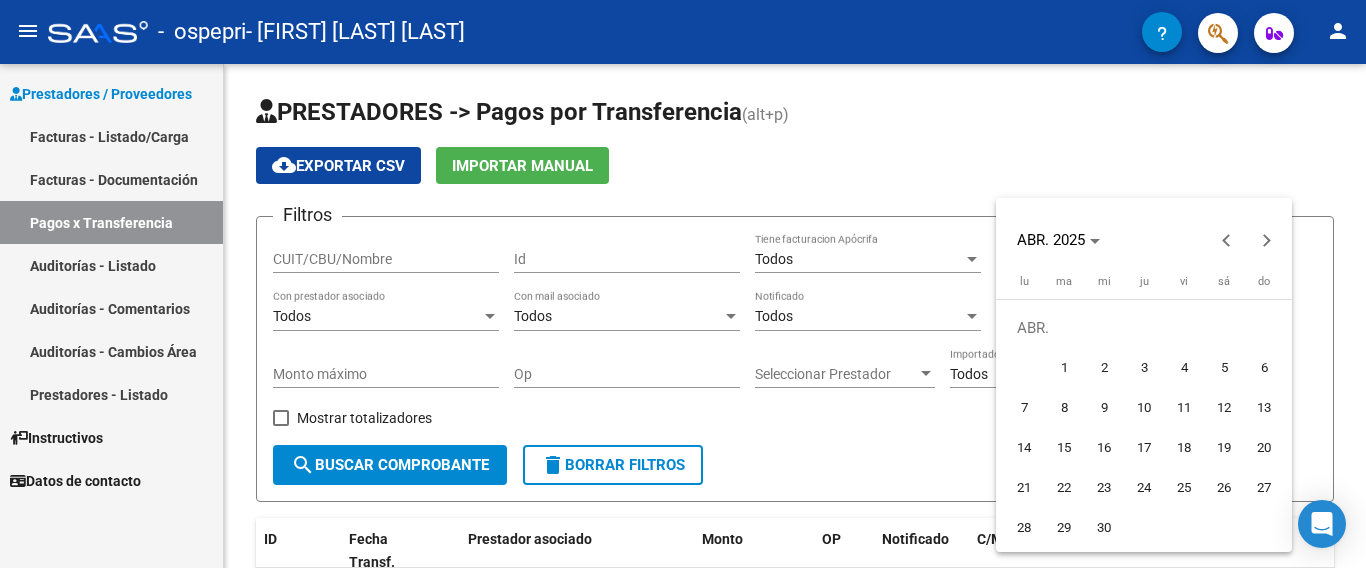 click on "ABR. 2025 ABR. 2025 lunes lu martes ma miércoles mi jueves ju viernes vi sábado sá domingo do  ABR.      1   2   3   4   5   6   7   8   9   10   11   12   13   14   15   16   17   18   19   20   21   22   23   24   25   26   27   28   29   30   Start date
End date" at bounding box center [1144, 375] 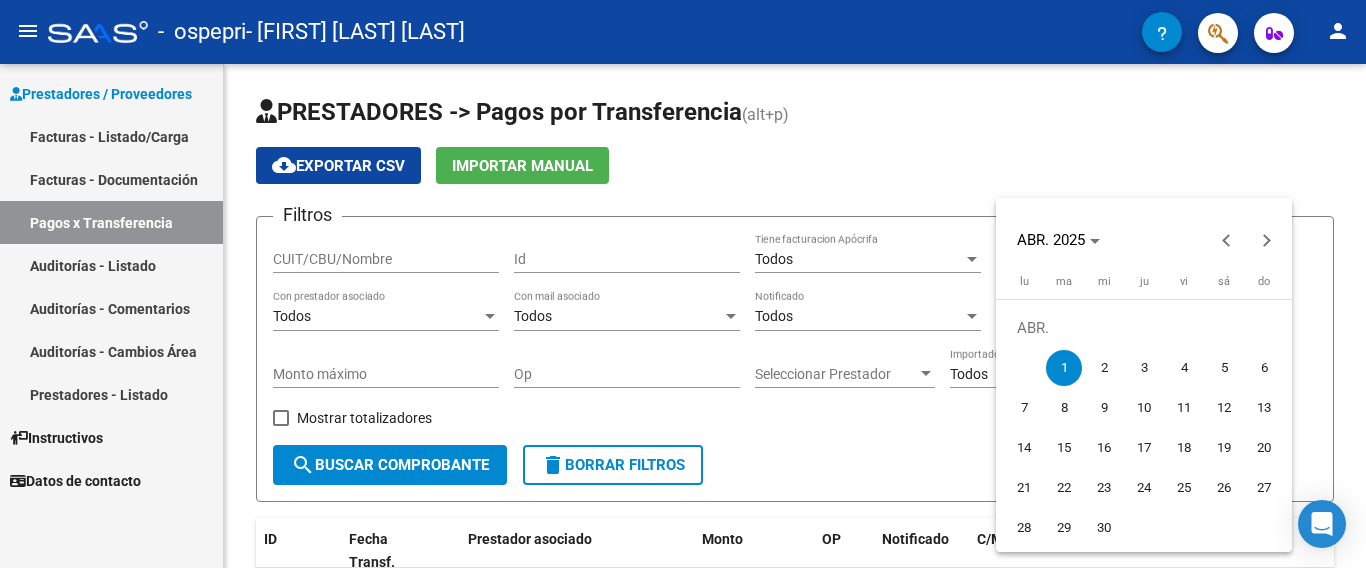 click at bounding box center (683, 284) 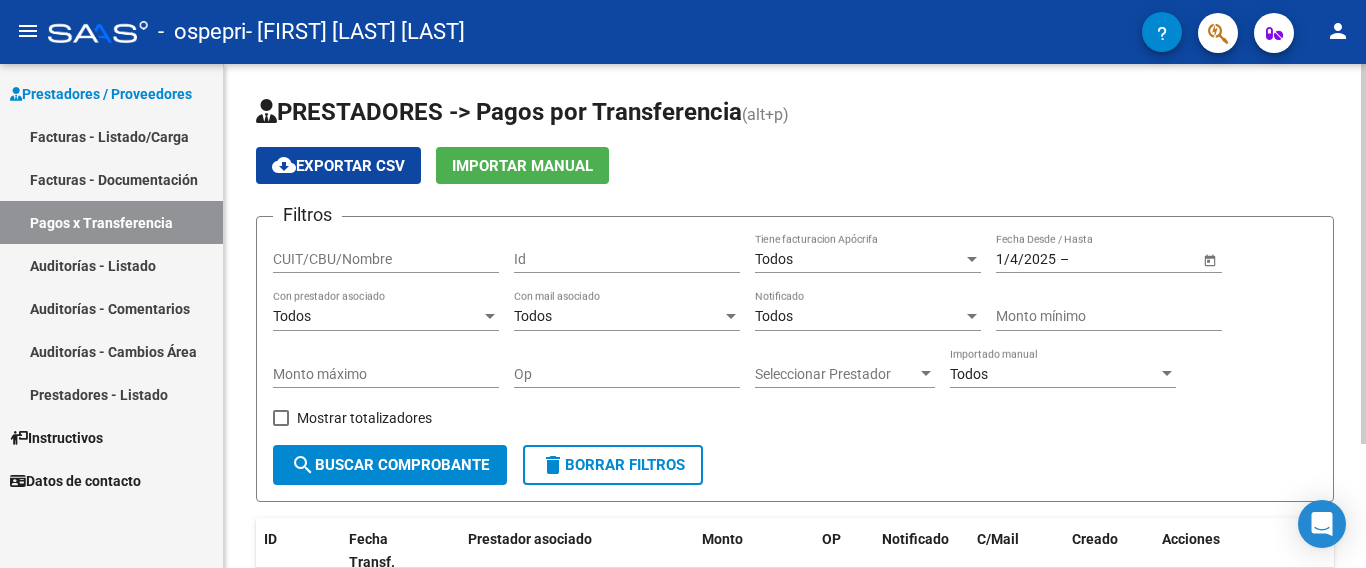 click on "search  Buscar Comprobante" 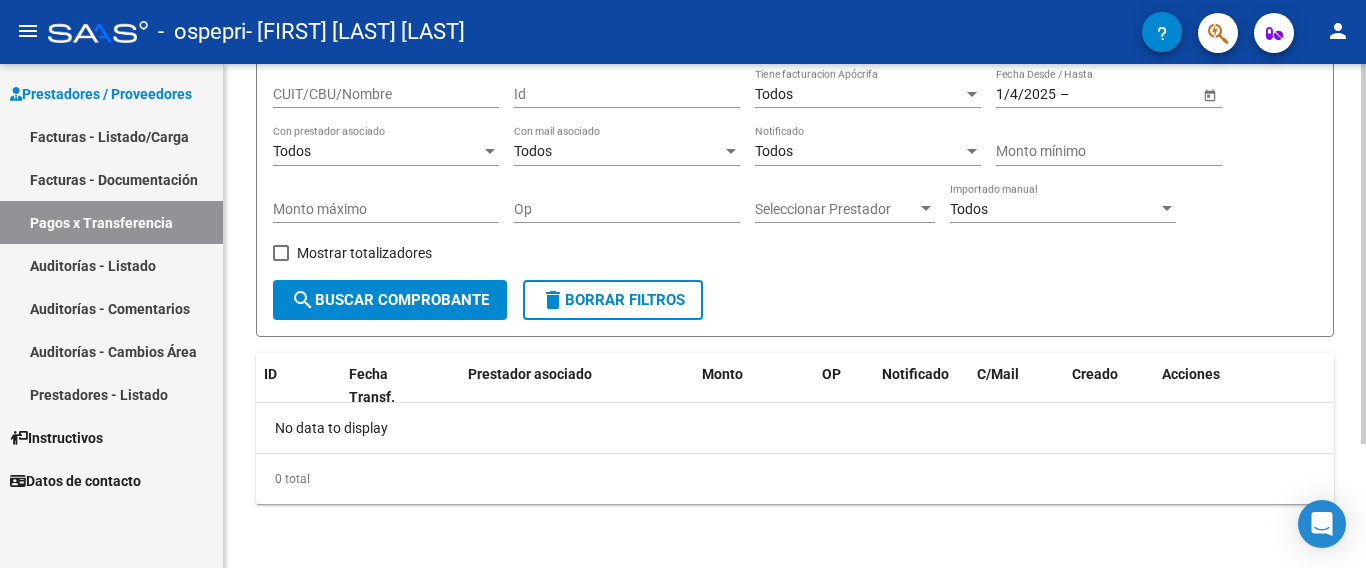 scroll, scrollTop: 0, scrollLeft: 0, axis: both 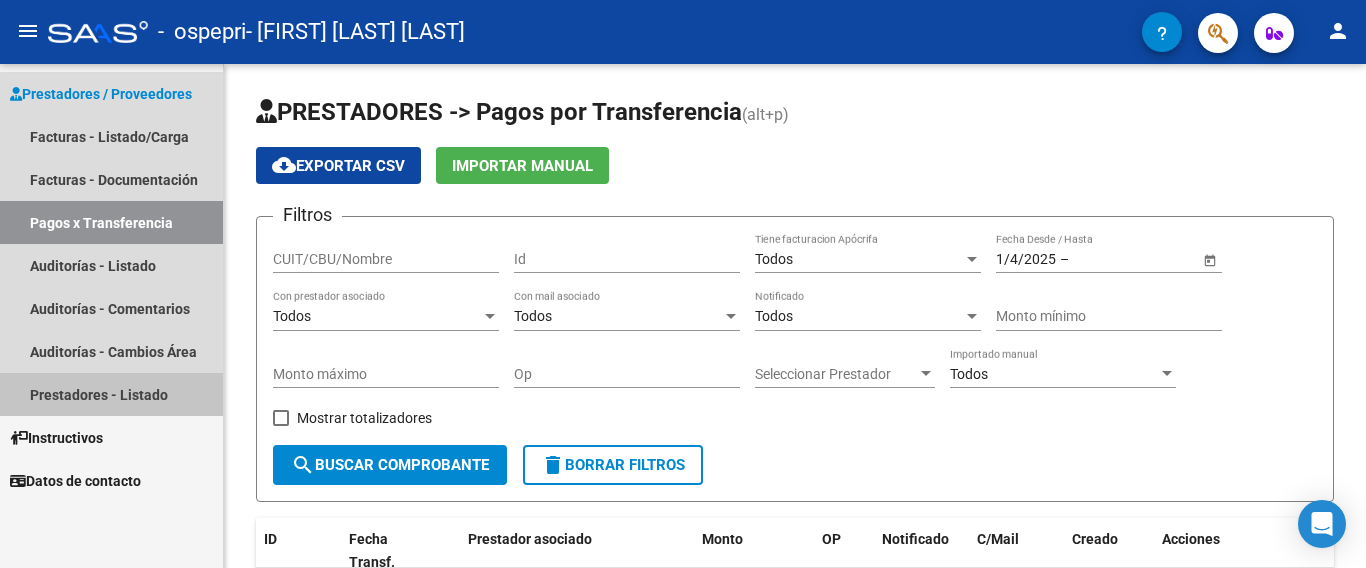 click on "Prestadores - Listado" at bounding box center [111, 394] 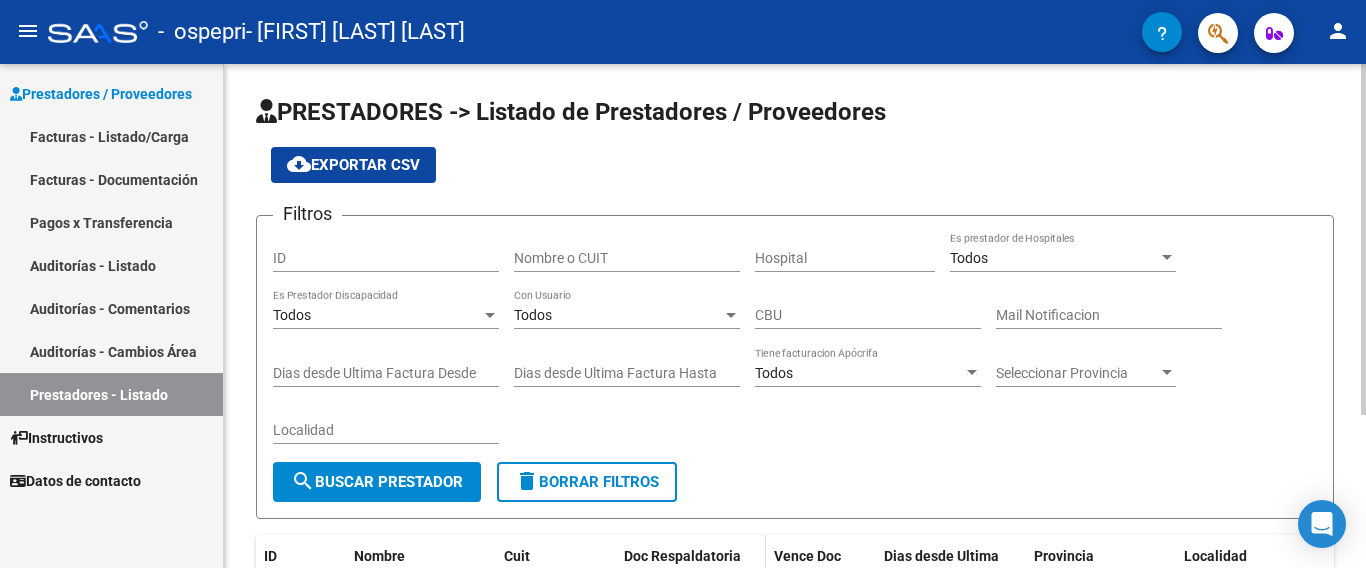 scroll, scrollTop: 219, scrollLeft: 0, axis: vertical 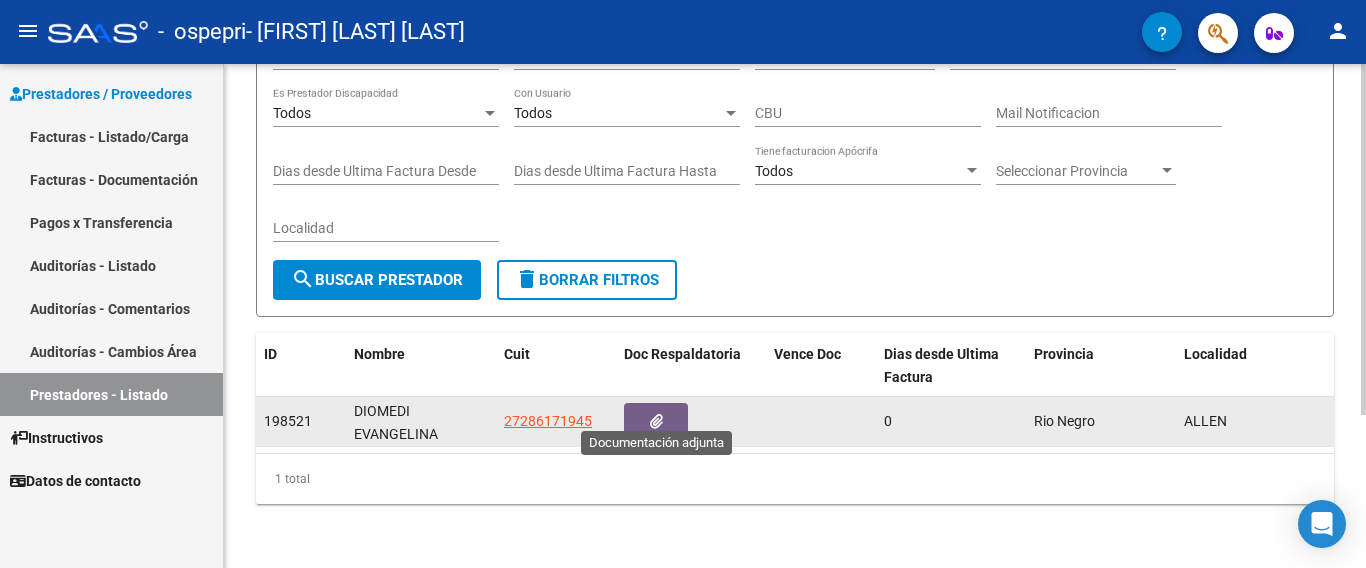 click 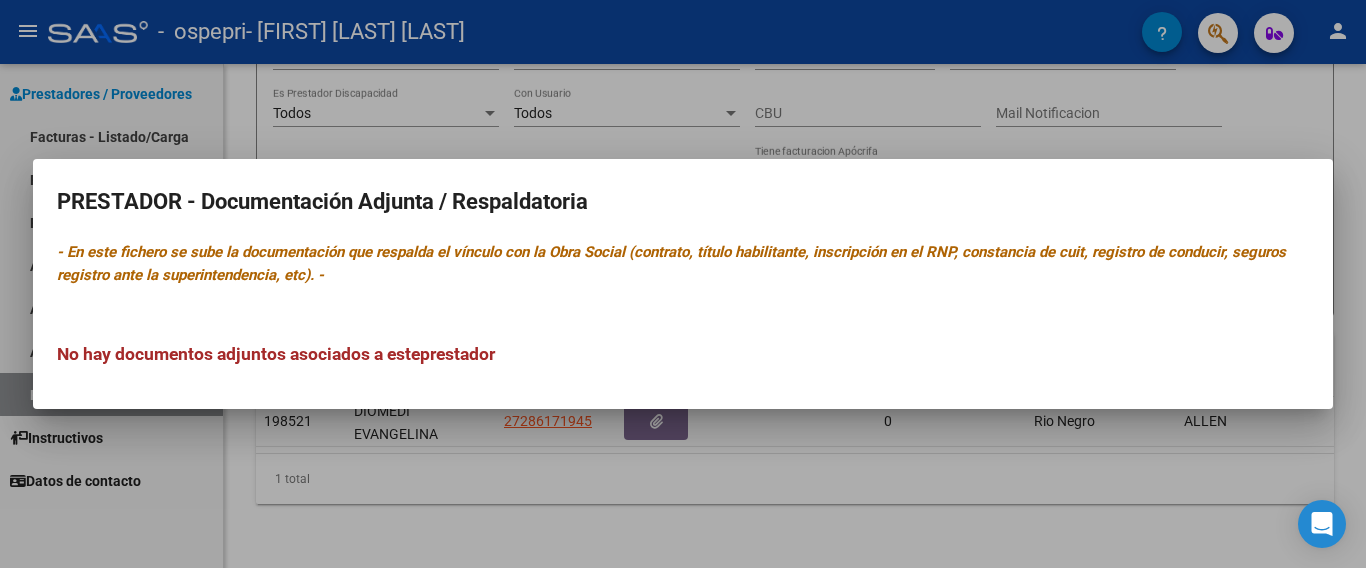click at bounding box center [683, 284] 